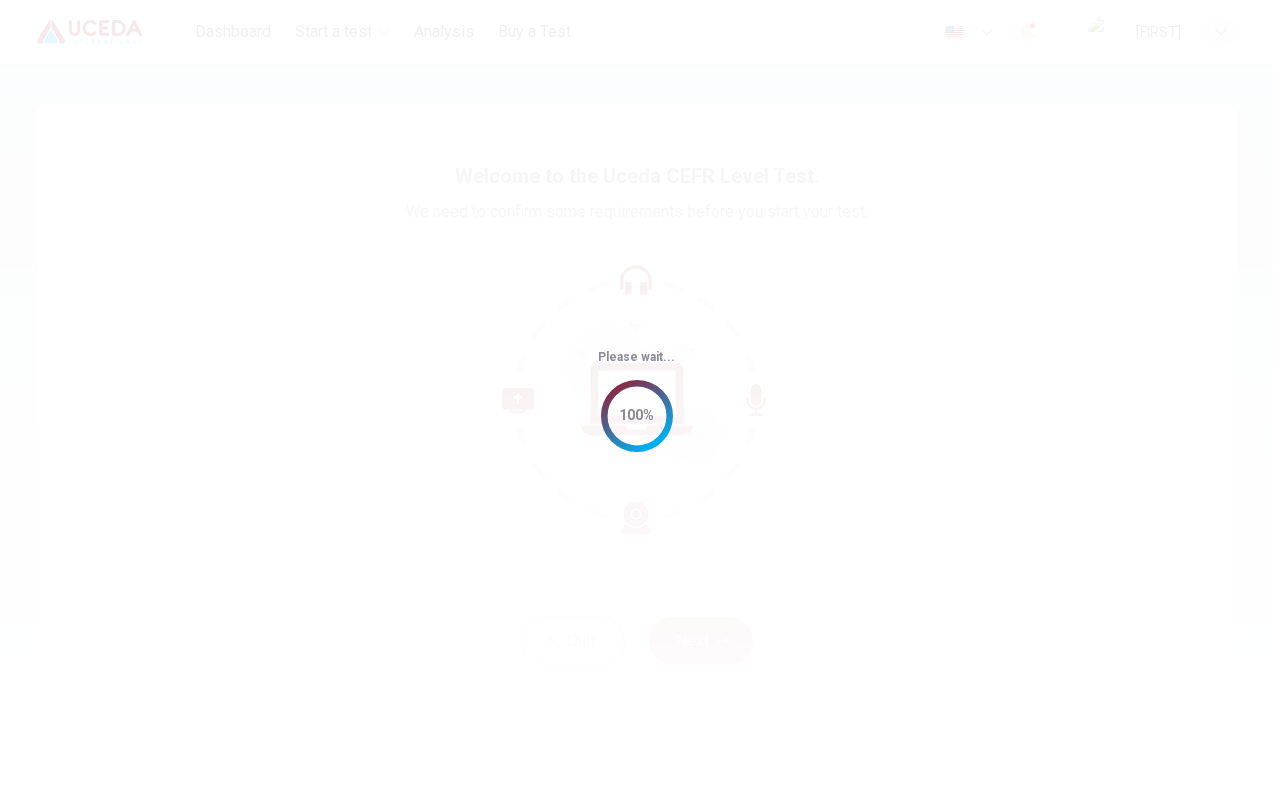 scroll, scrollTop: 0, scrollLeft: 0, axis: both 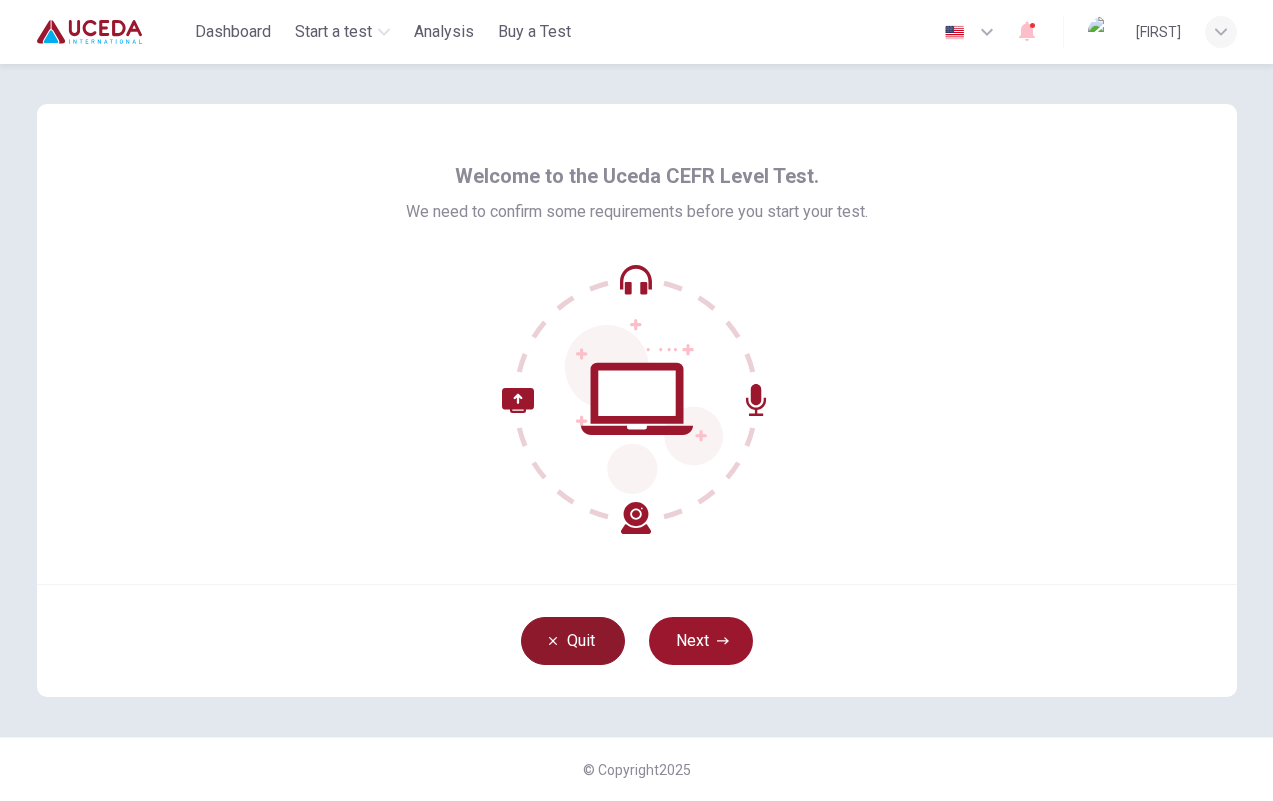 click on "Quit" at bounding box center (573, 641) 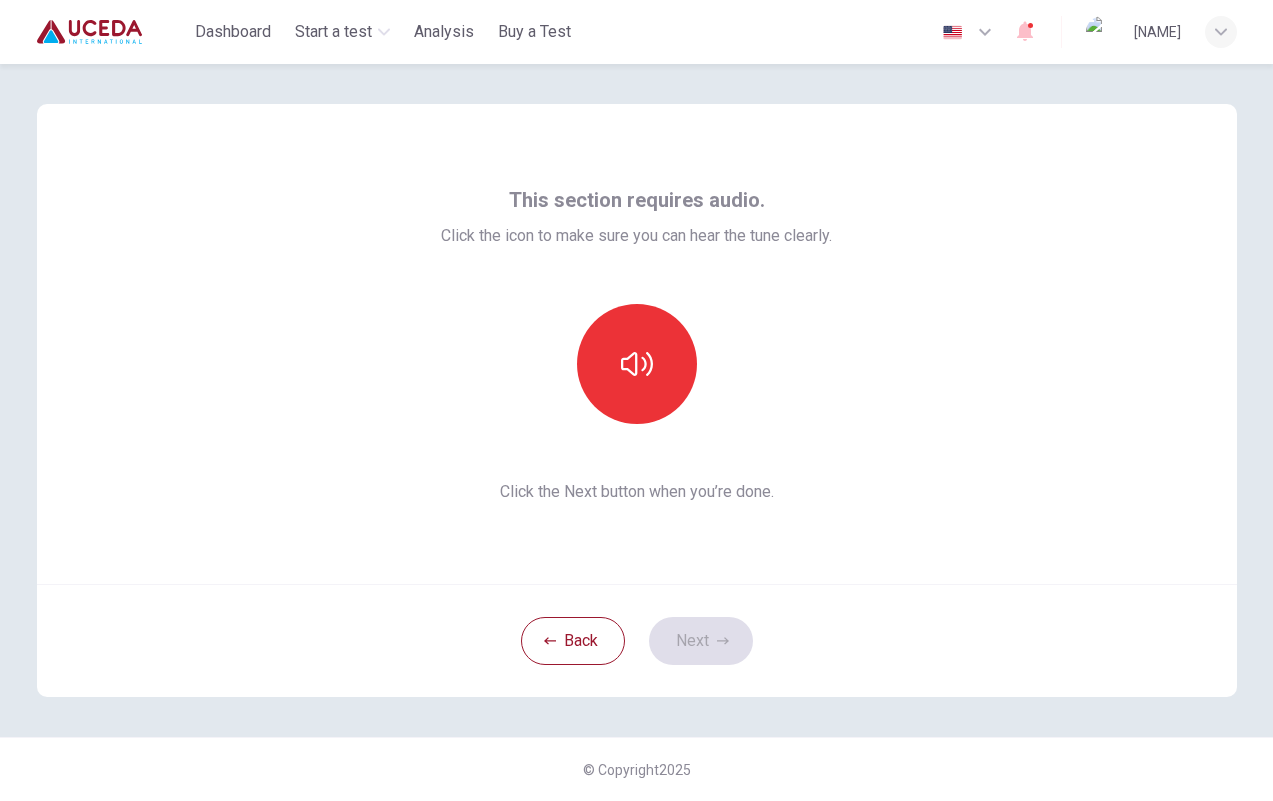 scroll, scrollTop: 0, scrollLeft: 0, axis: both 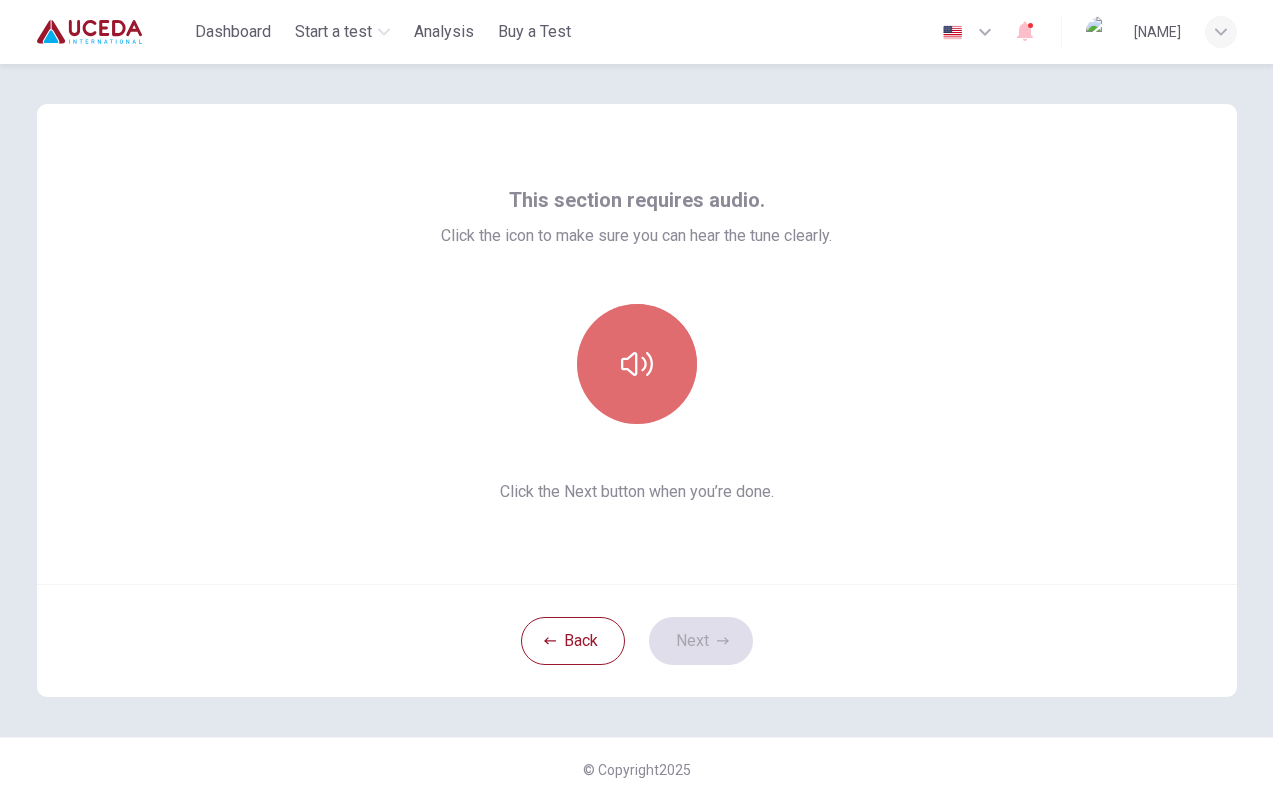click at bounding box center [637, 364] 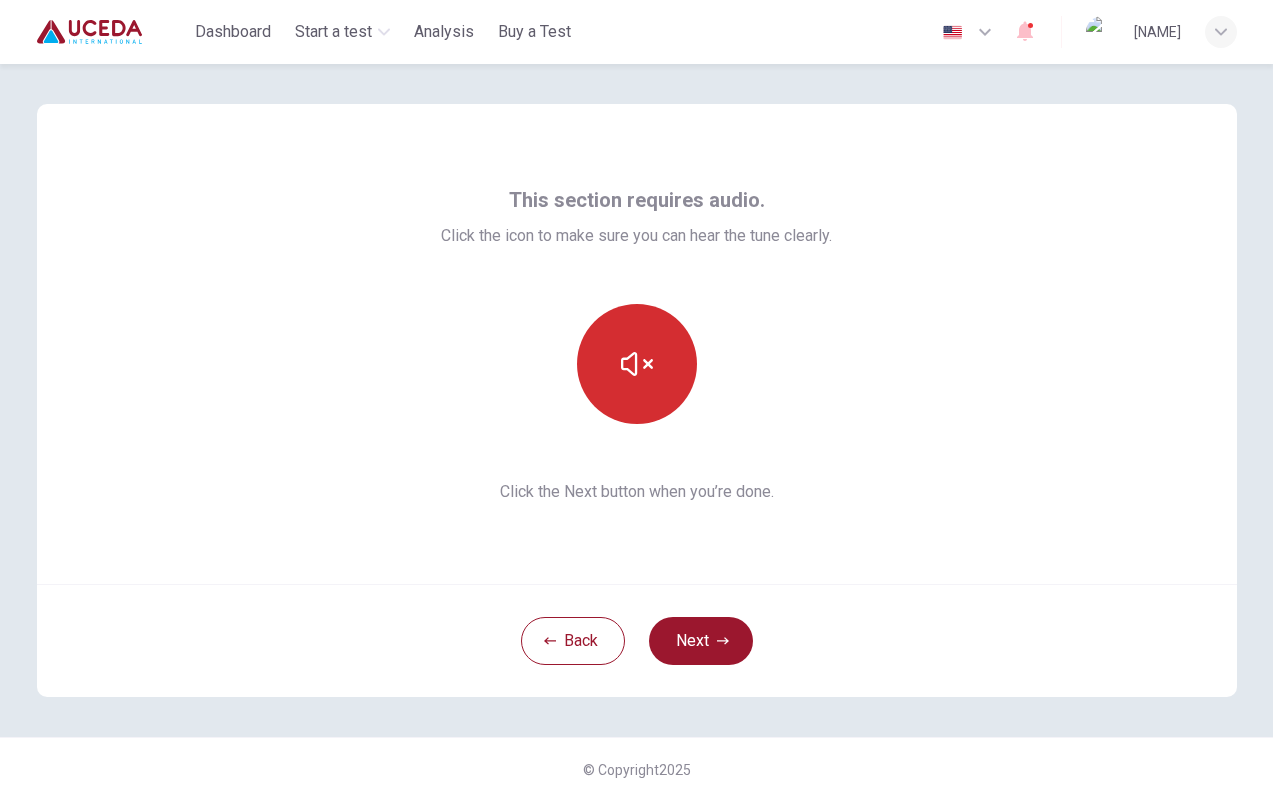 scroll, scrollTop: 0, scrollLeft: 0, axis: both 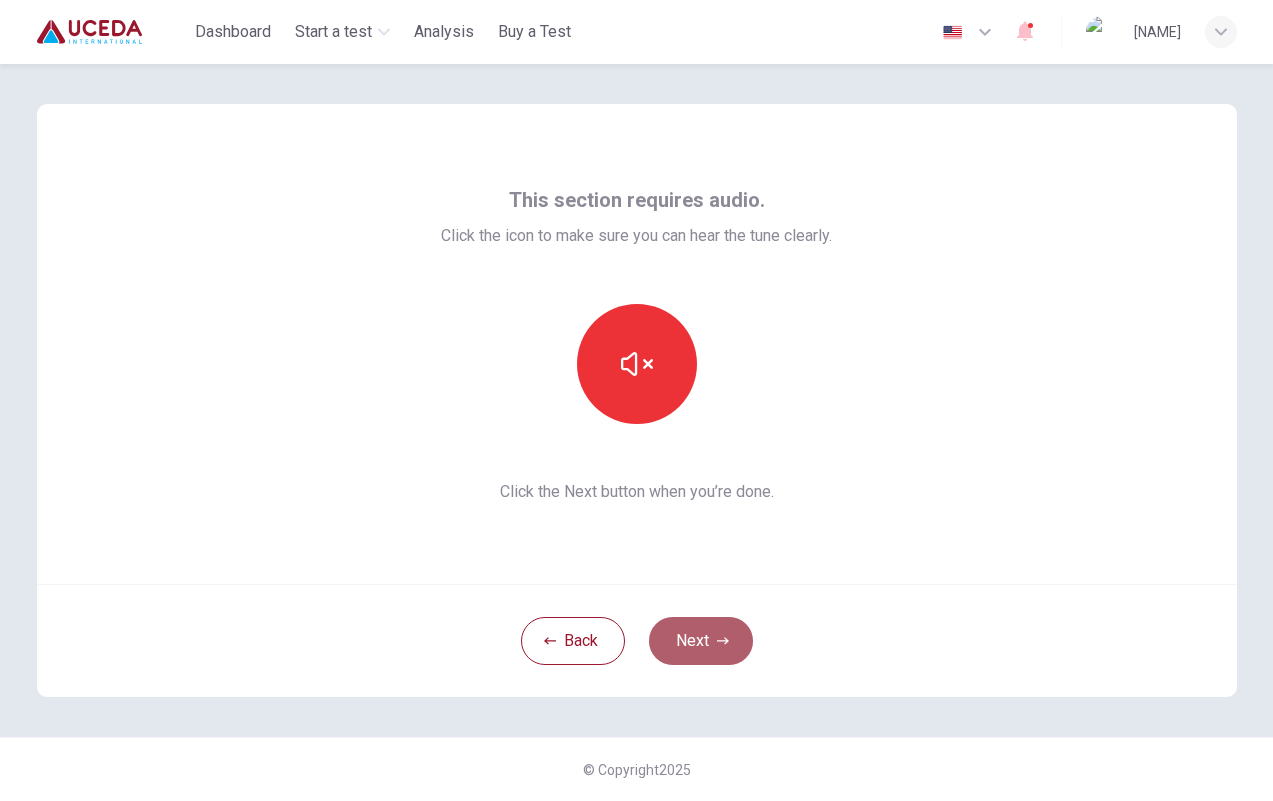 click on "Next" at bounding box center (701, 641) 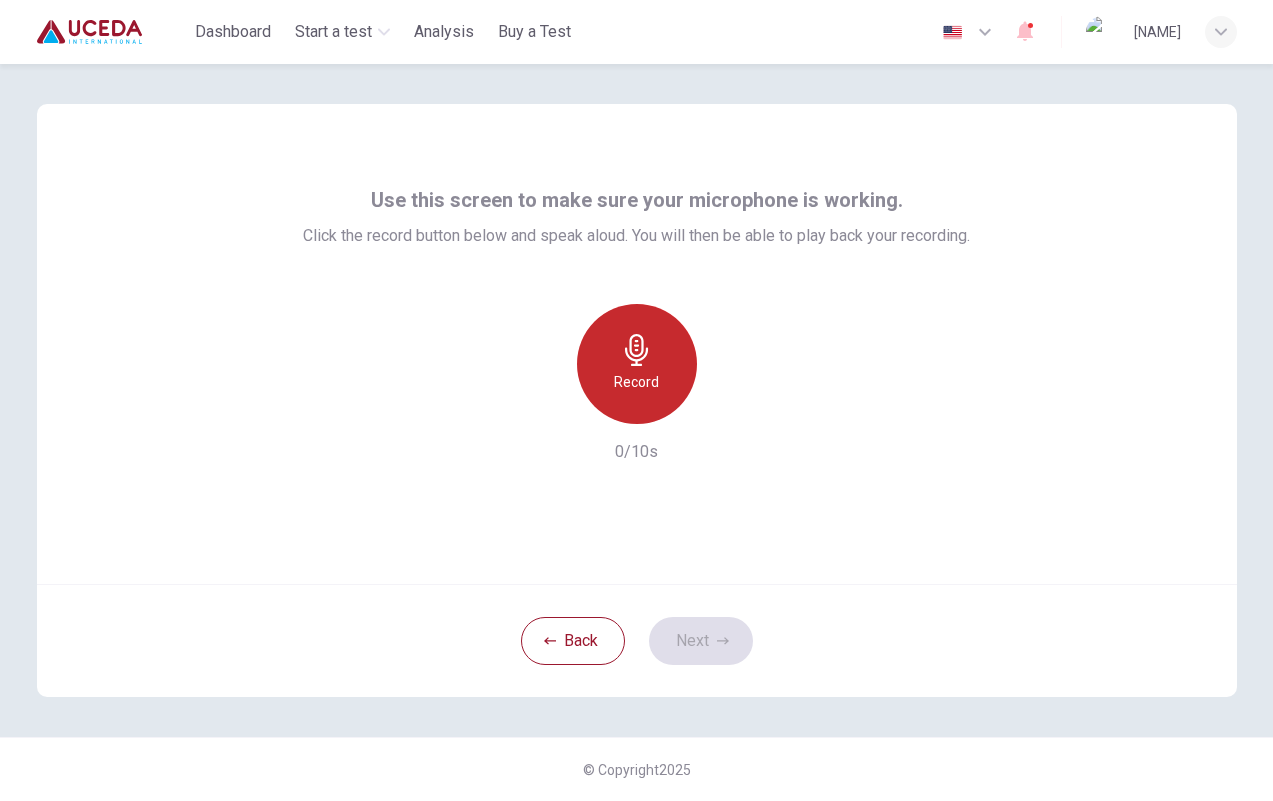 click on "Record" at bounding box center (637, 364) 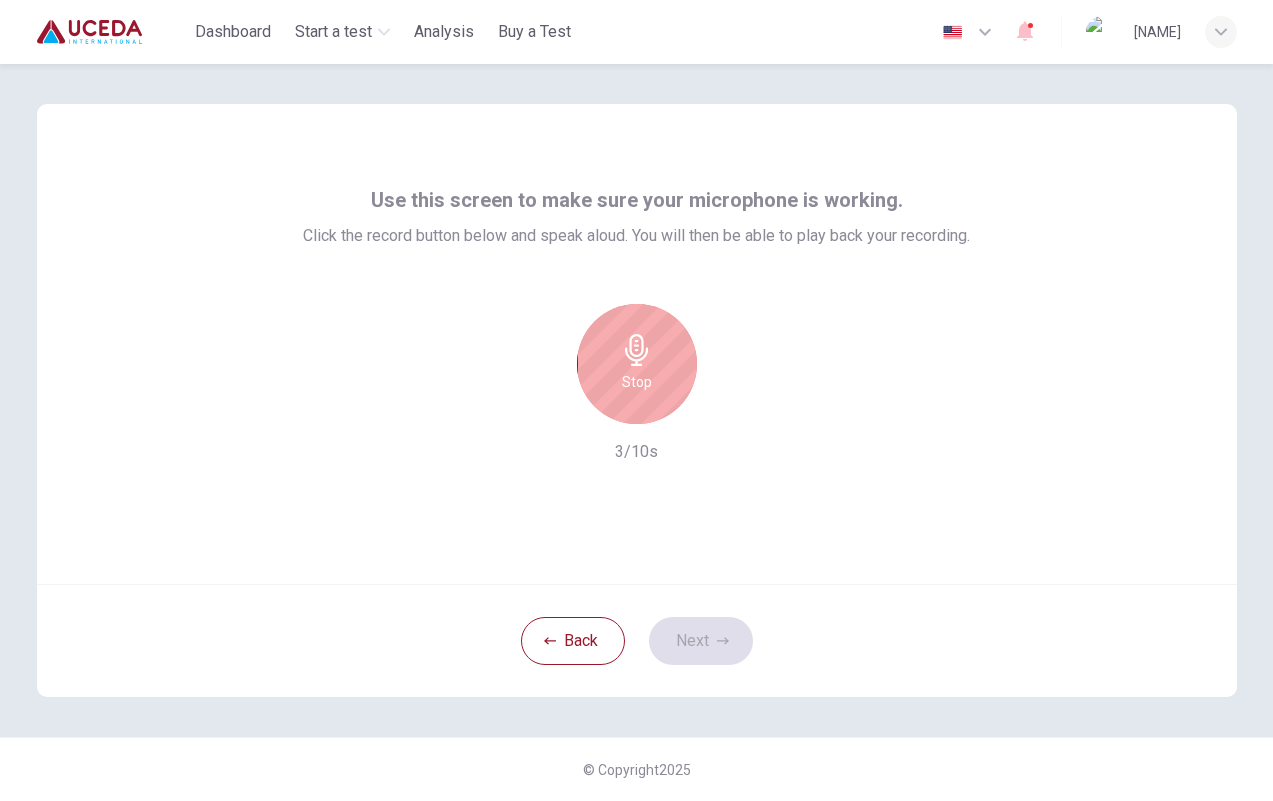 click on "Stop" at bounding box center [637, 382] 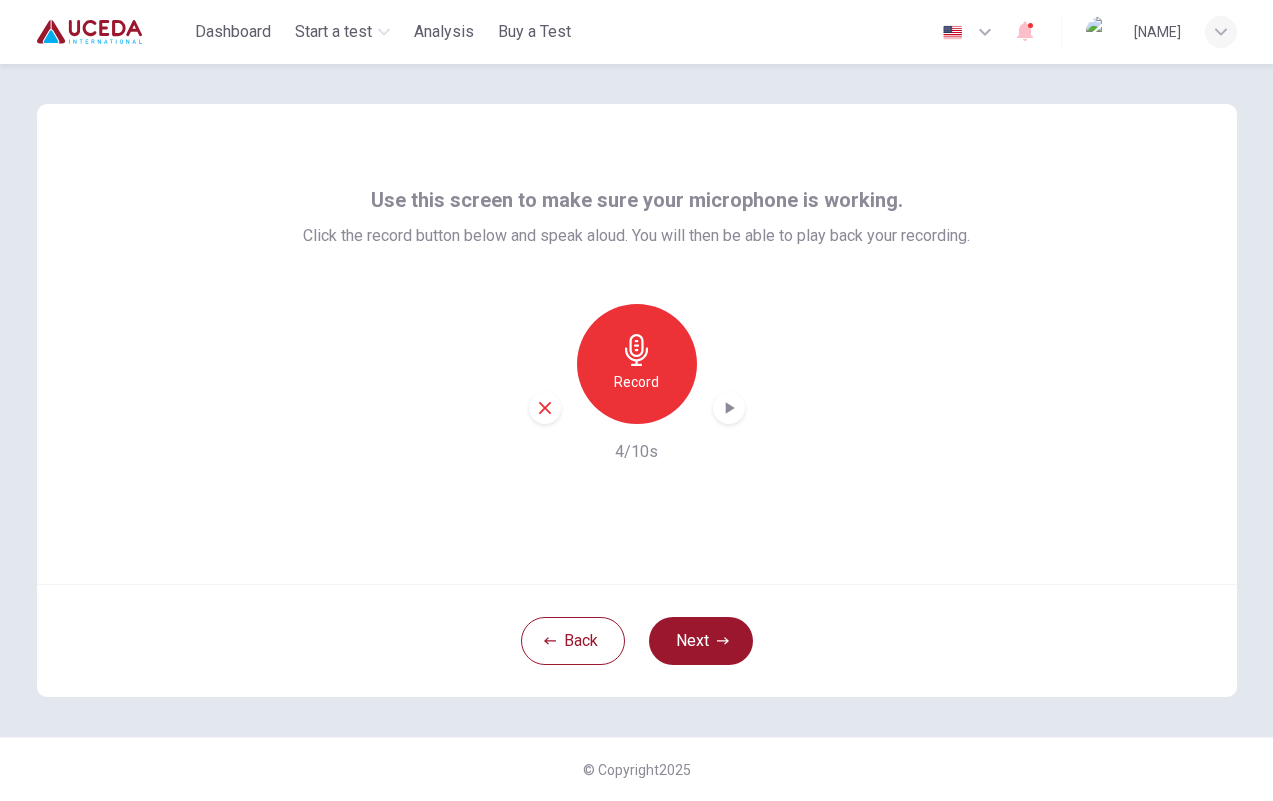 click at bounding box center (729, 408) 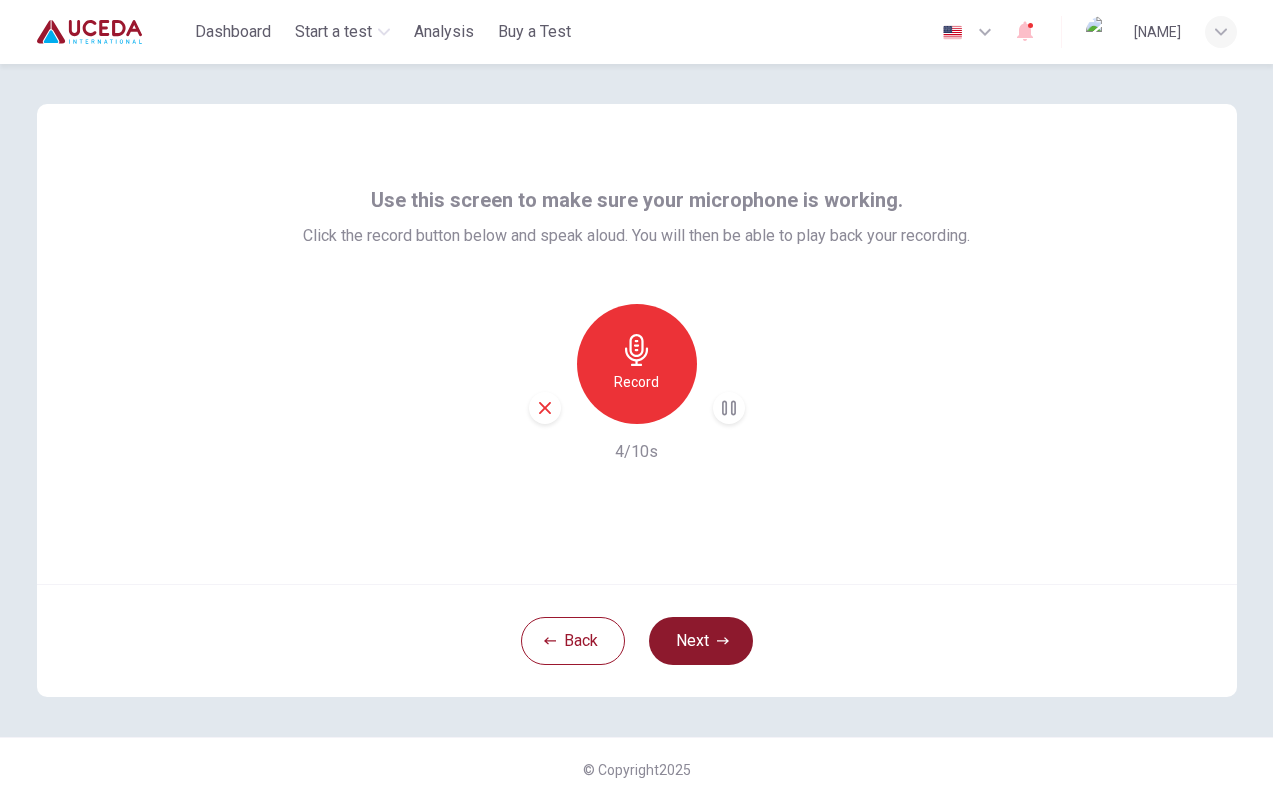 click on "Next" at bounding box center (701, 641) 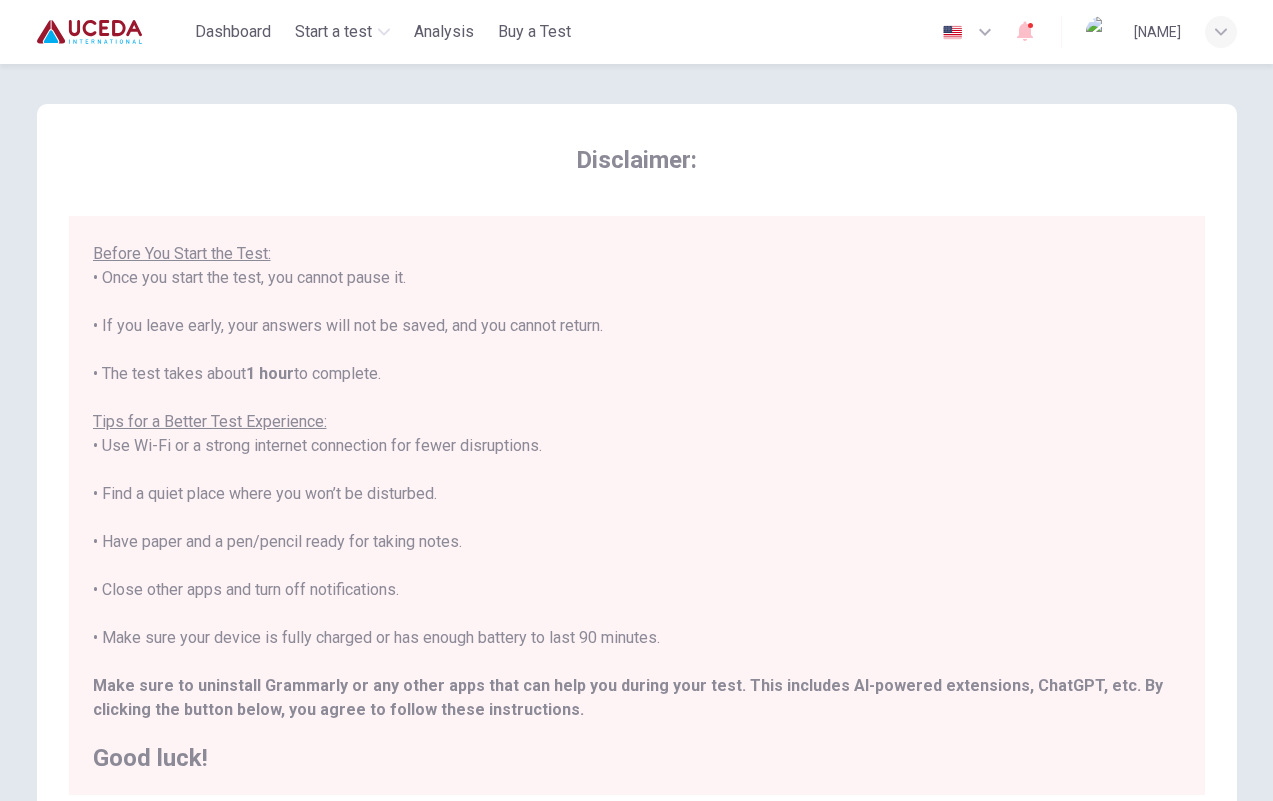 scroll, scrollTop: 189, scrollLeft: 0, axis: vertical 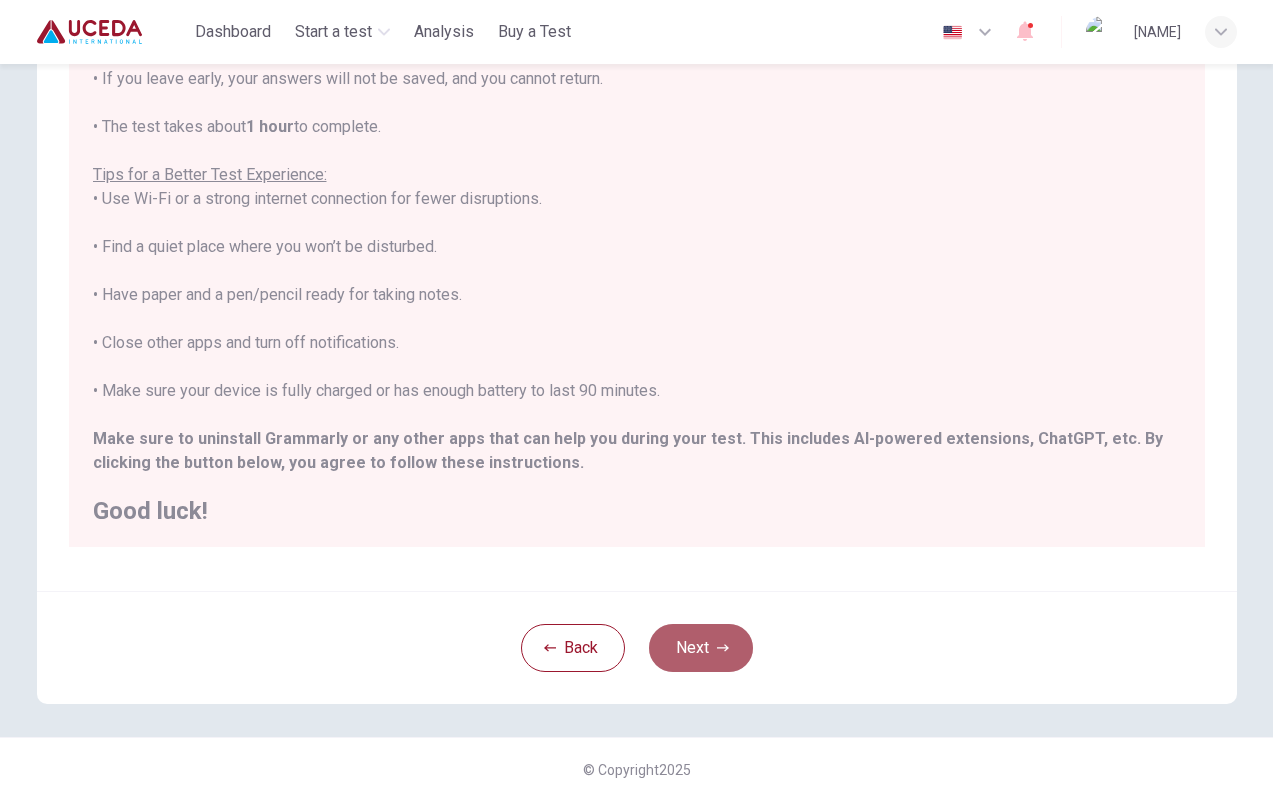 click on "Next" at bounding box center [701, 648] 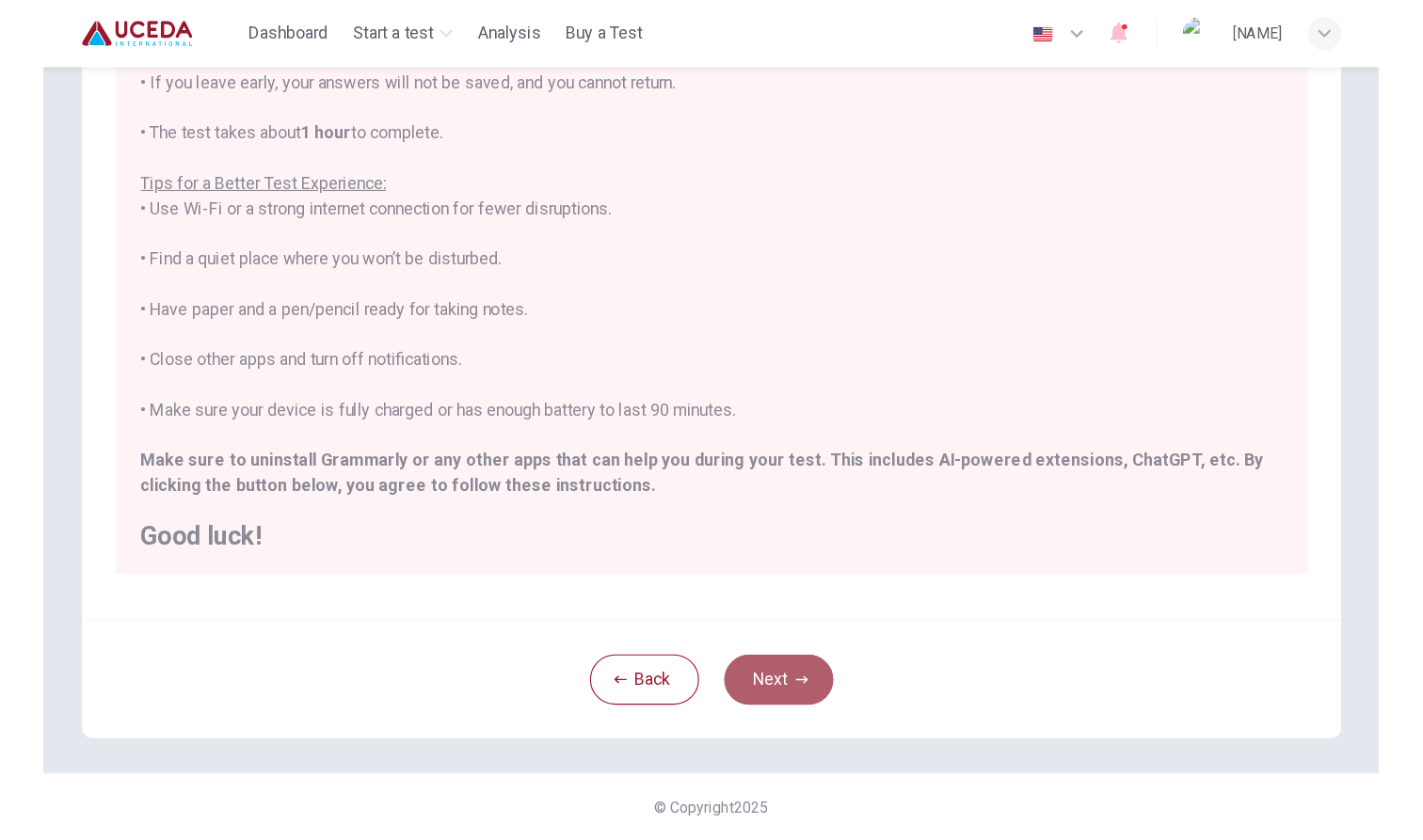 scroll, scrollTop: 0, scrollLeft: 0, axis: both 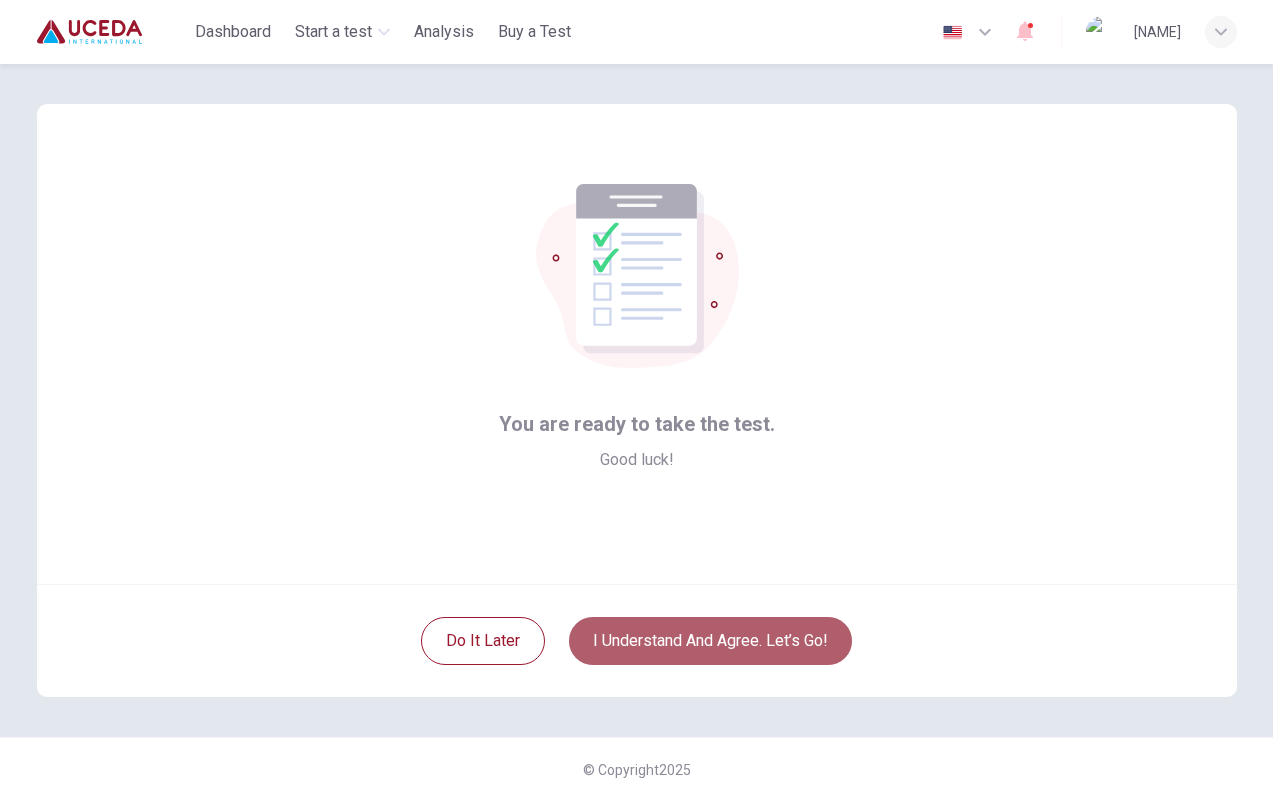 click on "I understand and agree. Let’s go!" at bounding box center [710, 641] 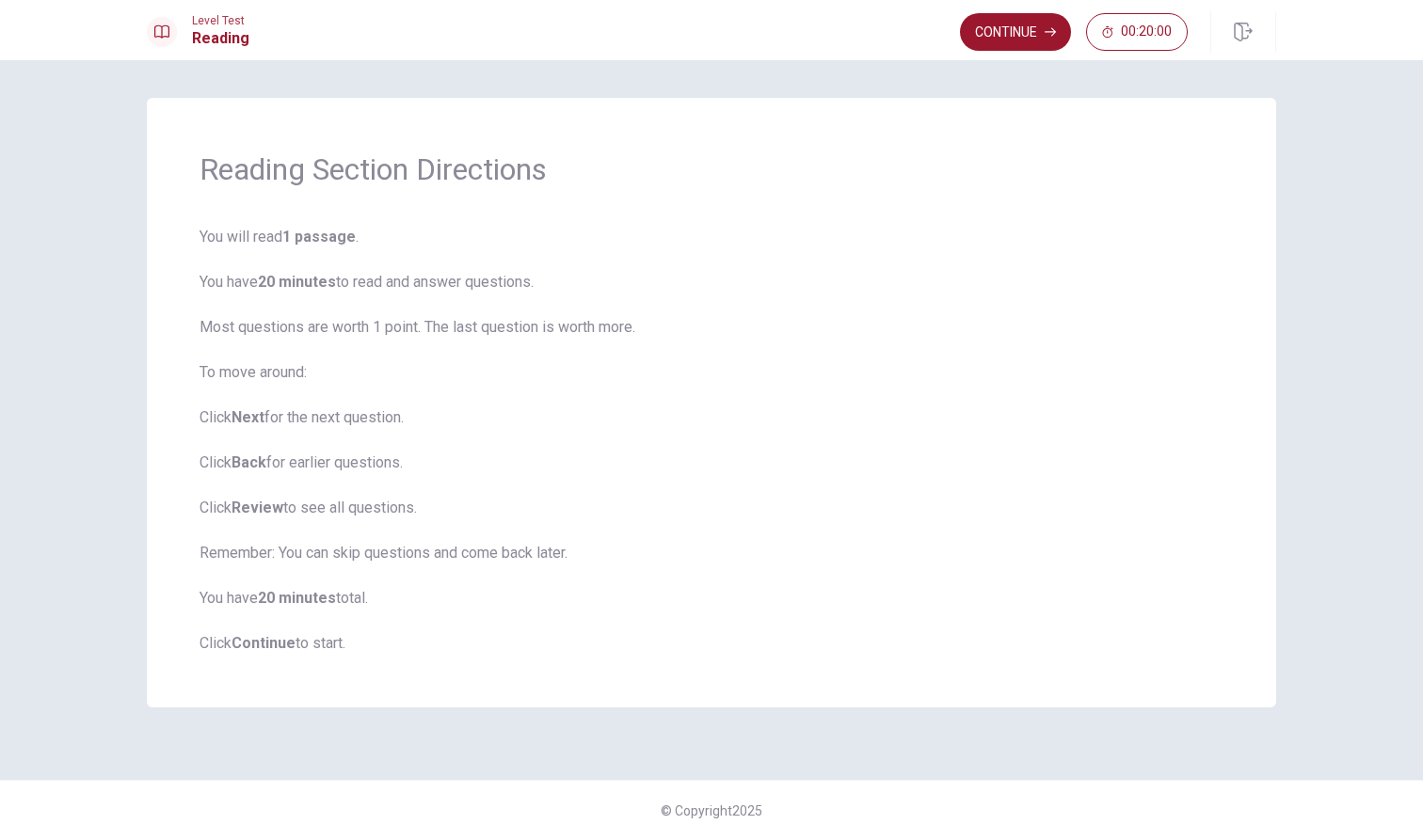 scroll, scrollTop: 0, scrollLeft: 0, axis: both 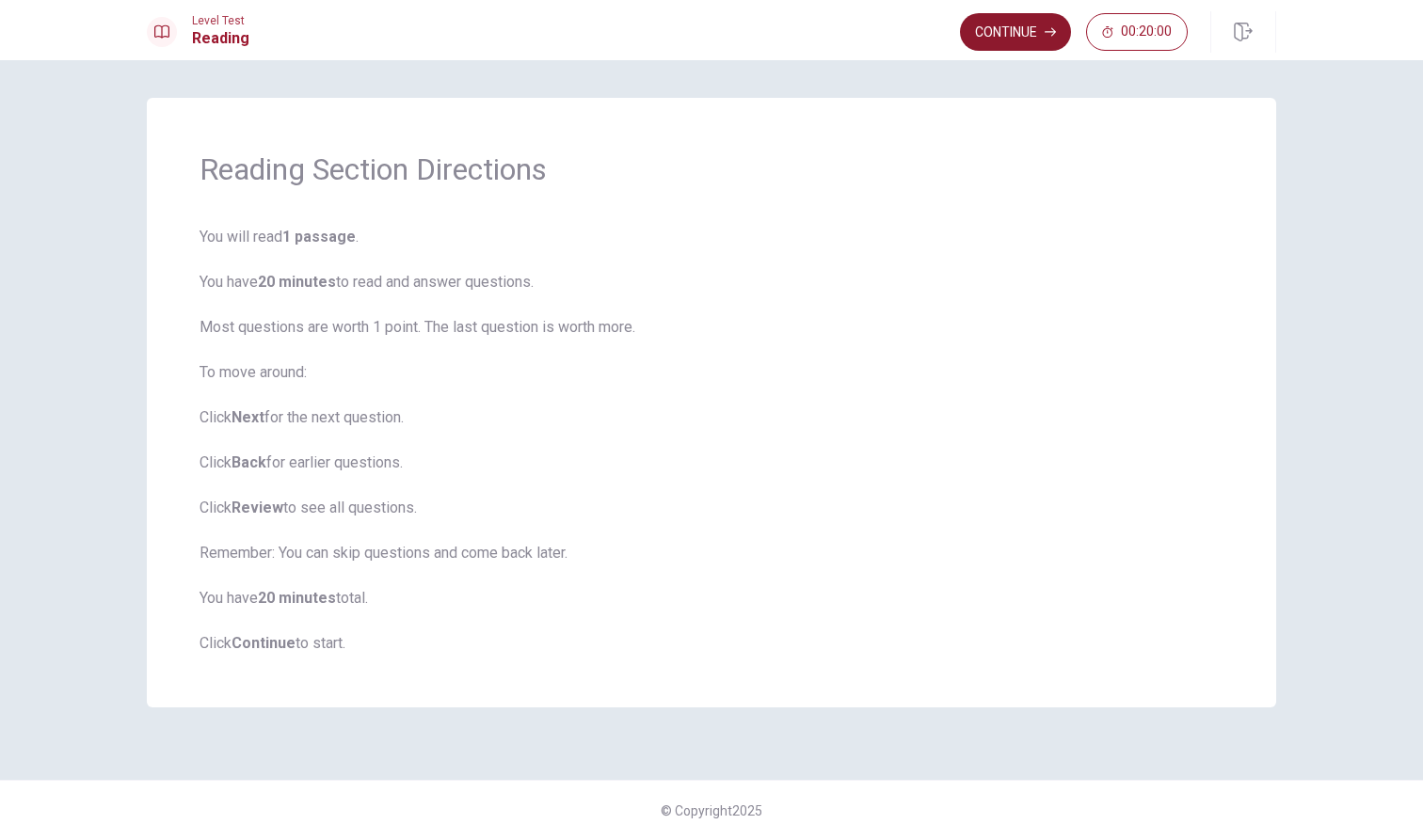 click on "Continue" at bounding box center [1015, 32] 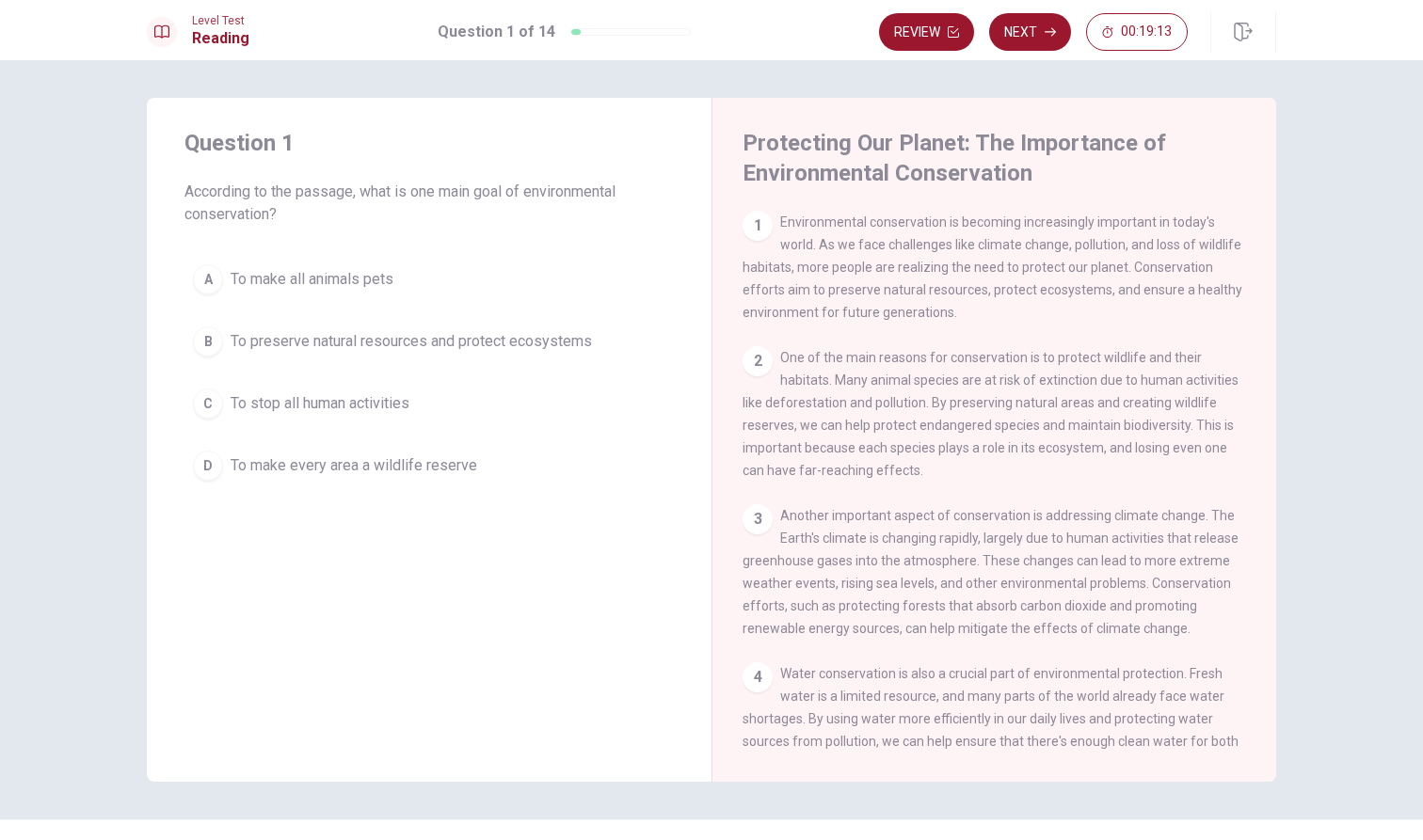 click on "To make all animals pets" at bounding box center (312, 279) 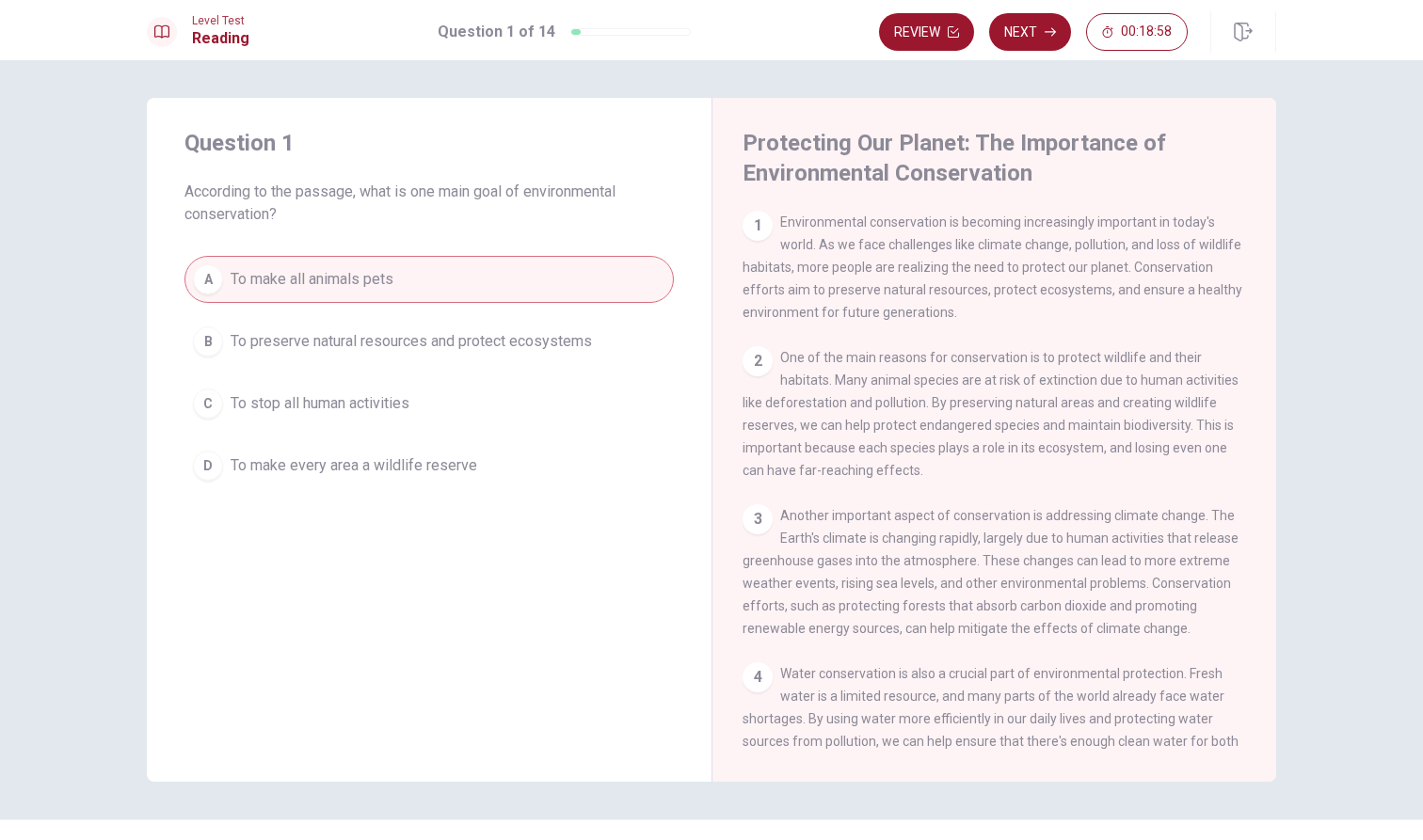 click on "B To preserve natural resources and protect ecosystems" at bounding box center [429, 341] 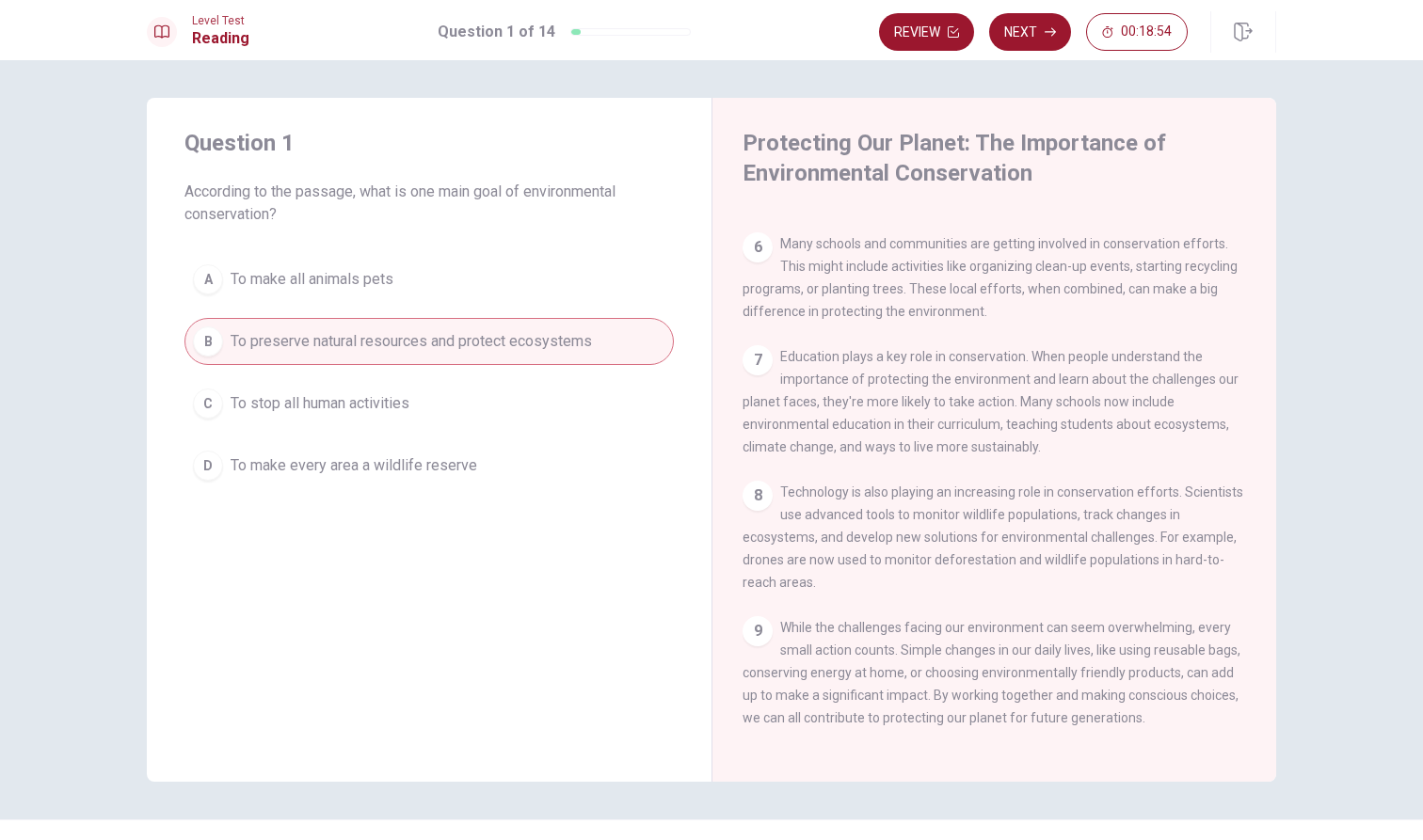 scroll, scrollTop: 701, scrollLeft: 0, axis: vertical 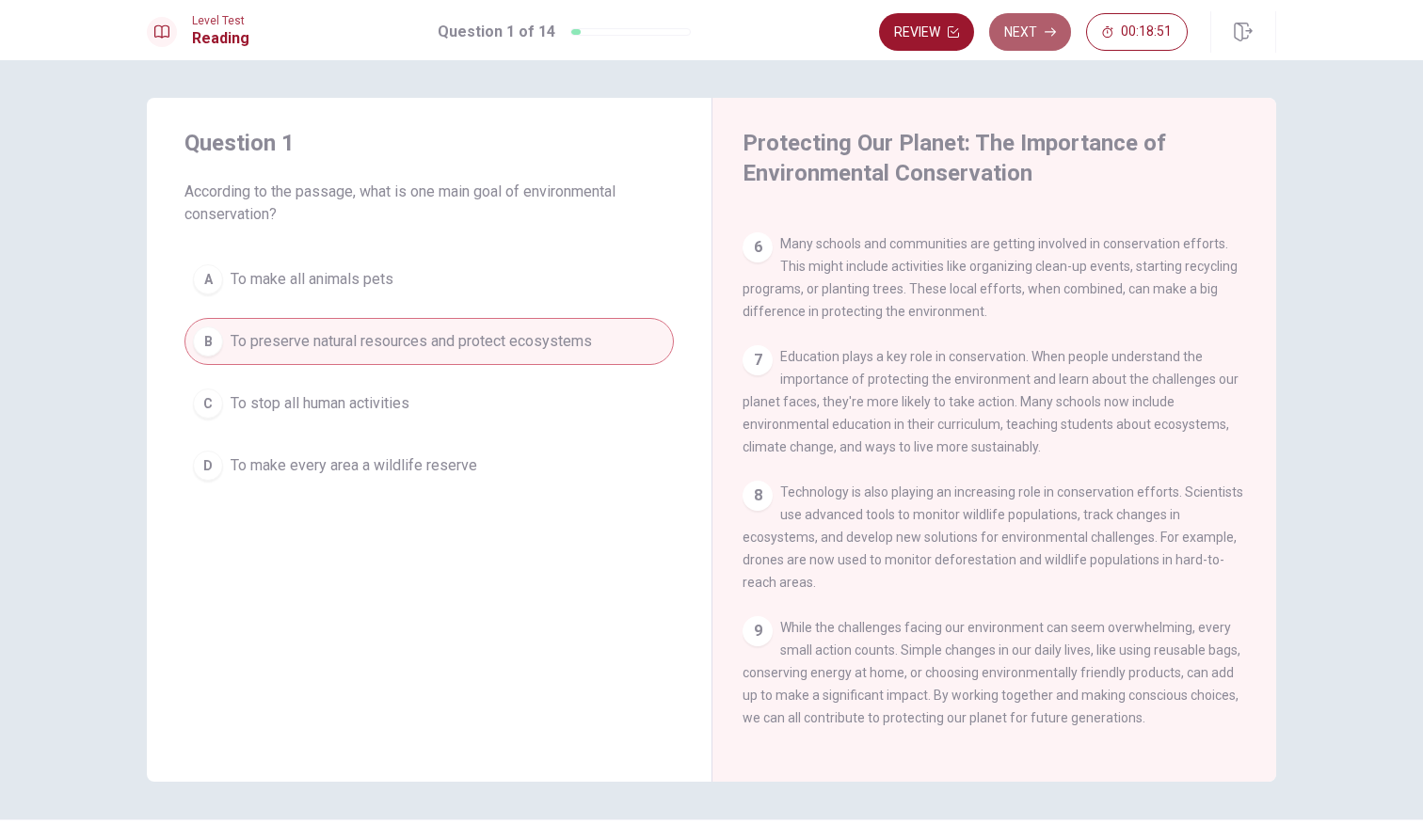 click on "Next" at bounding box center [1030, 32] 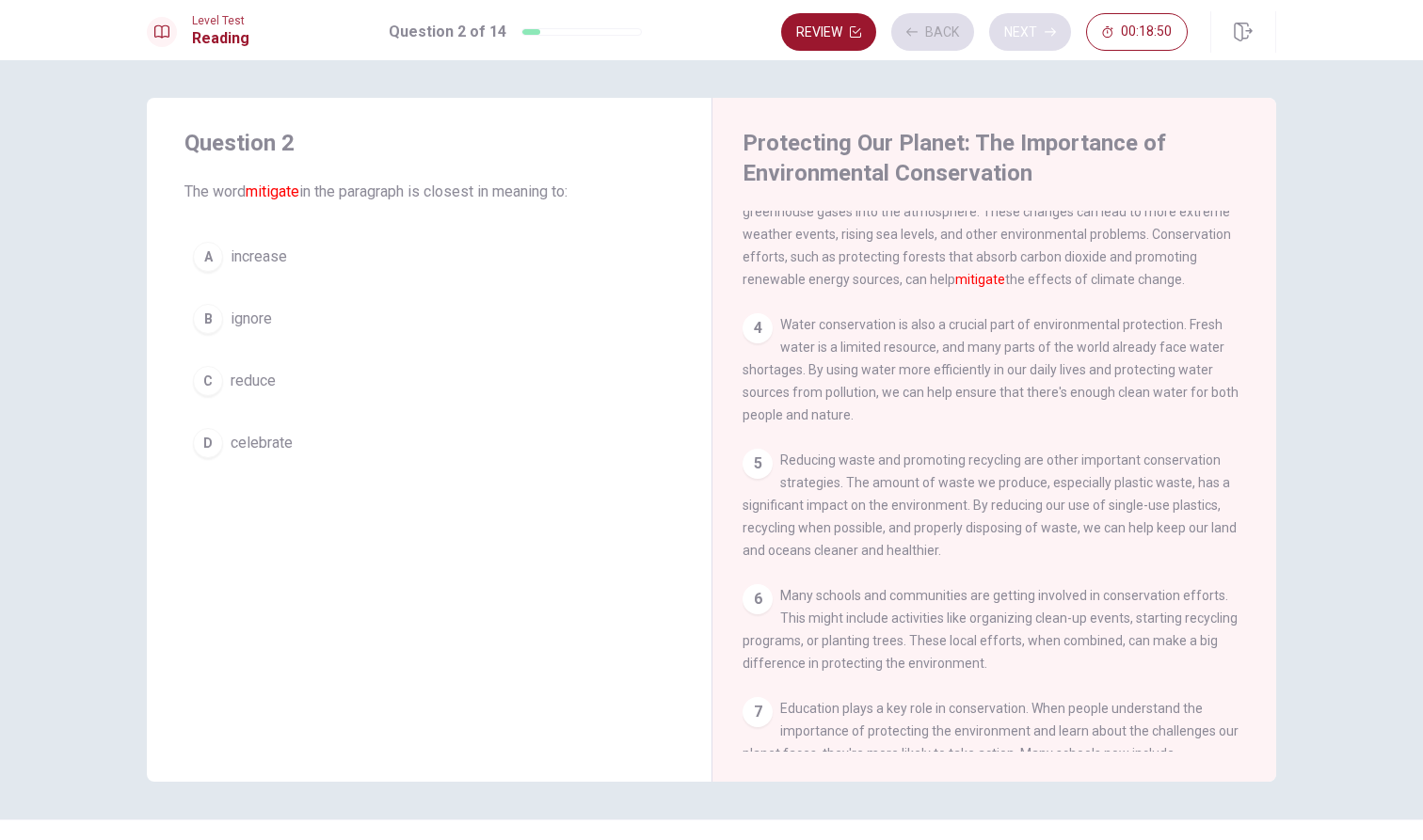 scroll, scrollTop: 293, scrollLeft: 0, axis: vertical 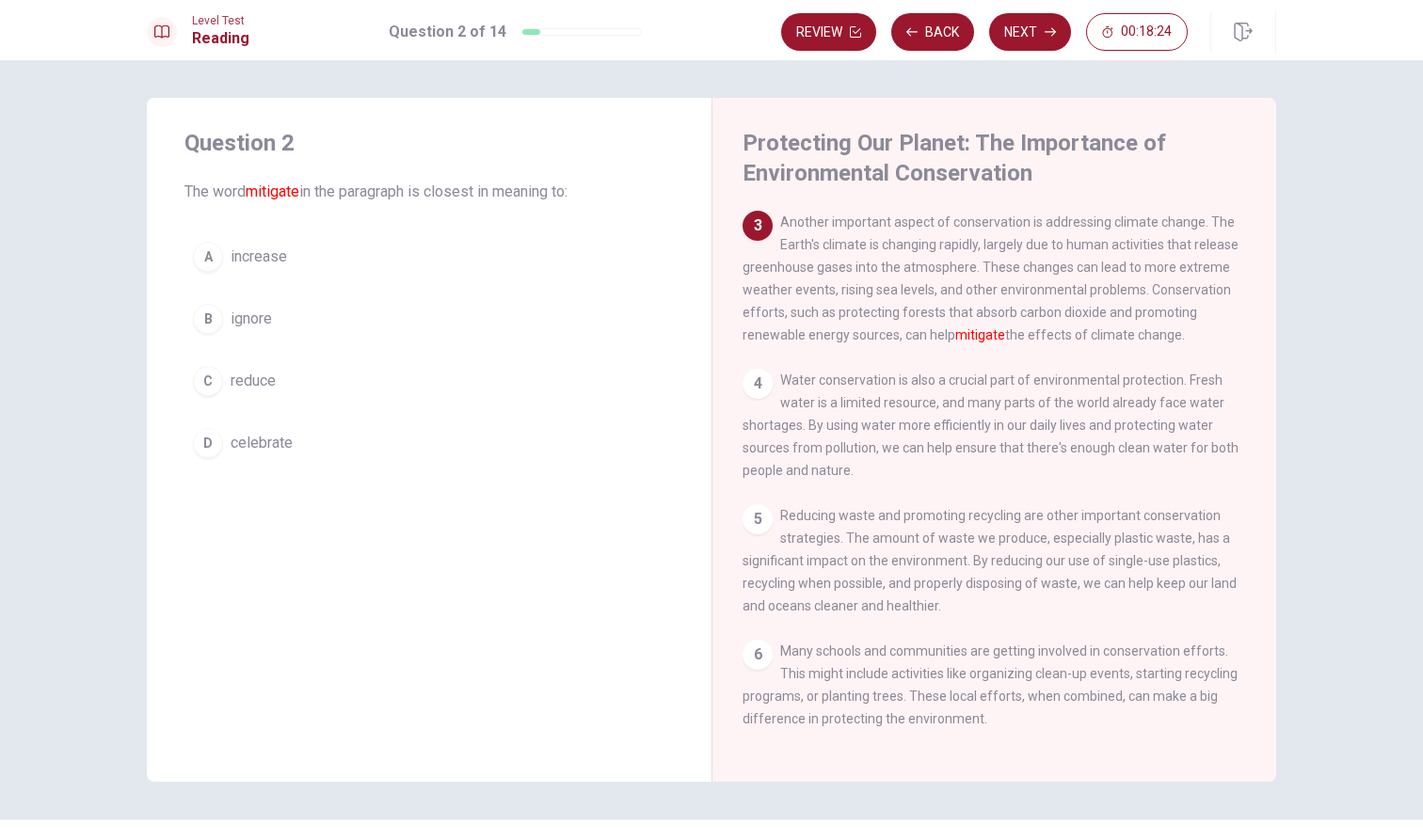 drag, startPoint x: 742, startPoint y: 145, endPoint x: 955, endPoint y: 518, distance: 429.5323 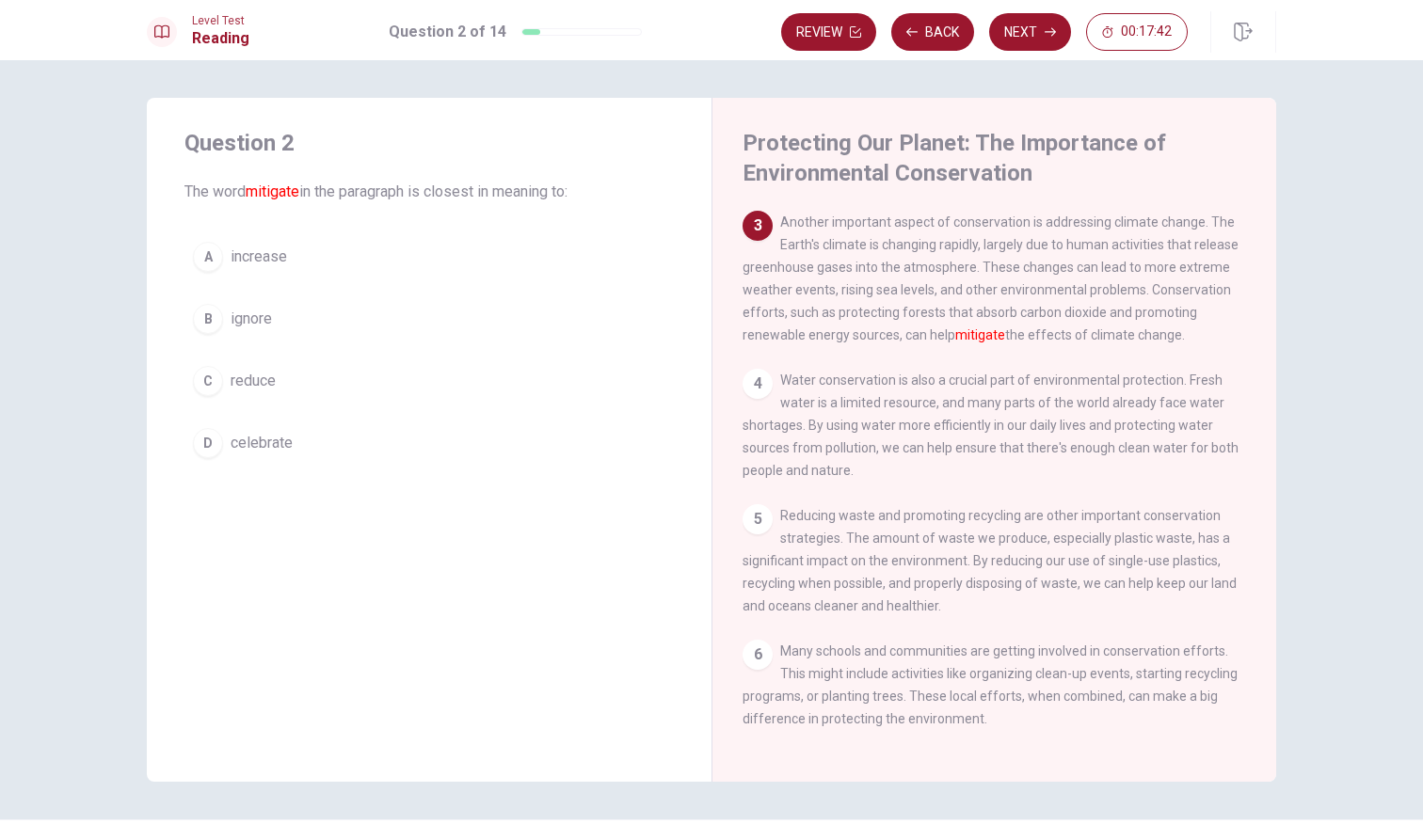 click on "reduce" at bounding box center (259, 257) 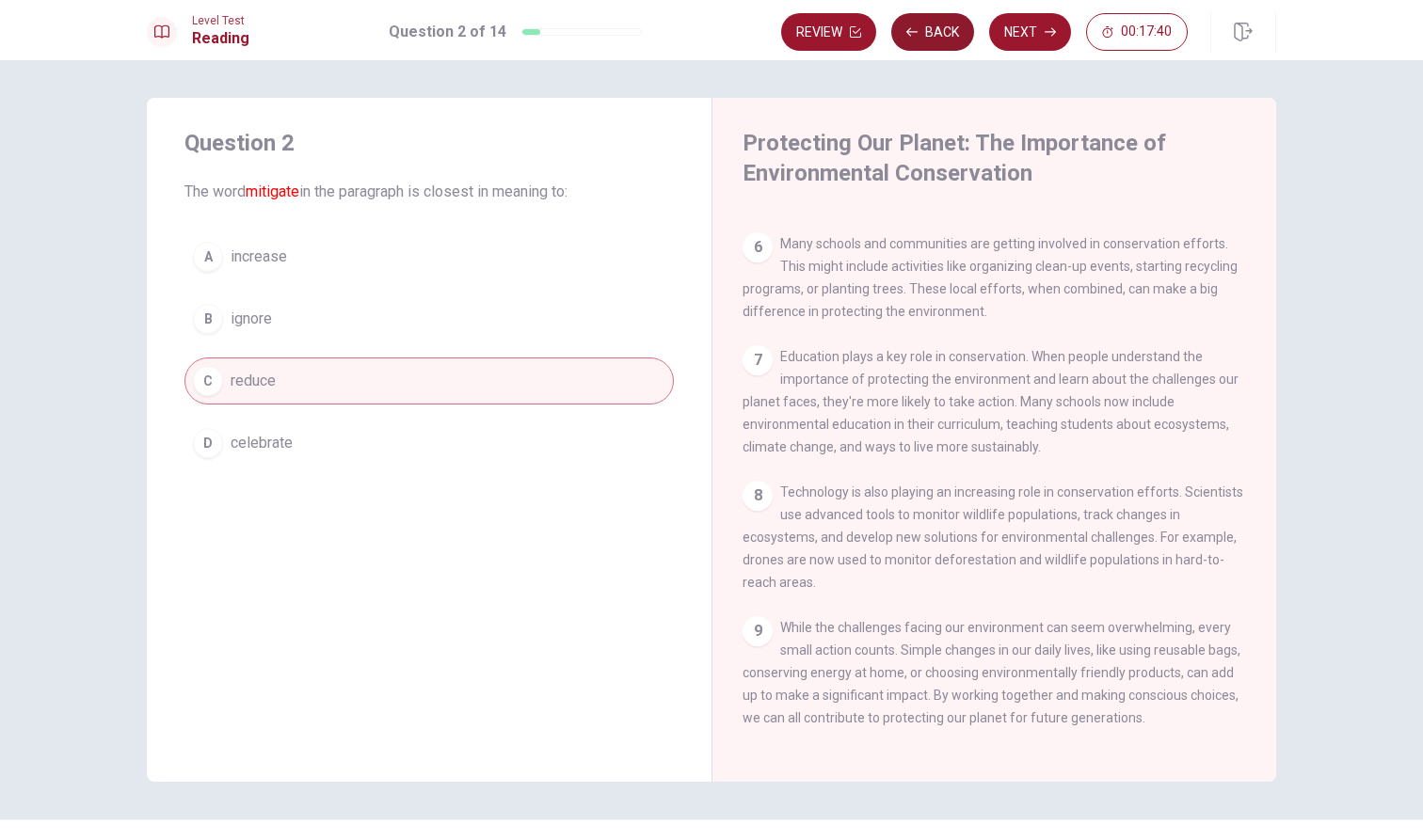 scroll, scrollTop: 701, scrollLeft: 0, axis: vertical 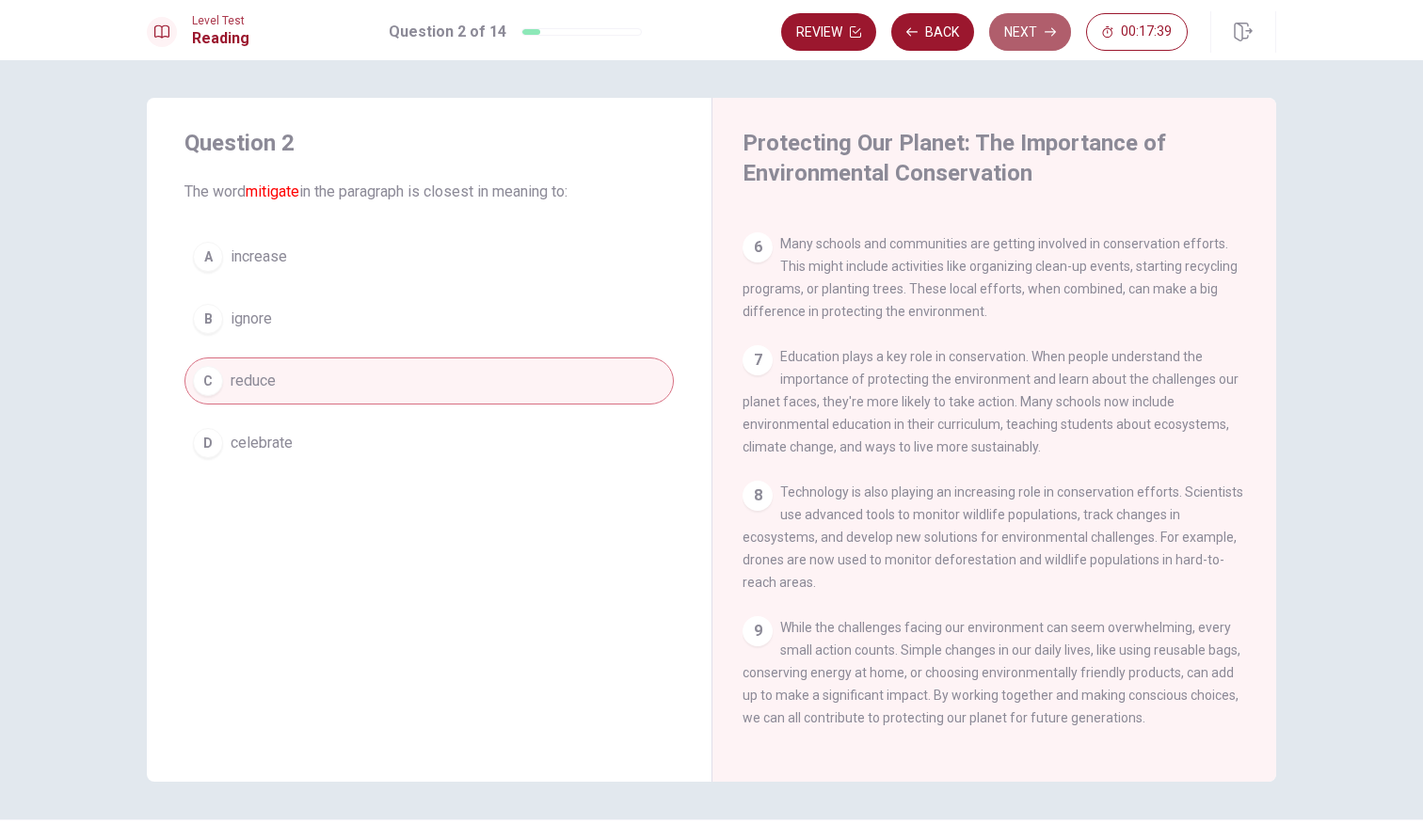 click on "Next" at bounding box center [1030, 32] 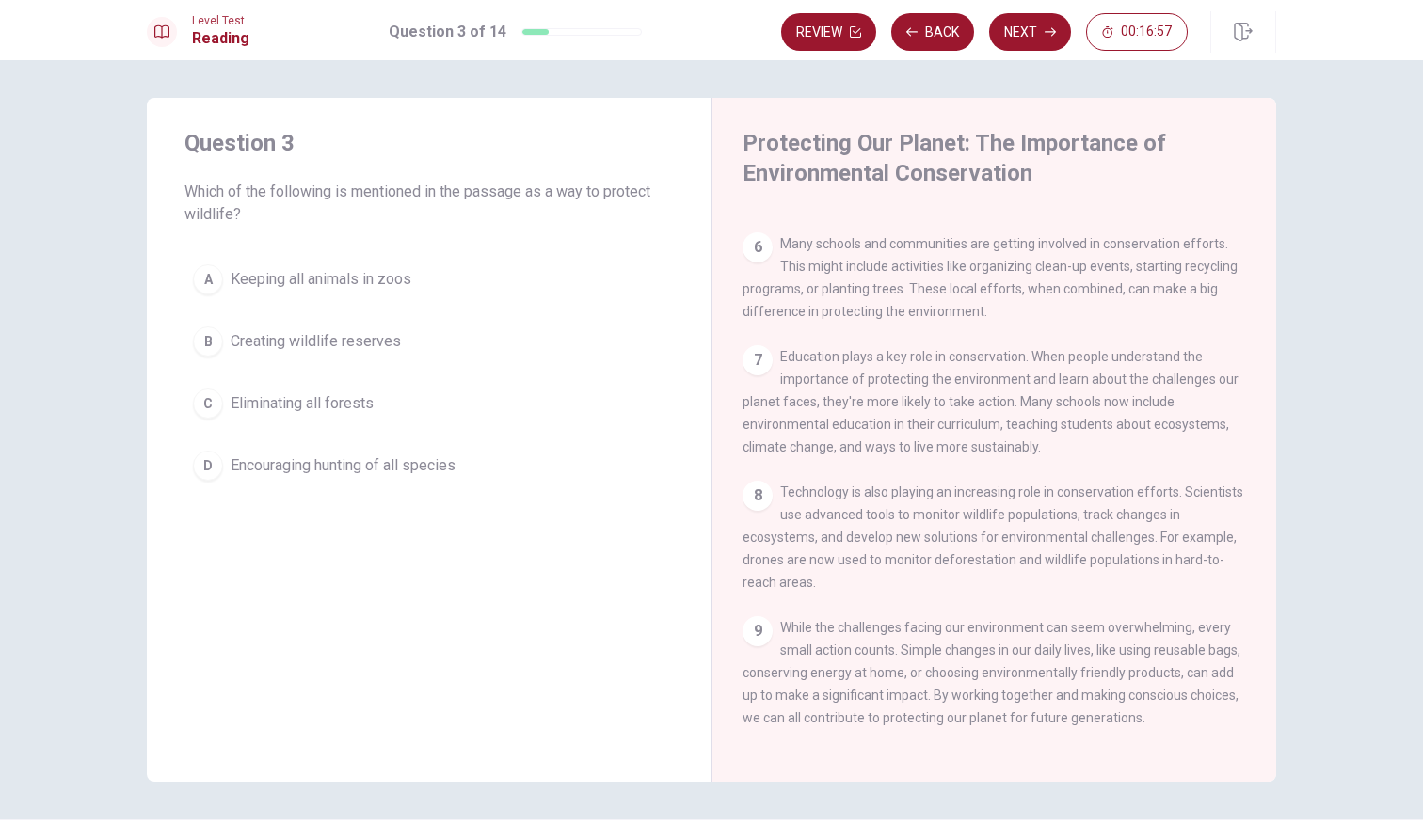 click on "B" at bounding box center (208, 279) 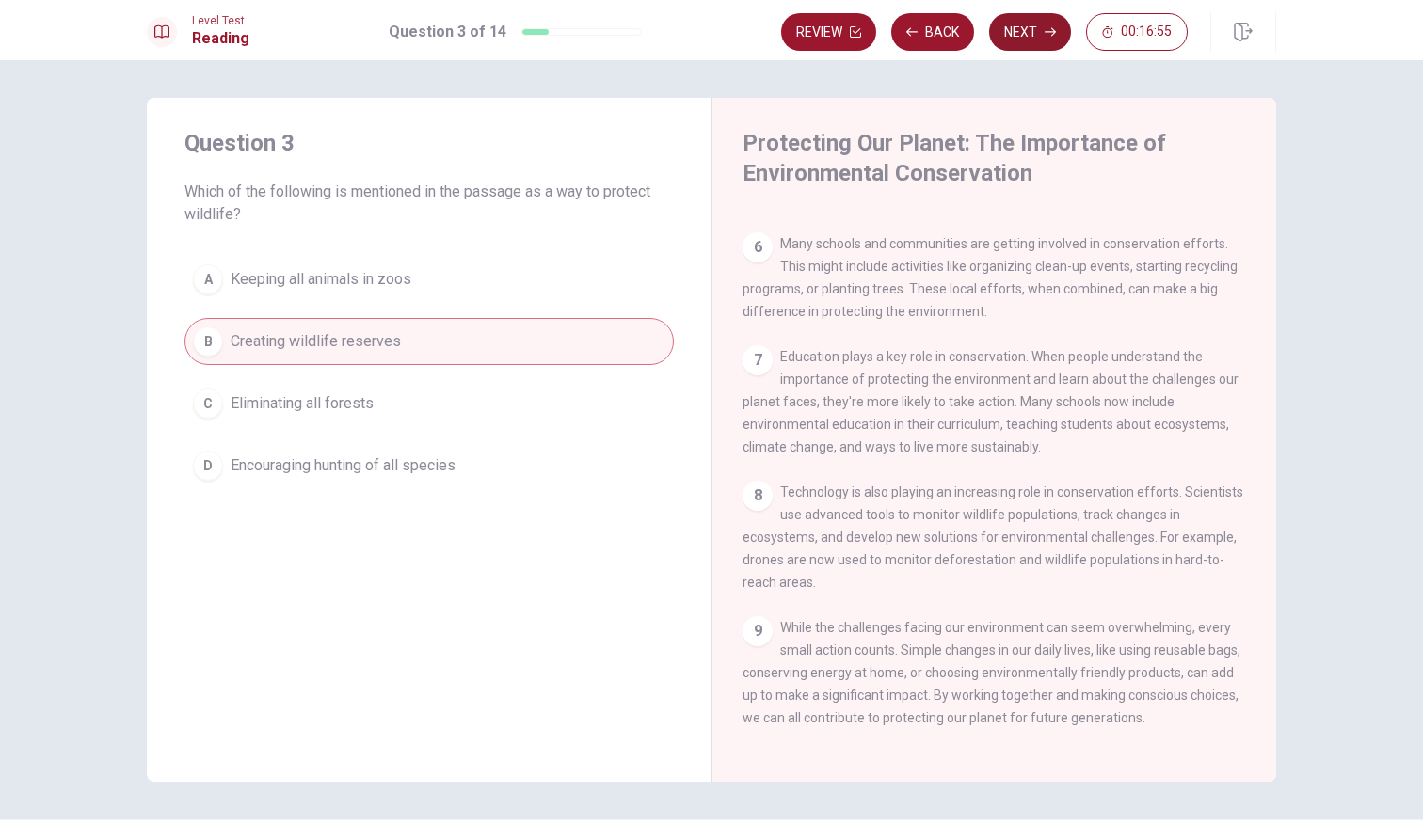 click on "Next" at bounding box center (1030, 32) 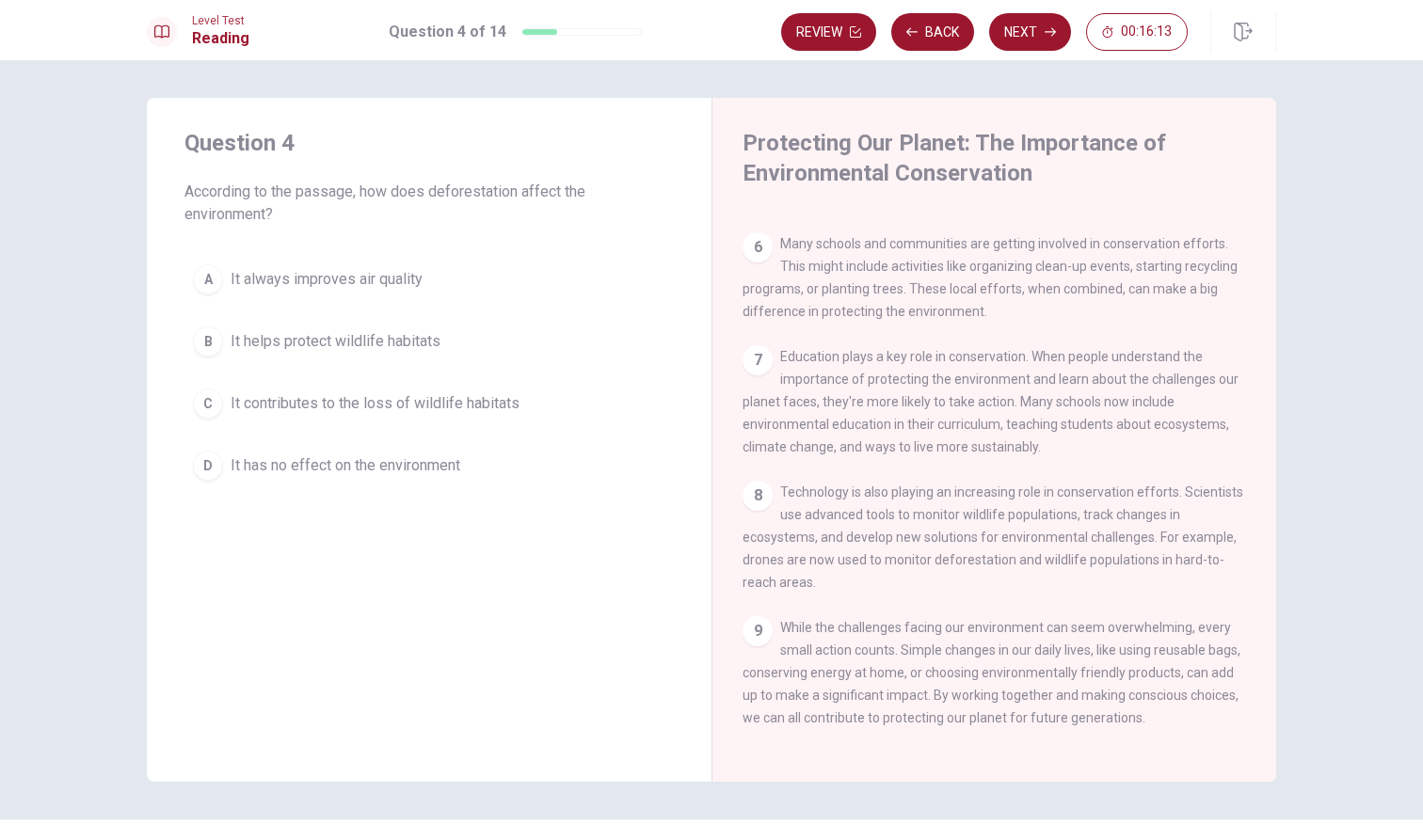 click on "C" at bounding box center (208, 279) 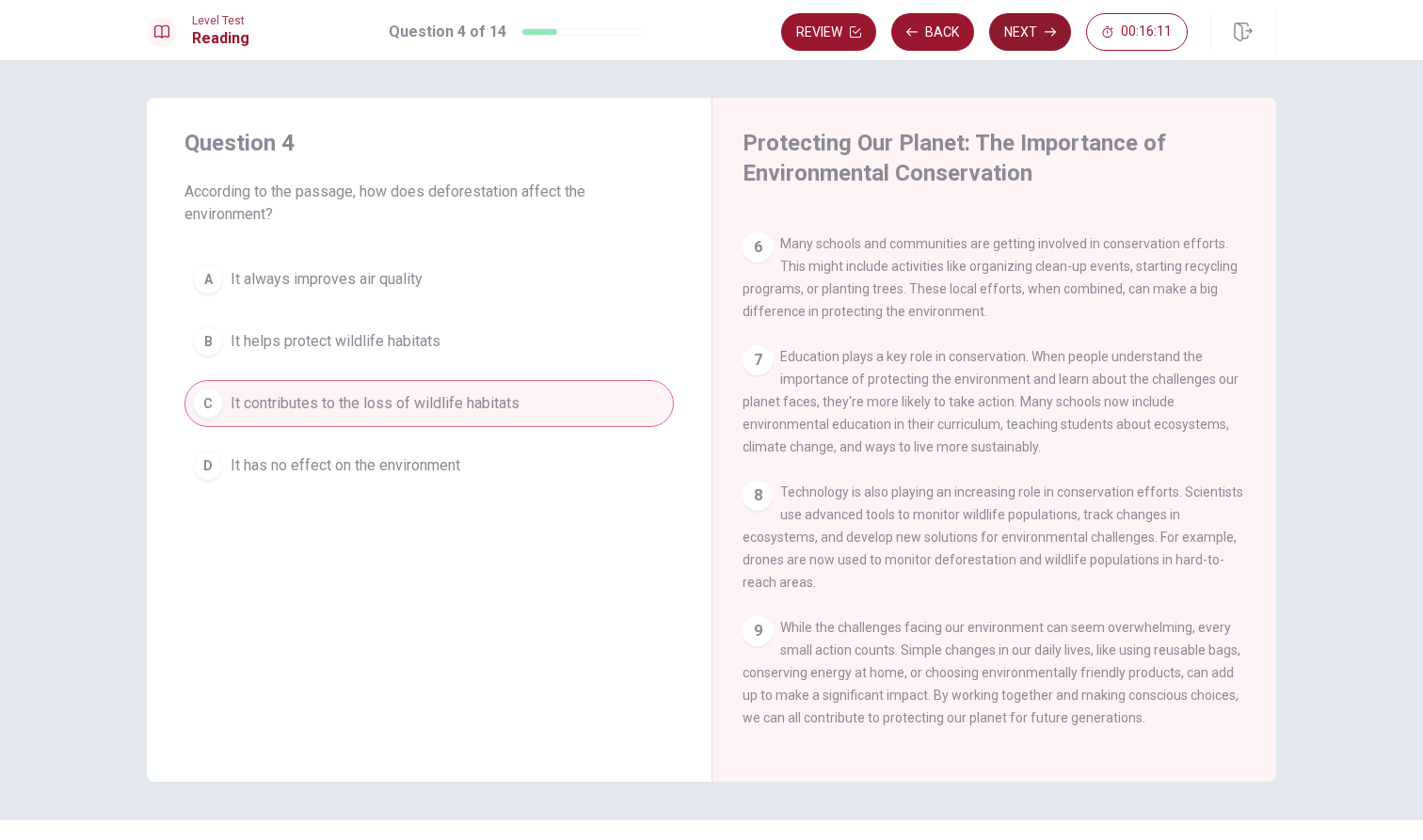 click on "Next" at bounding box center (1030, 32) 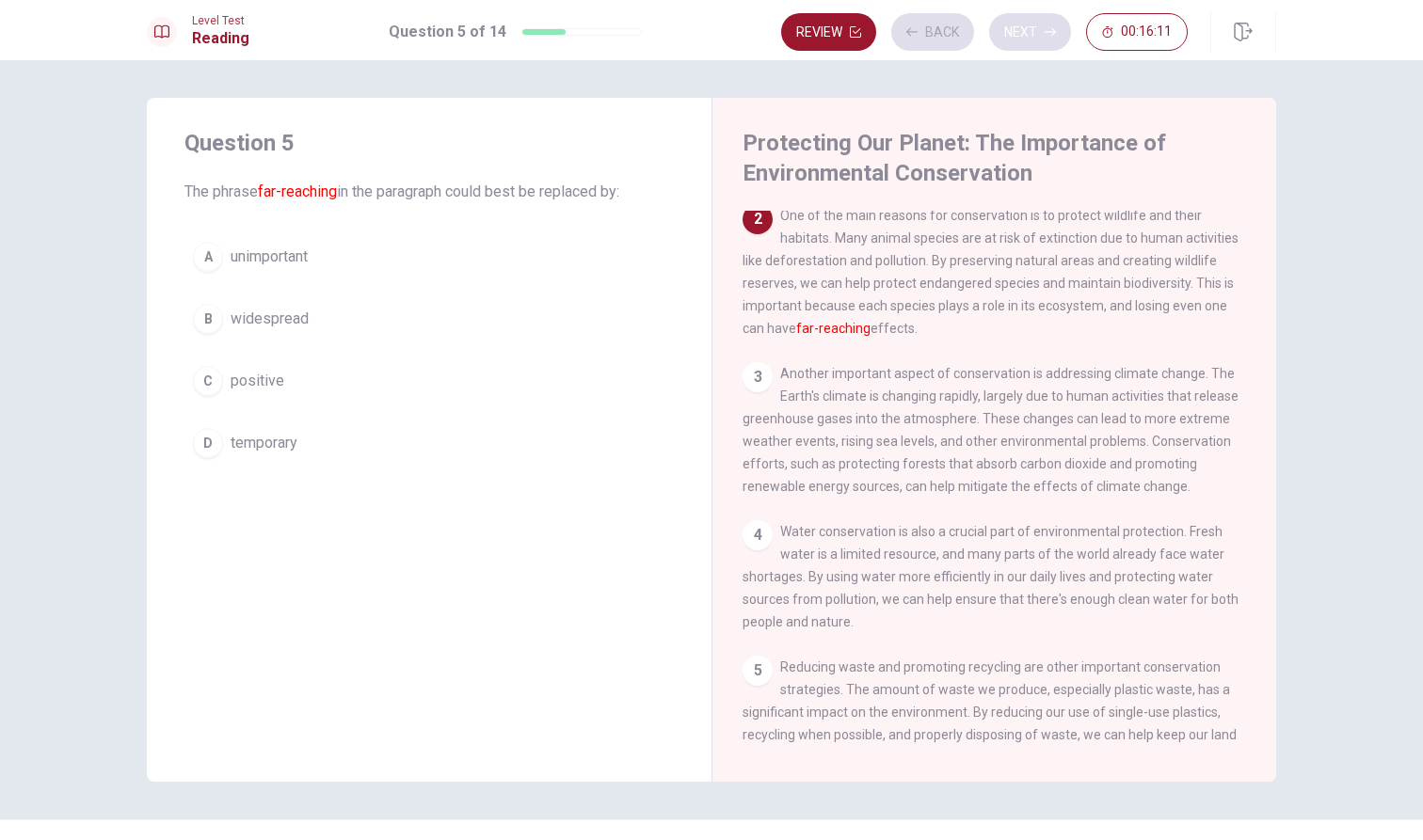 scroll, scrollTop: 135, scrollLeft: 0, axis: vertical 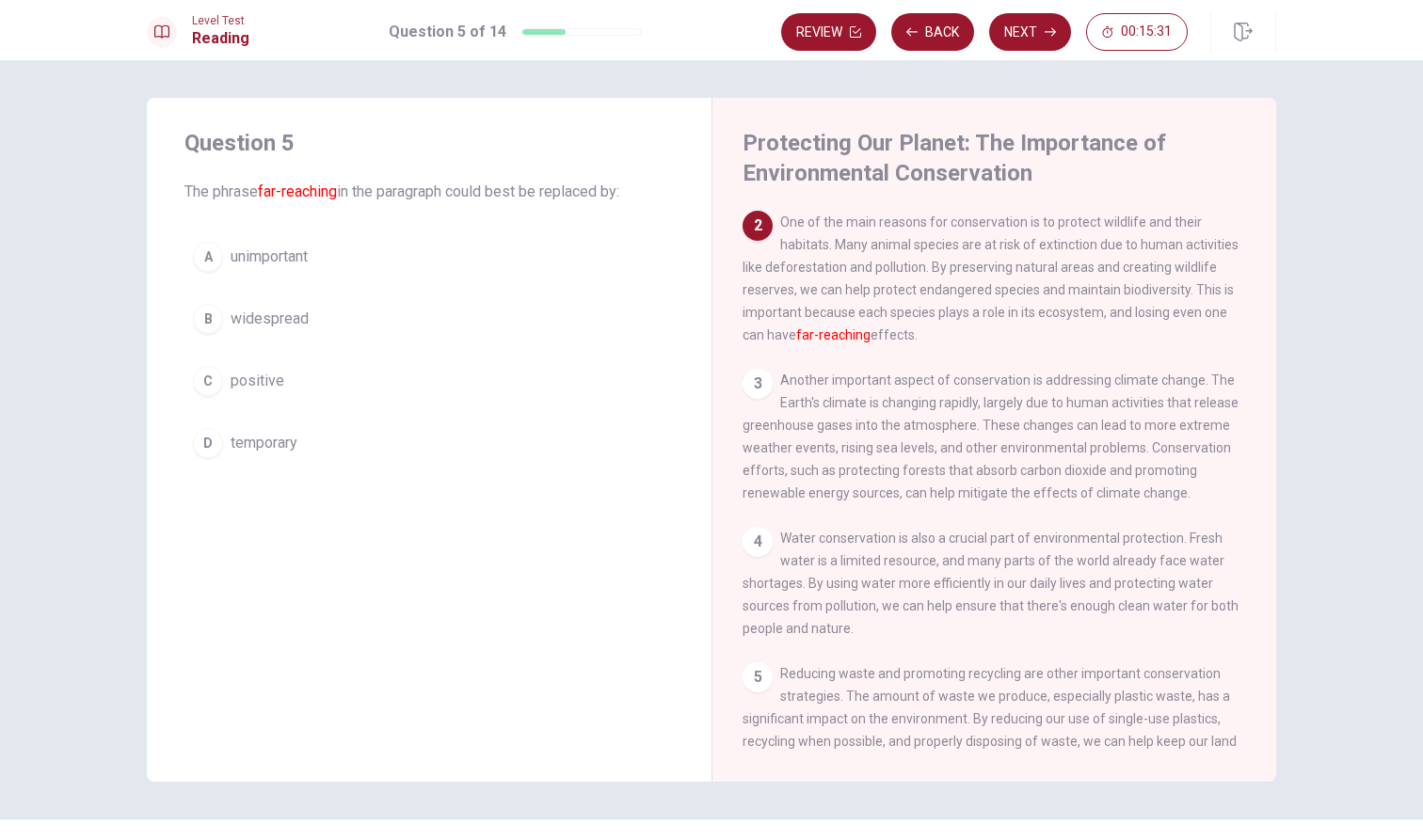 click on "B" at bounding box center (208, 257) 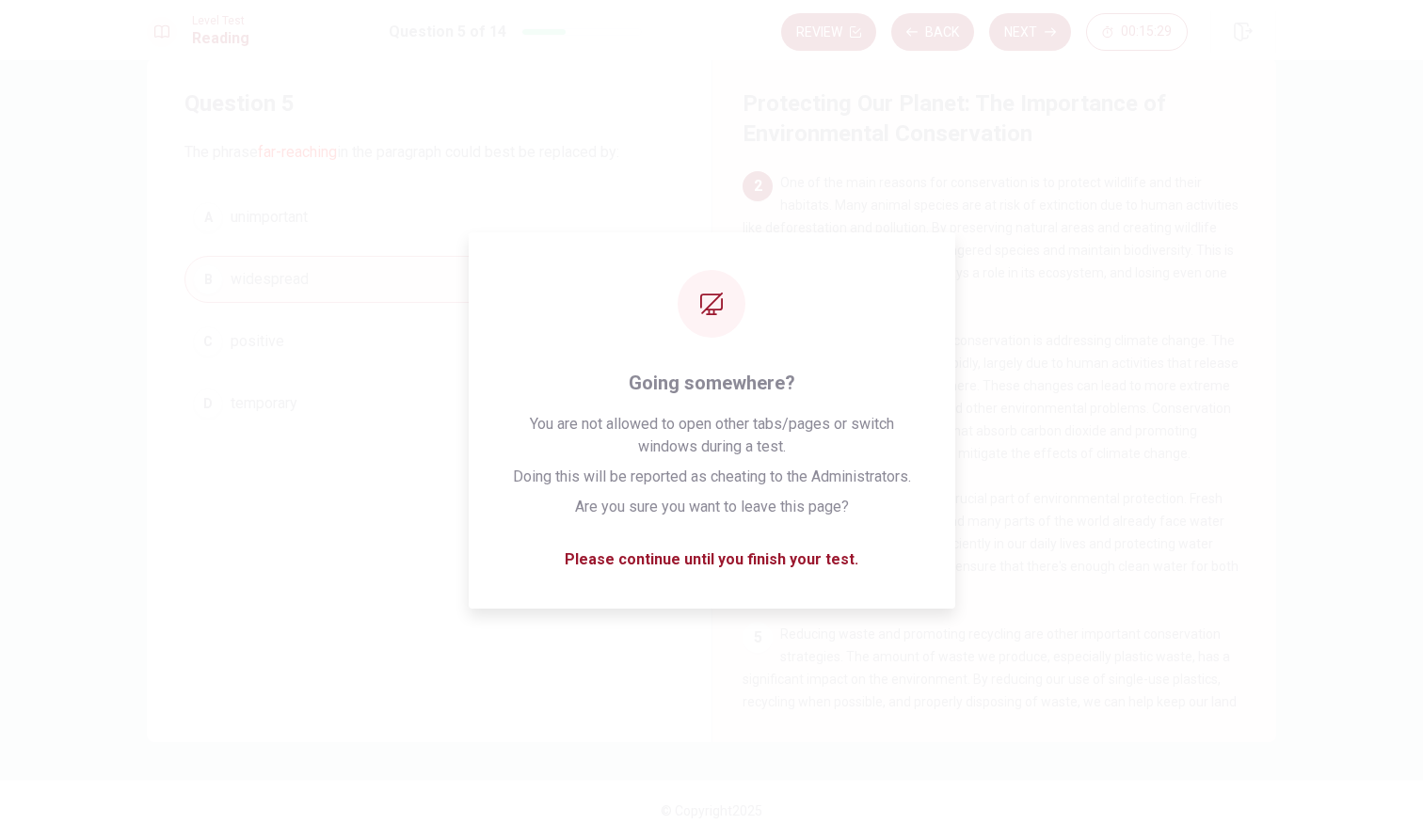 scroll, scrollTop: 40, scrollLeft: 0, axis: vertical 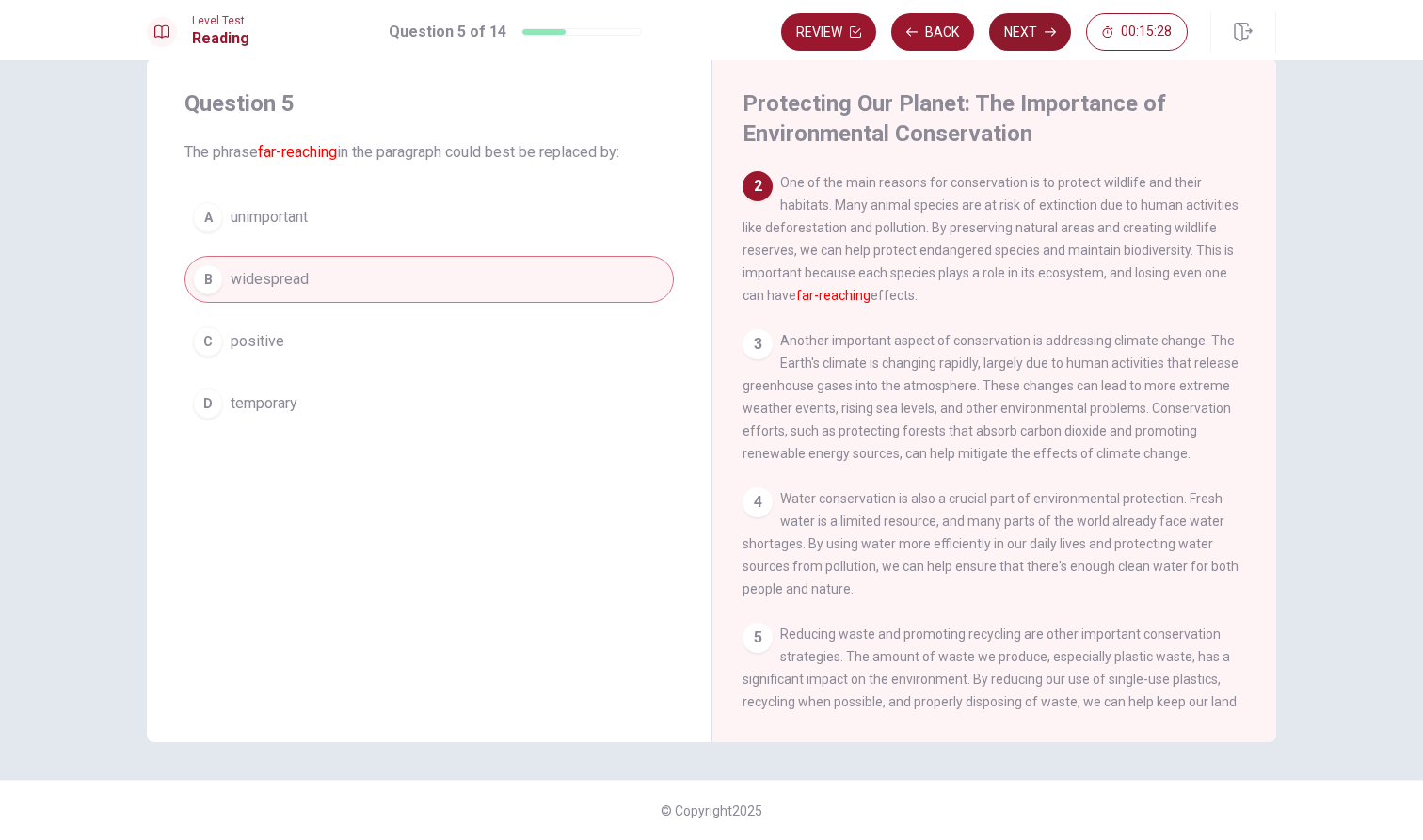 click on "Next" at bounding box center (1030, 32) 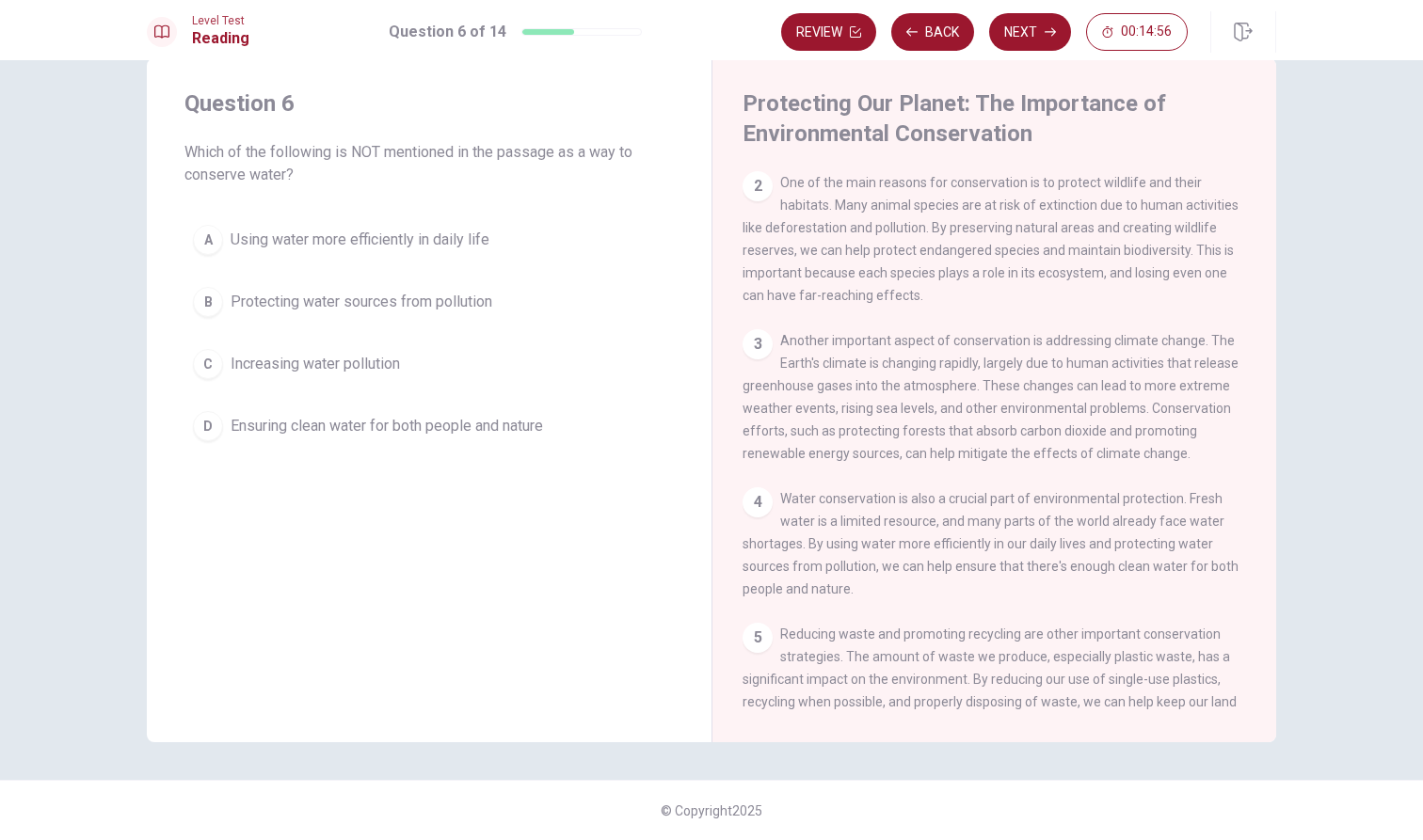 click on "C" at bounding box center [208, 240] 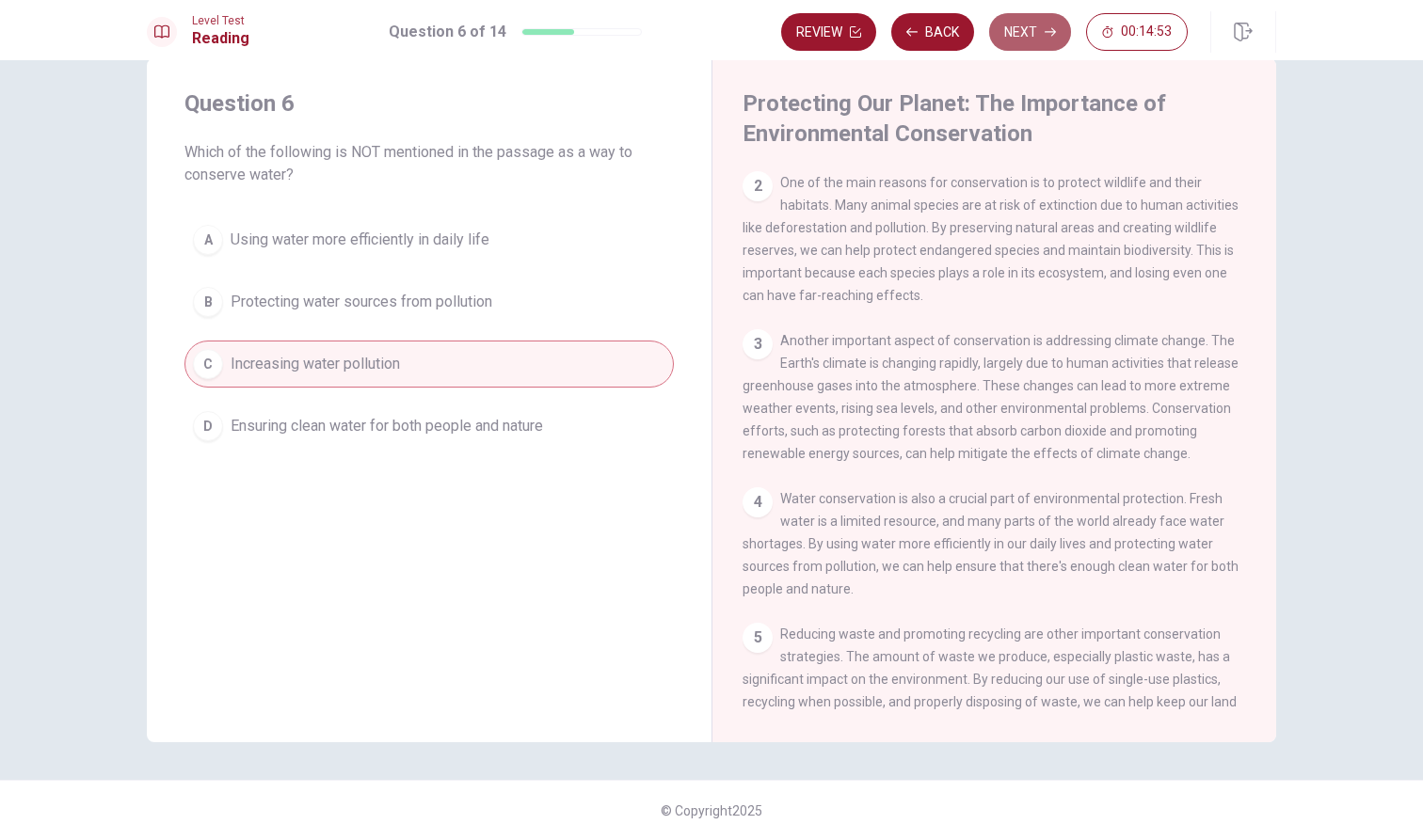 click on "Next" at bounding box center [1030, 32] 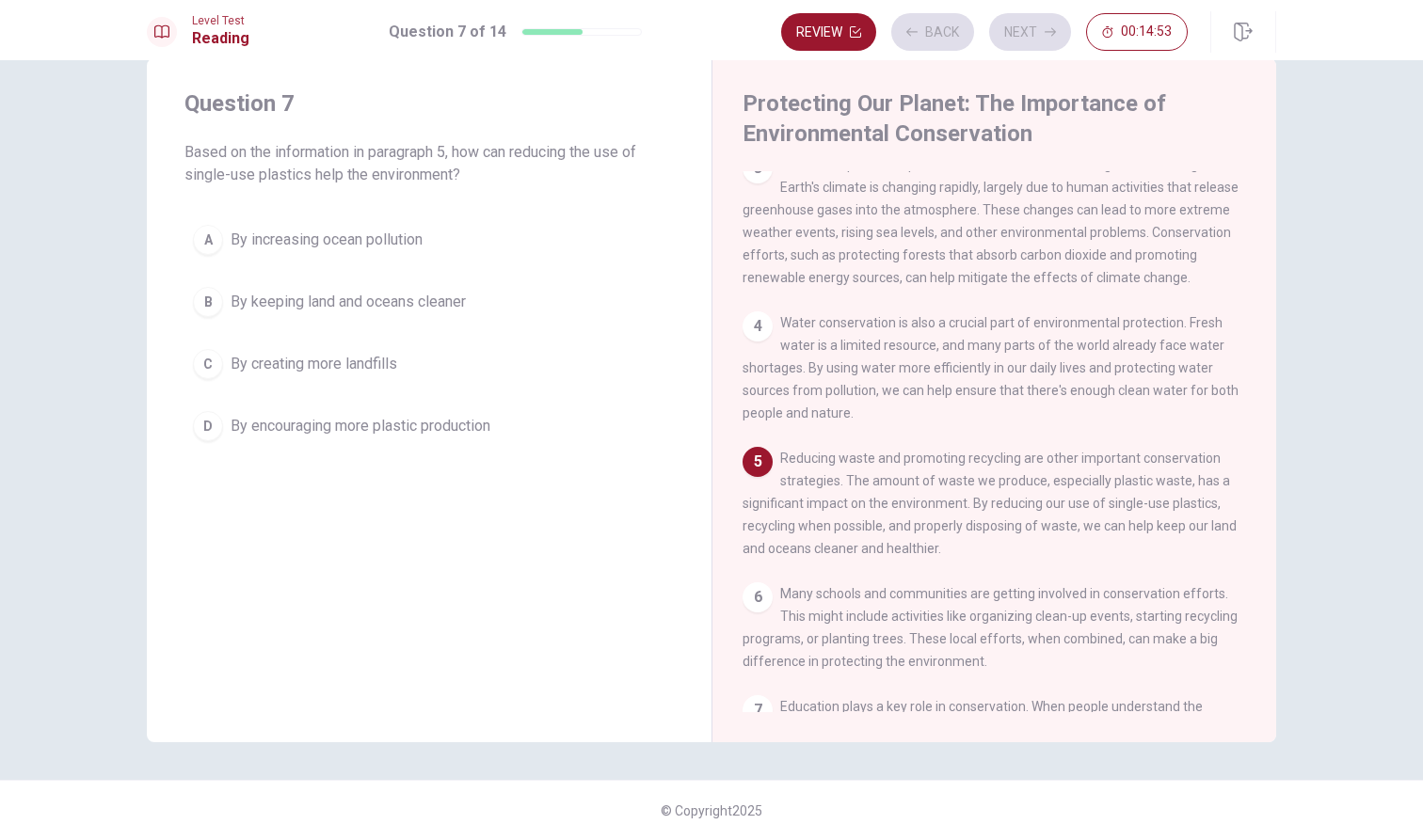 scroll, scrollTop: 347, scrollLeft: 0, axis: vertical 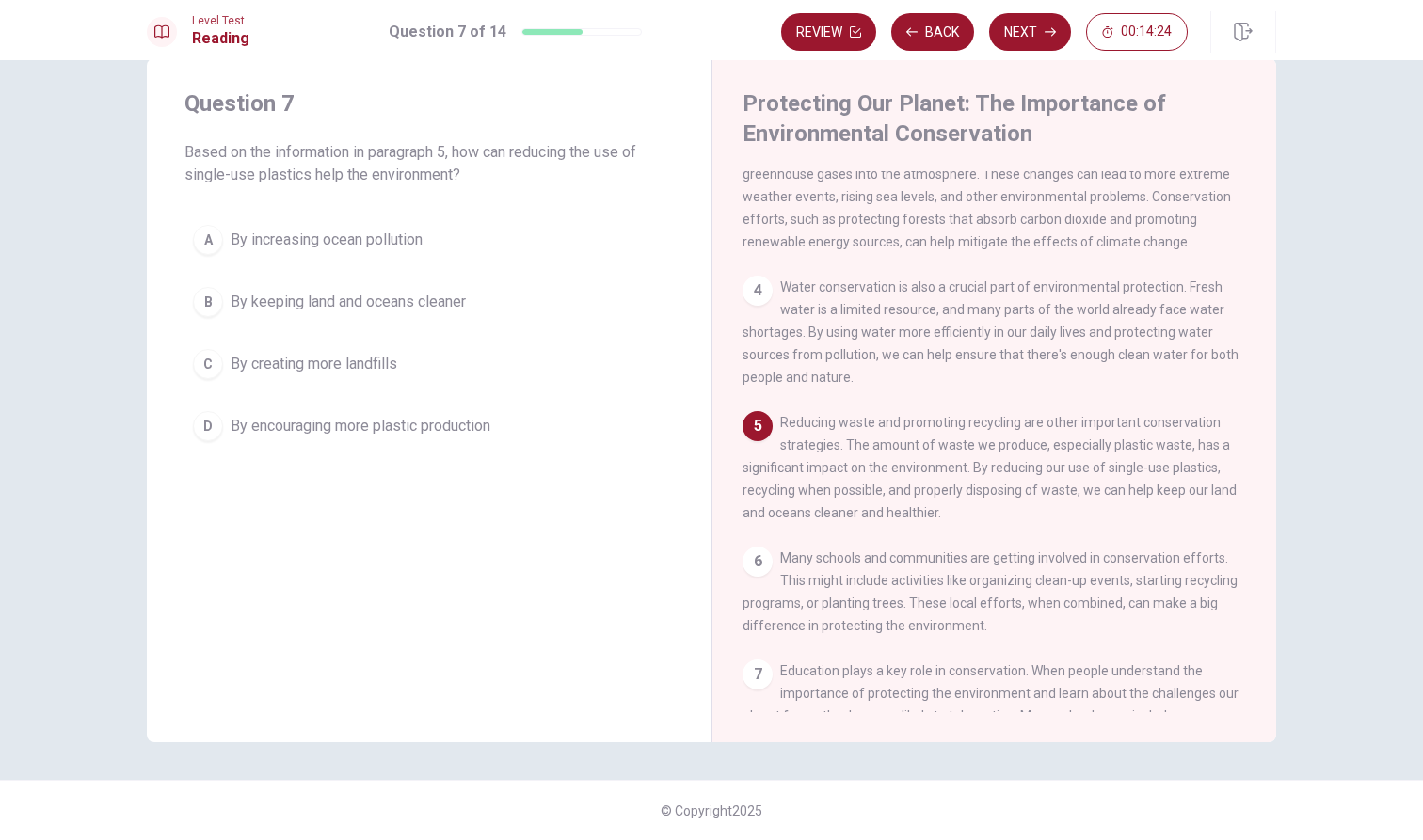 click on "B" at bounding box center (208, 240) 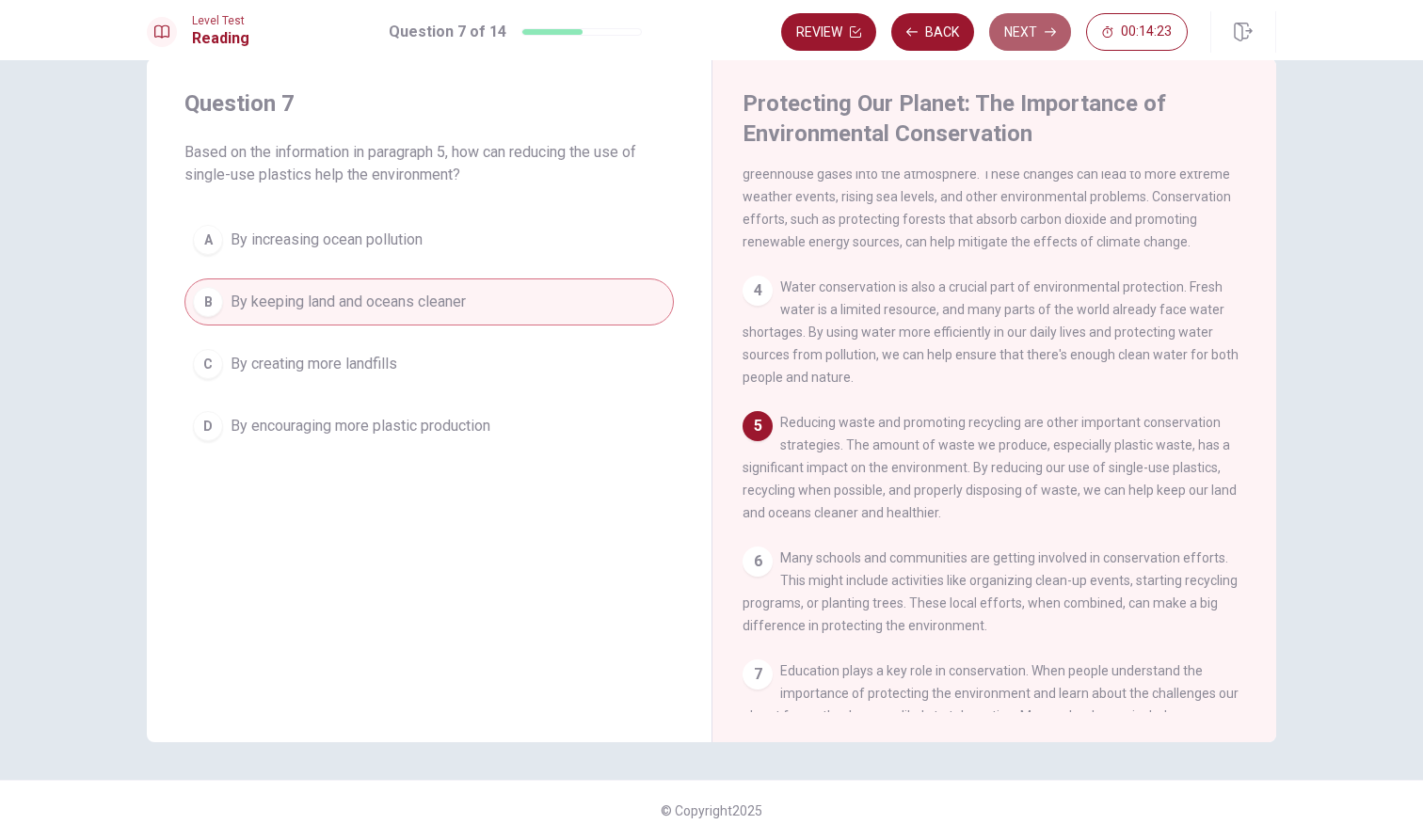 click on "Next" at bounding box center [1030, 32] 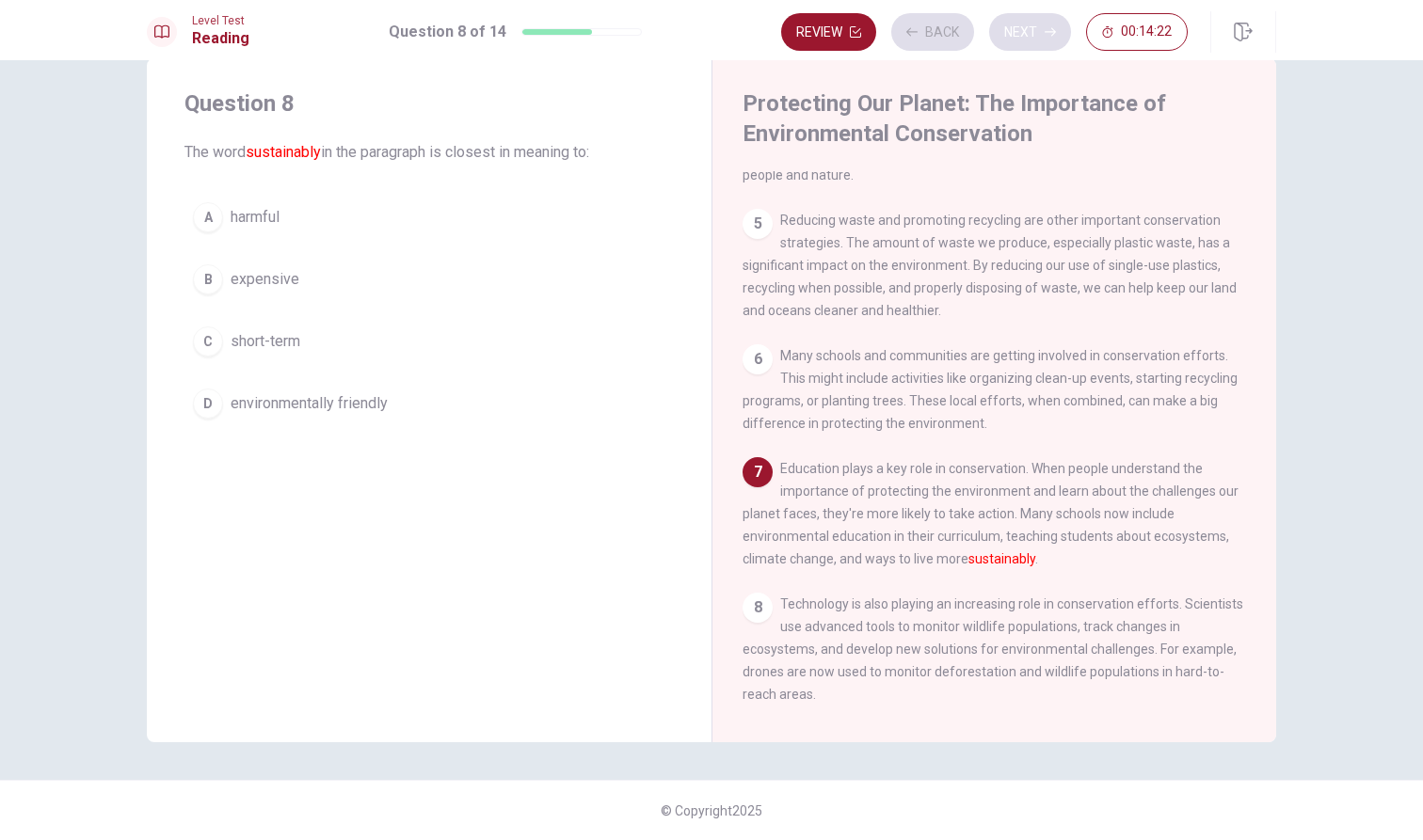 scroll, scrollTop: 595, scrollLeft: 0, axis: vertical 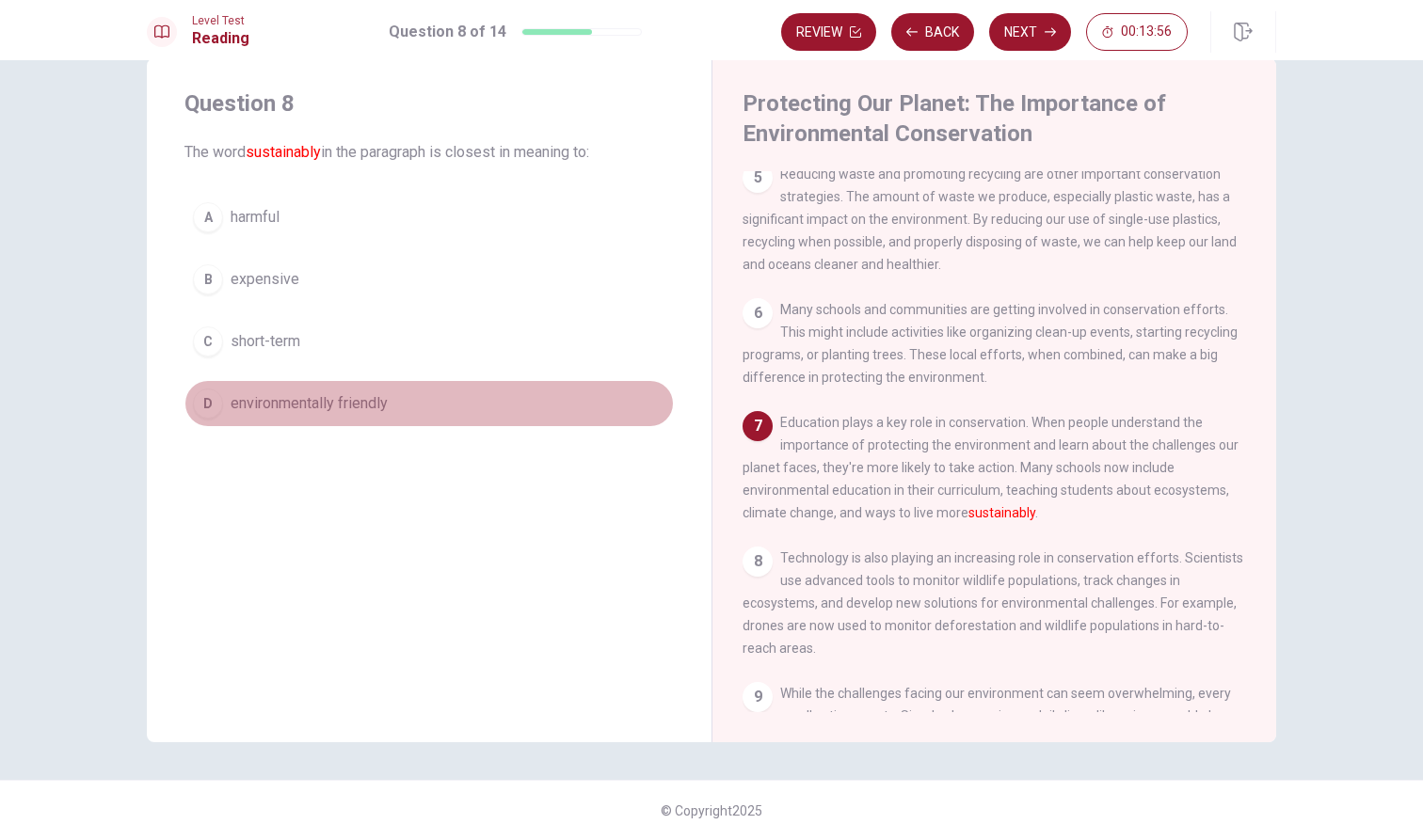 click on "D" at bounding box center (208, 217) 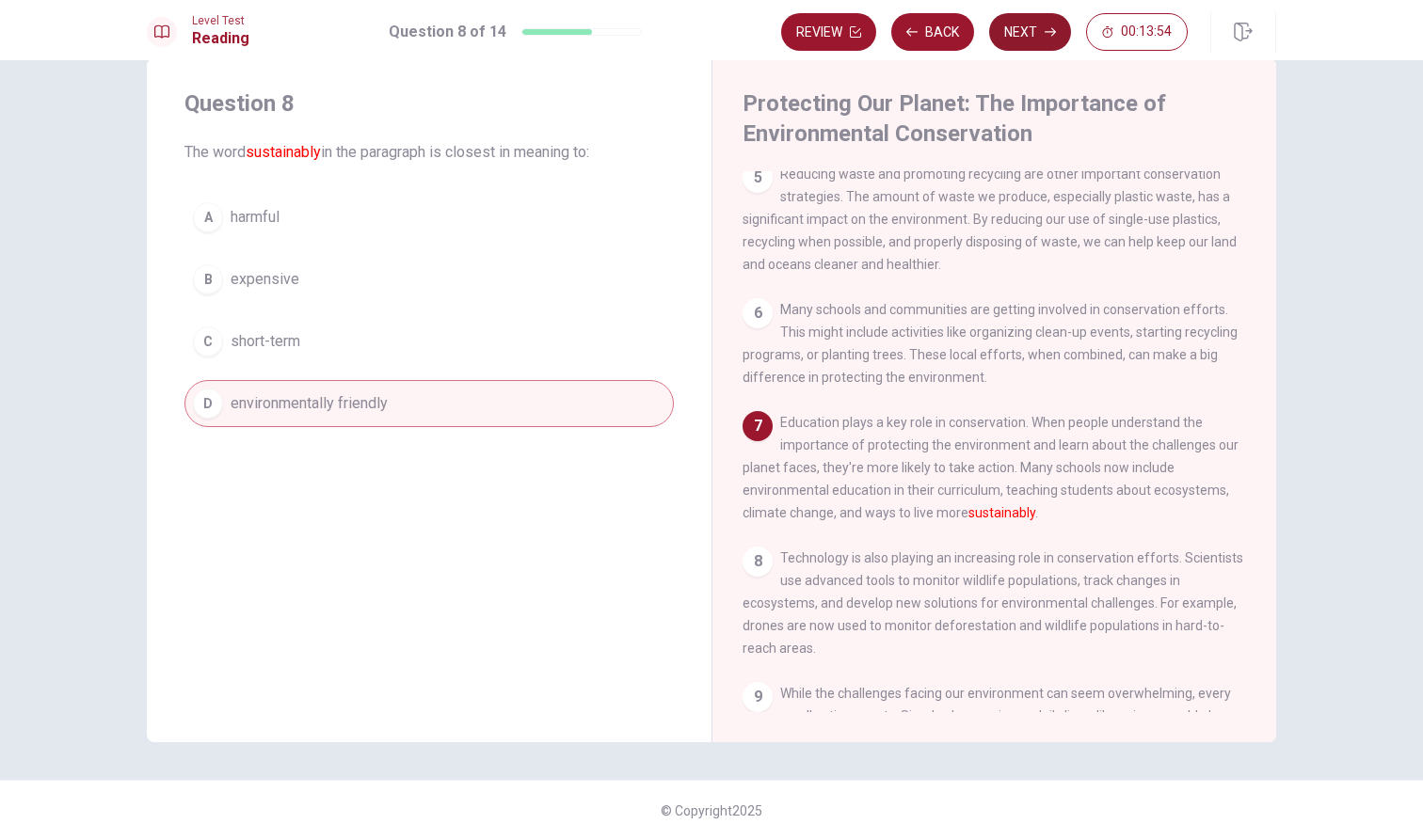 click on "Next" at bounding box center (1030, 32) 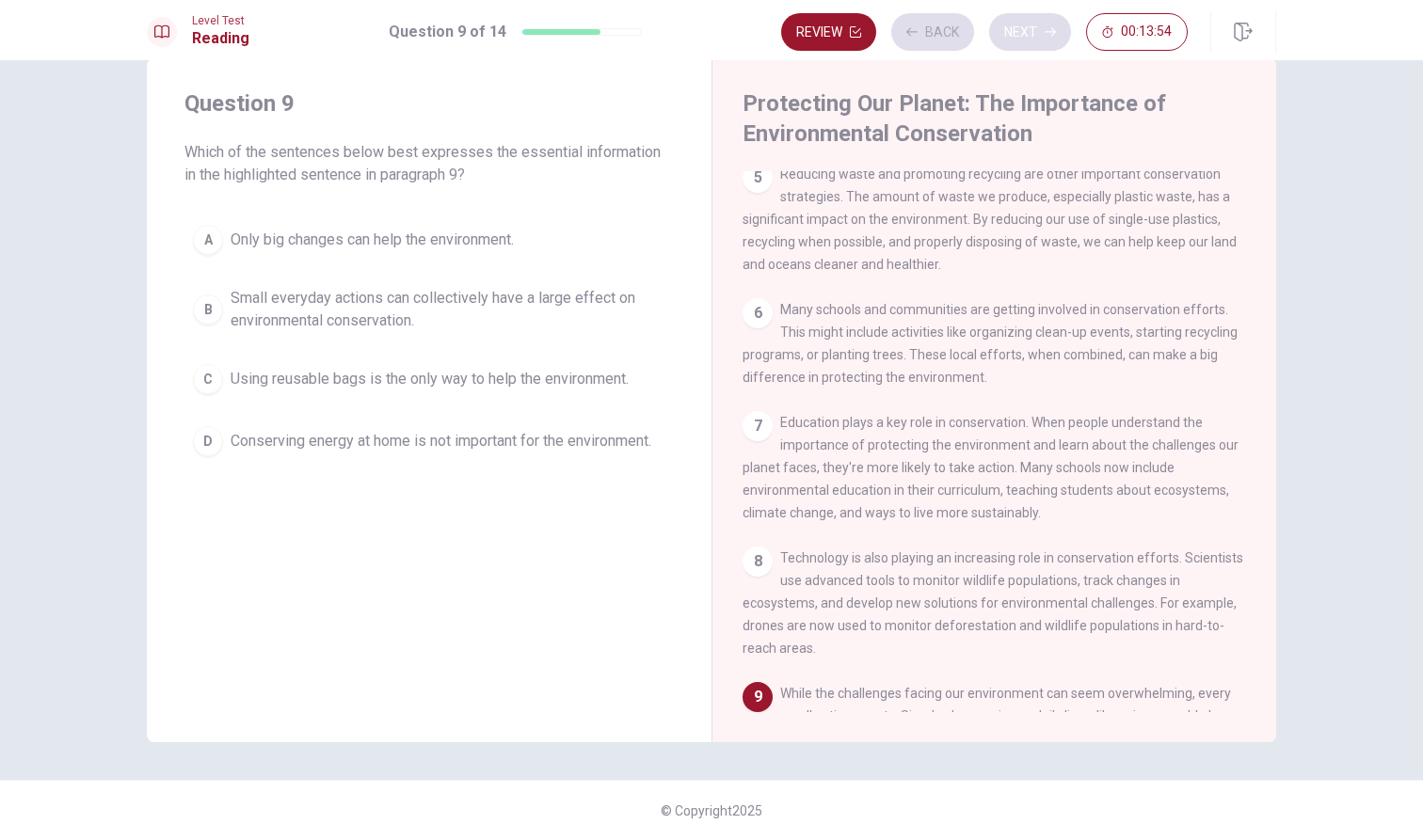 scroll, scrollTop: 701, scrollLeft: 0, axis: vertical 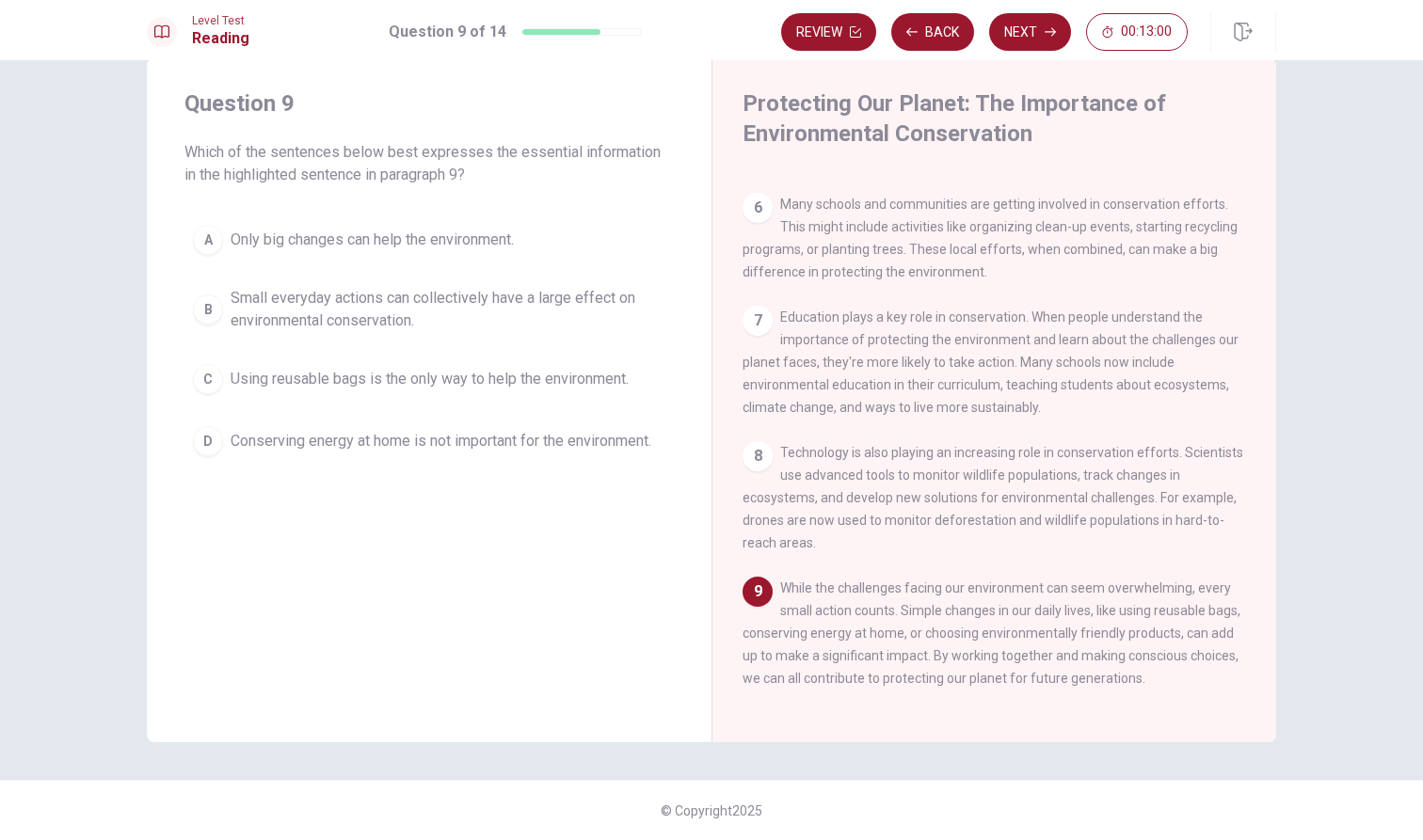 click on "B" at bounding box center (208, 240) 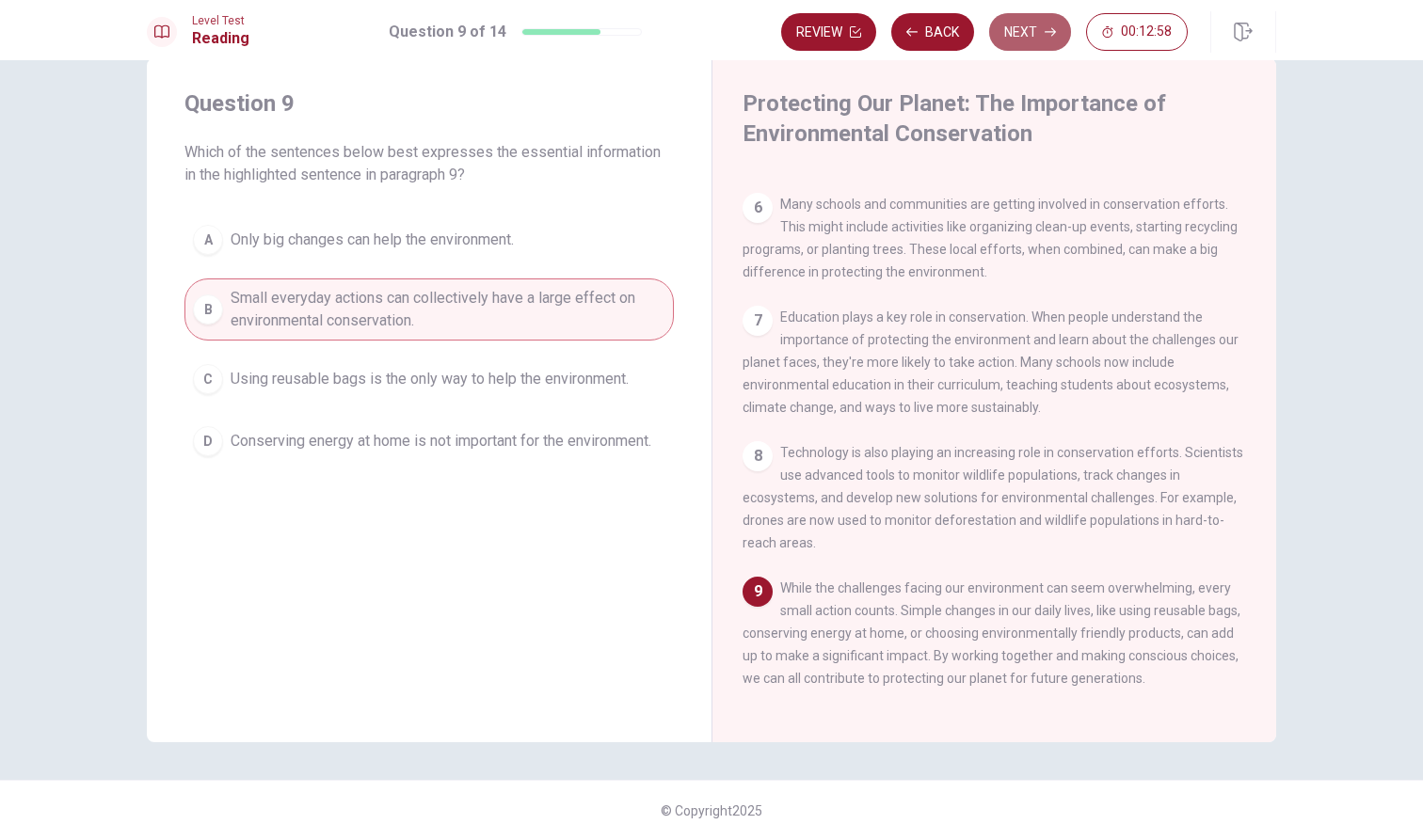 click at bounding box center [855, 32] 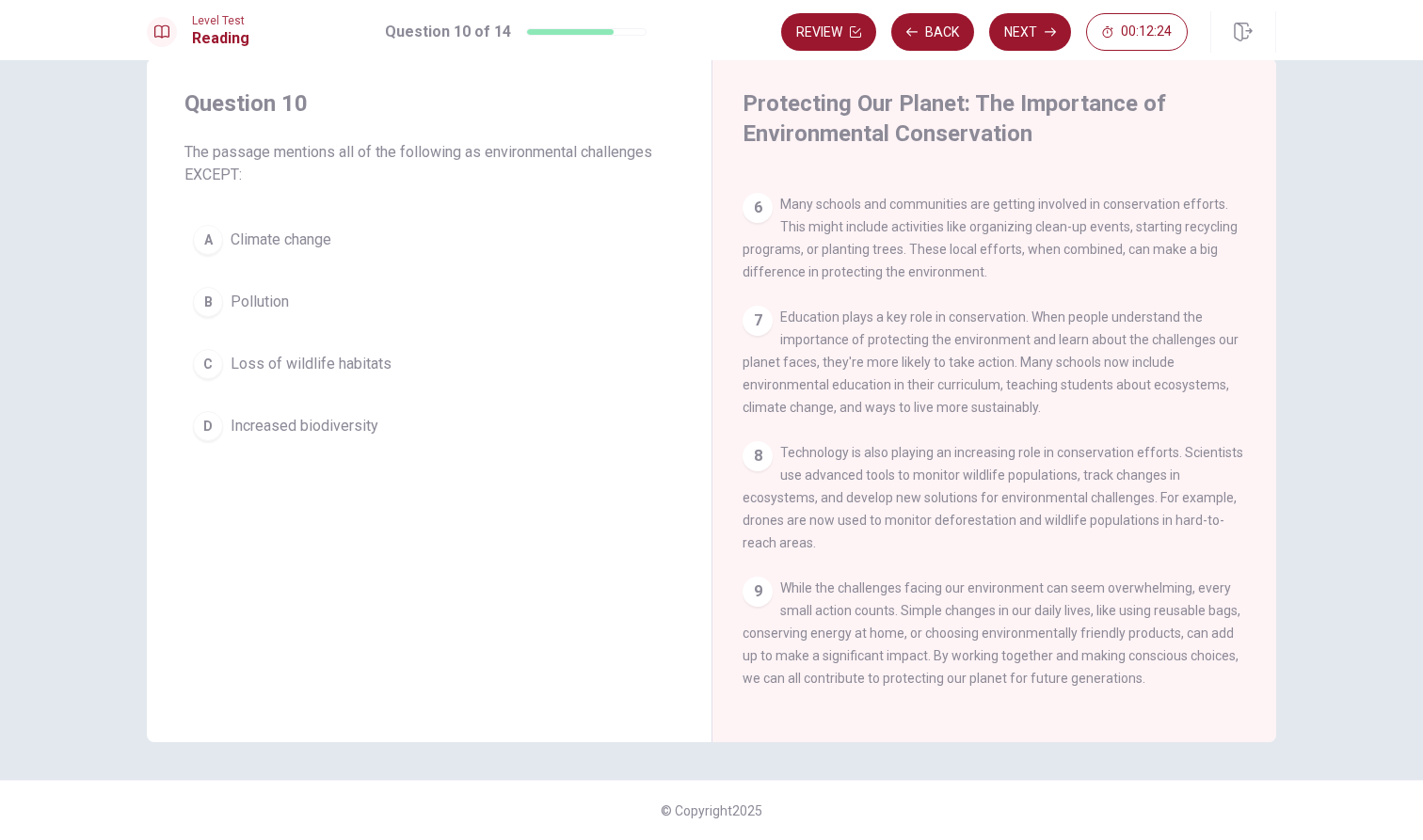 click on "D" at bounding box center [208, 240] 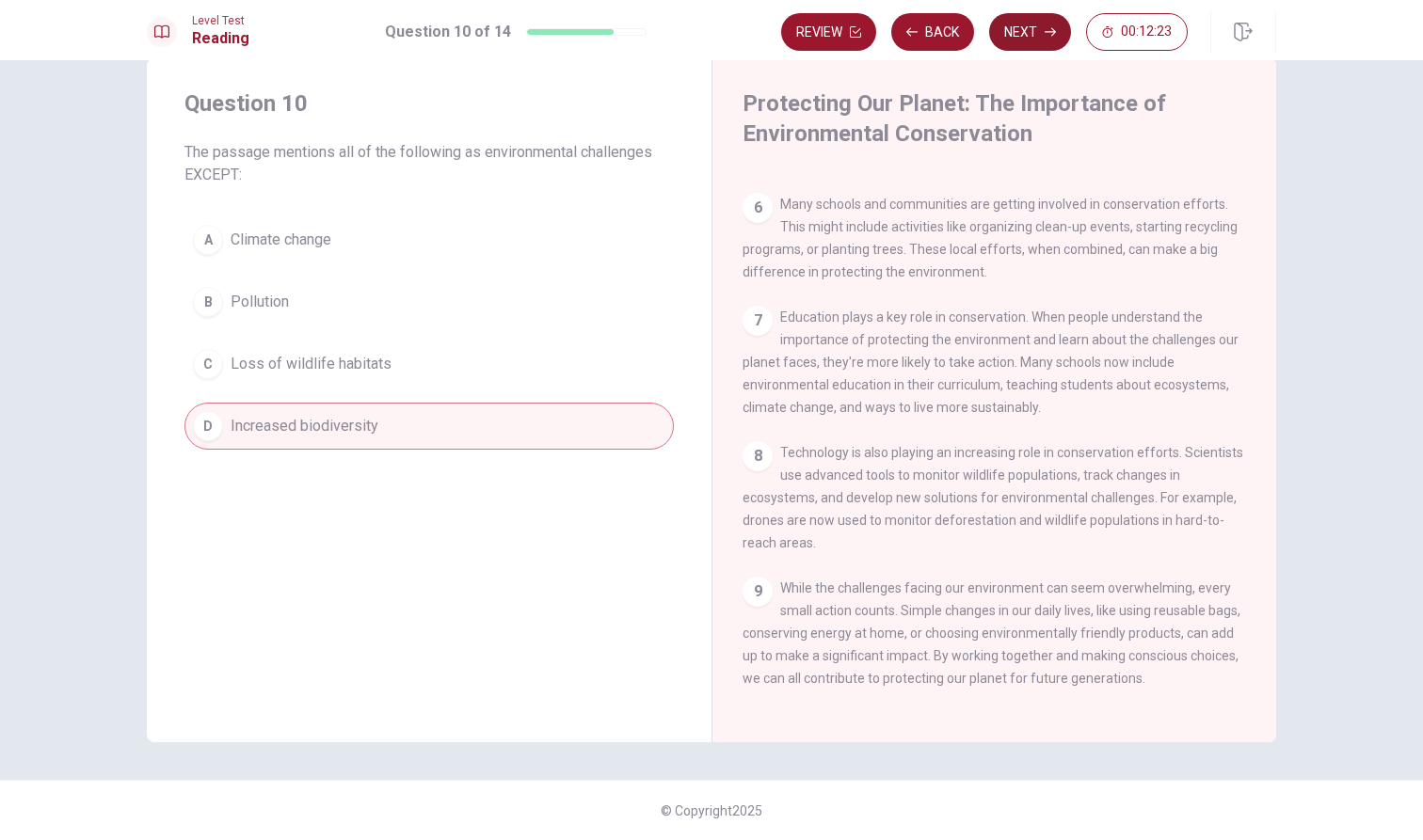 click on "Next" at bounding box center [1030, 32] 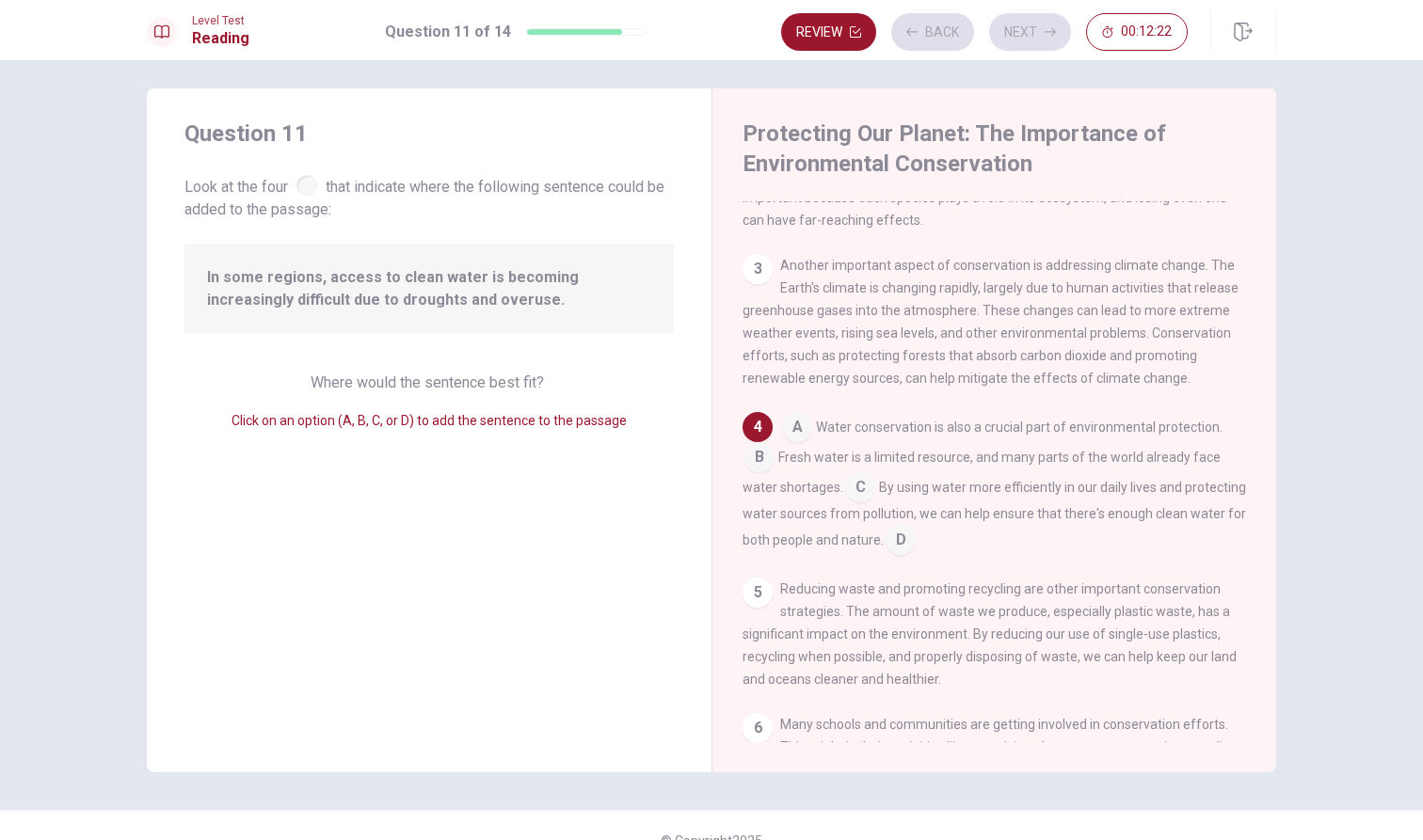 scroll, scrollTop: 242, scrollLeft: 0, axis: vertical 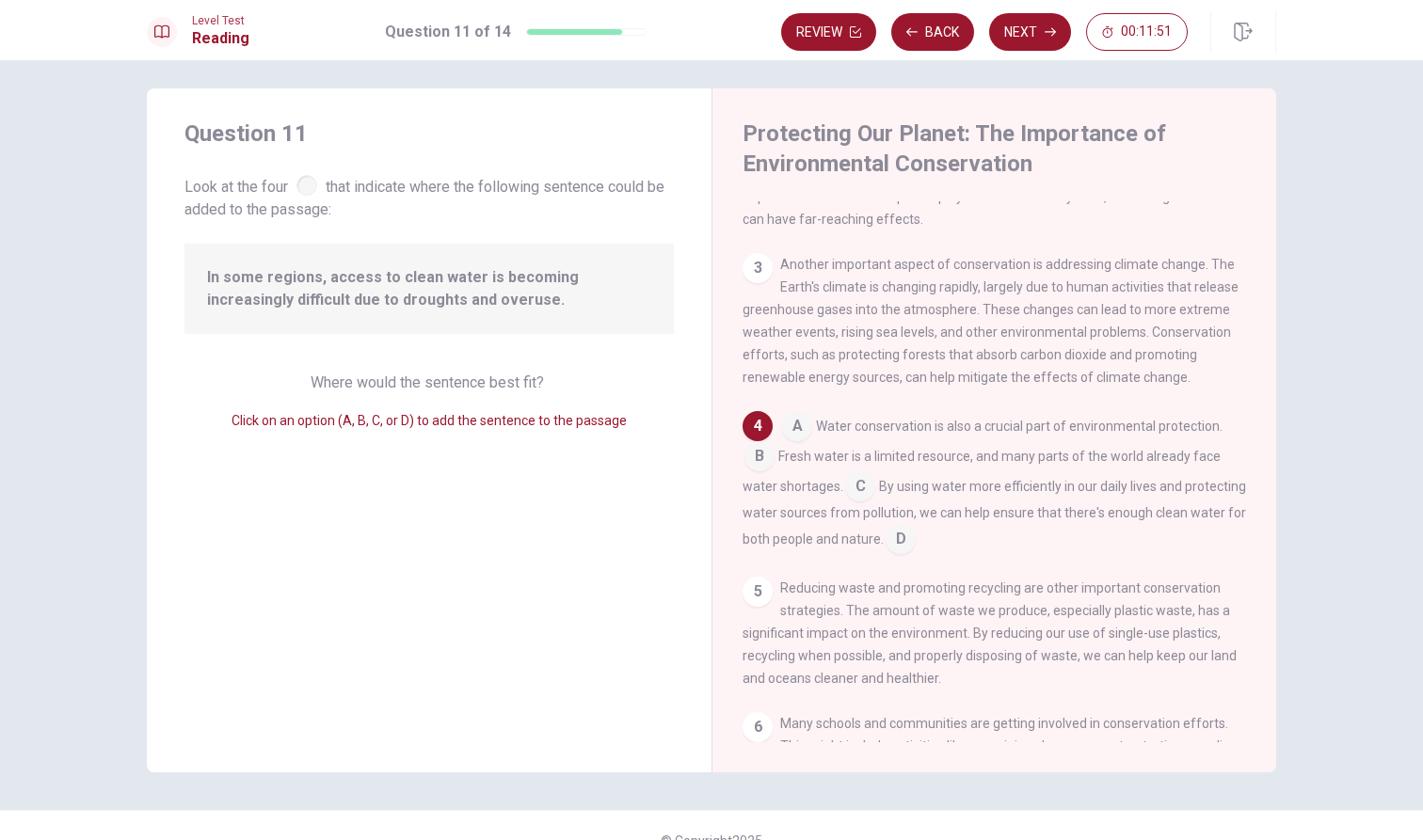 click at bounding box center [797, 428] 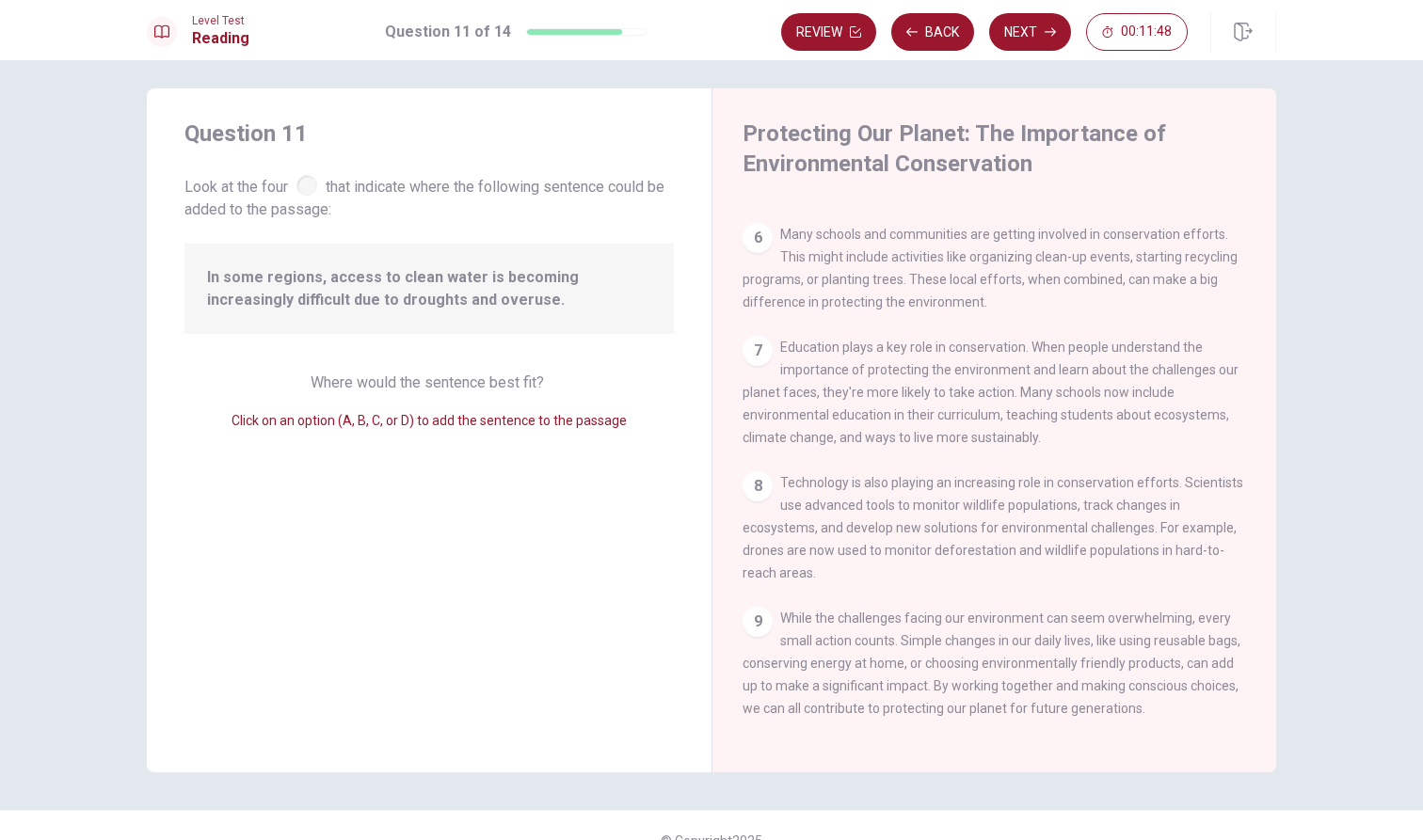 scroll, scrollTop: 753, scrollLeft: 0, axis: vertical 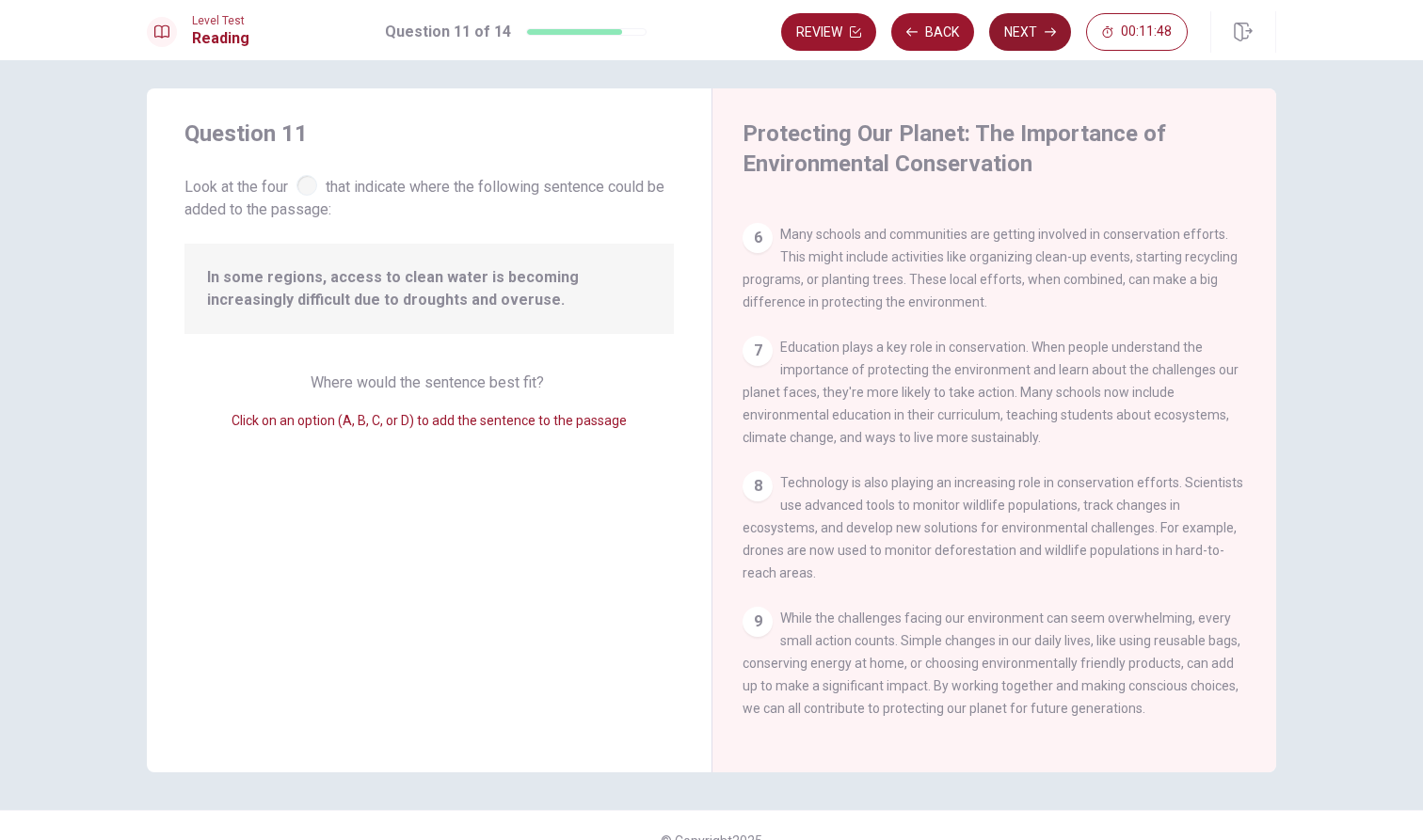 click at bounding box center [855, 32] 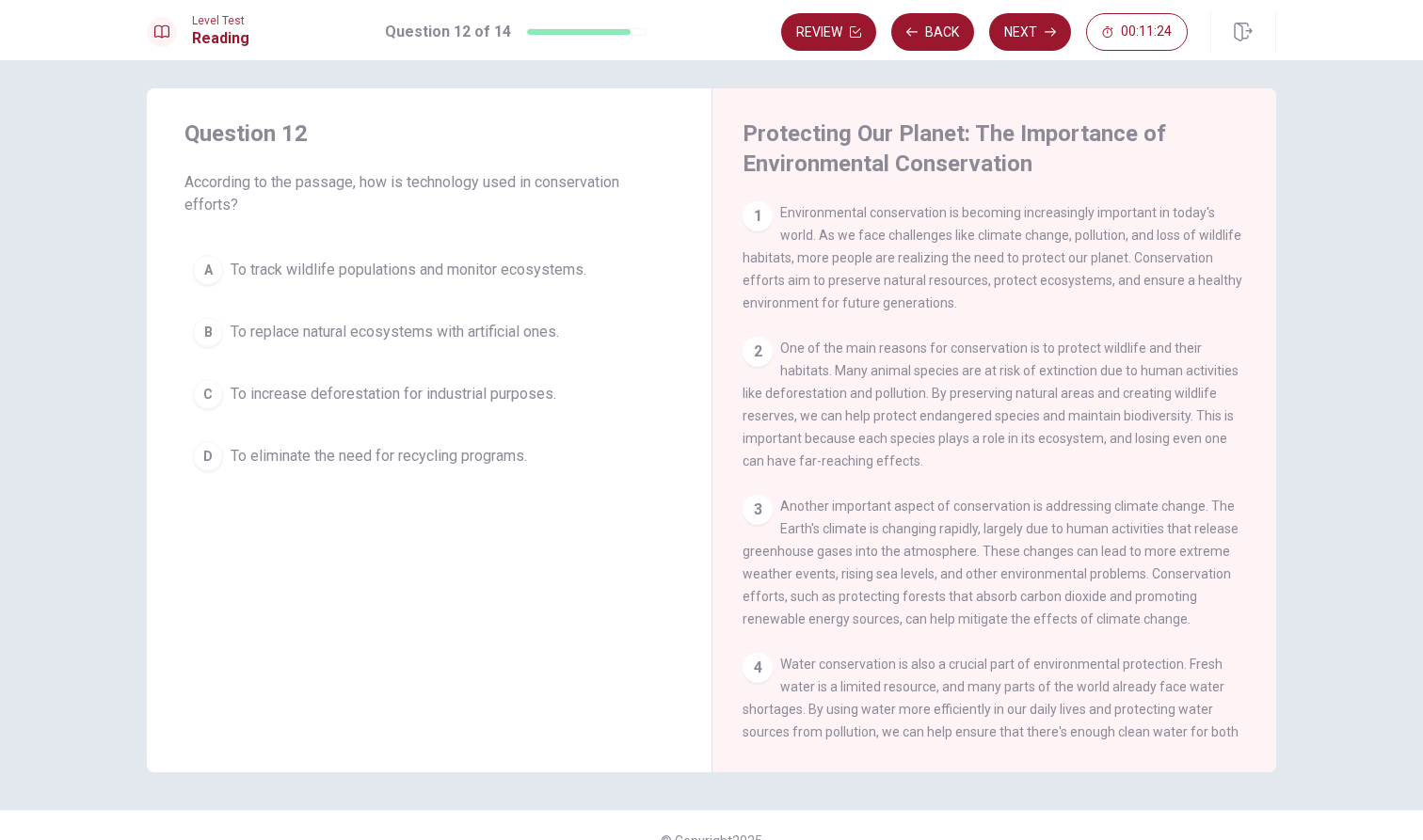 click on "A" at bounding box center (208, 270) 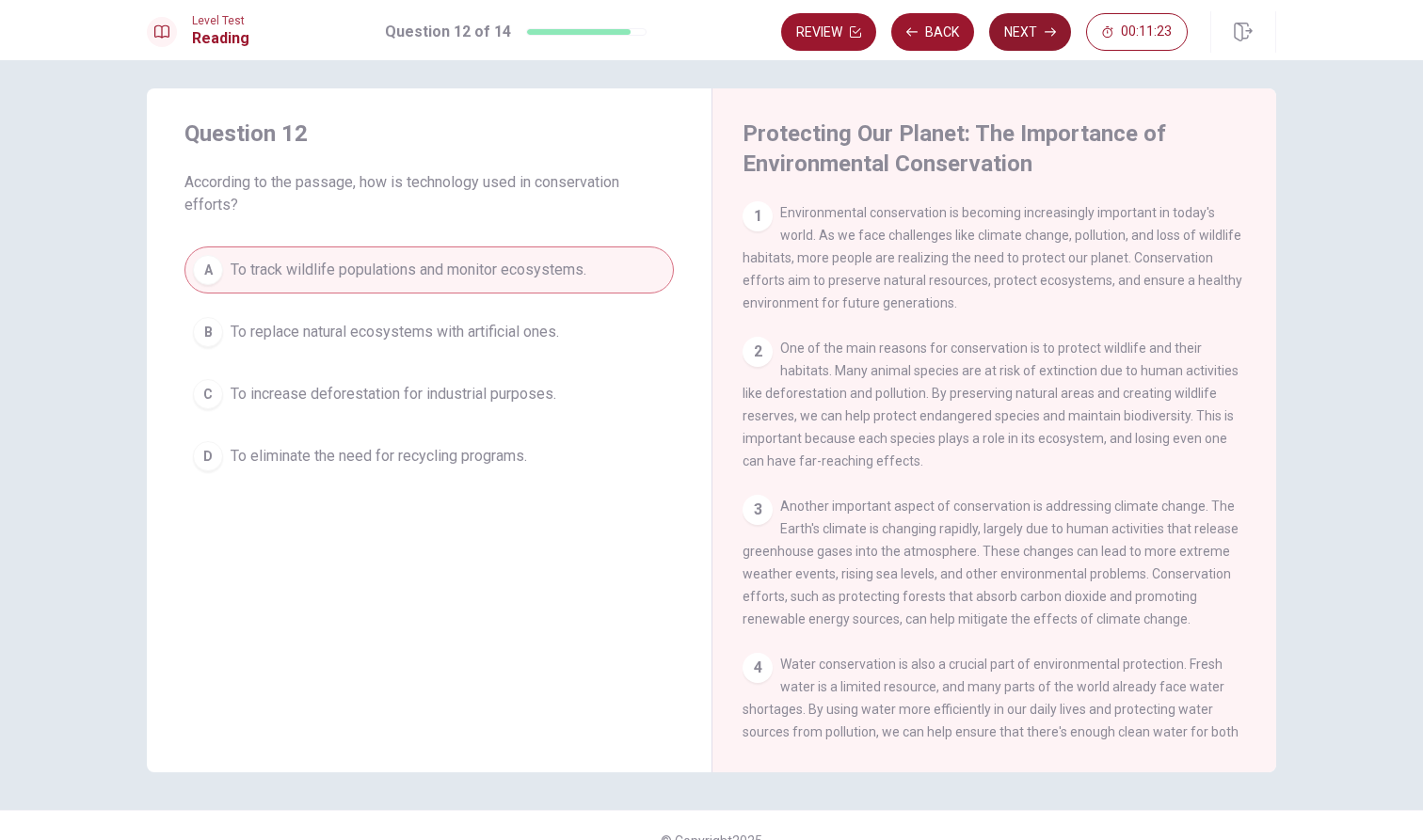 click on "Next" at bounding box center [1030, 32] 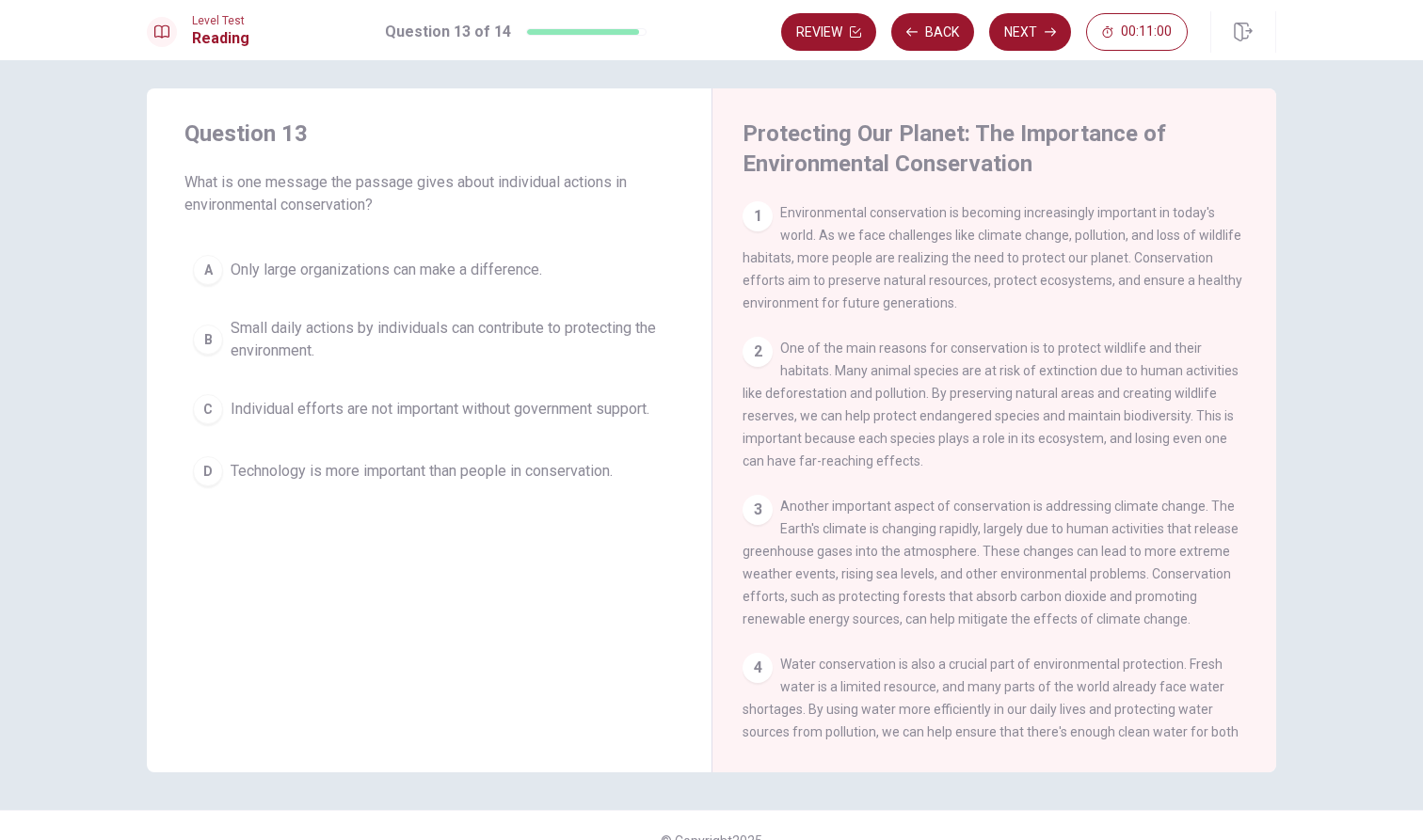 click on "B" at bounding box center (208, 270) 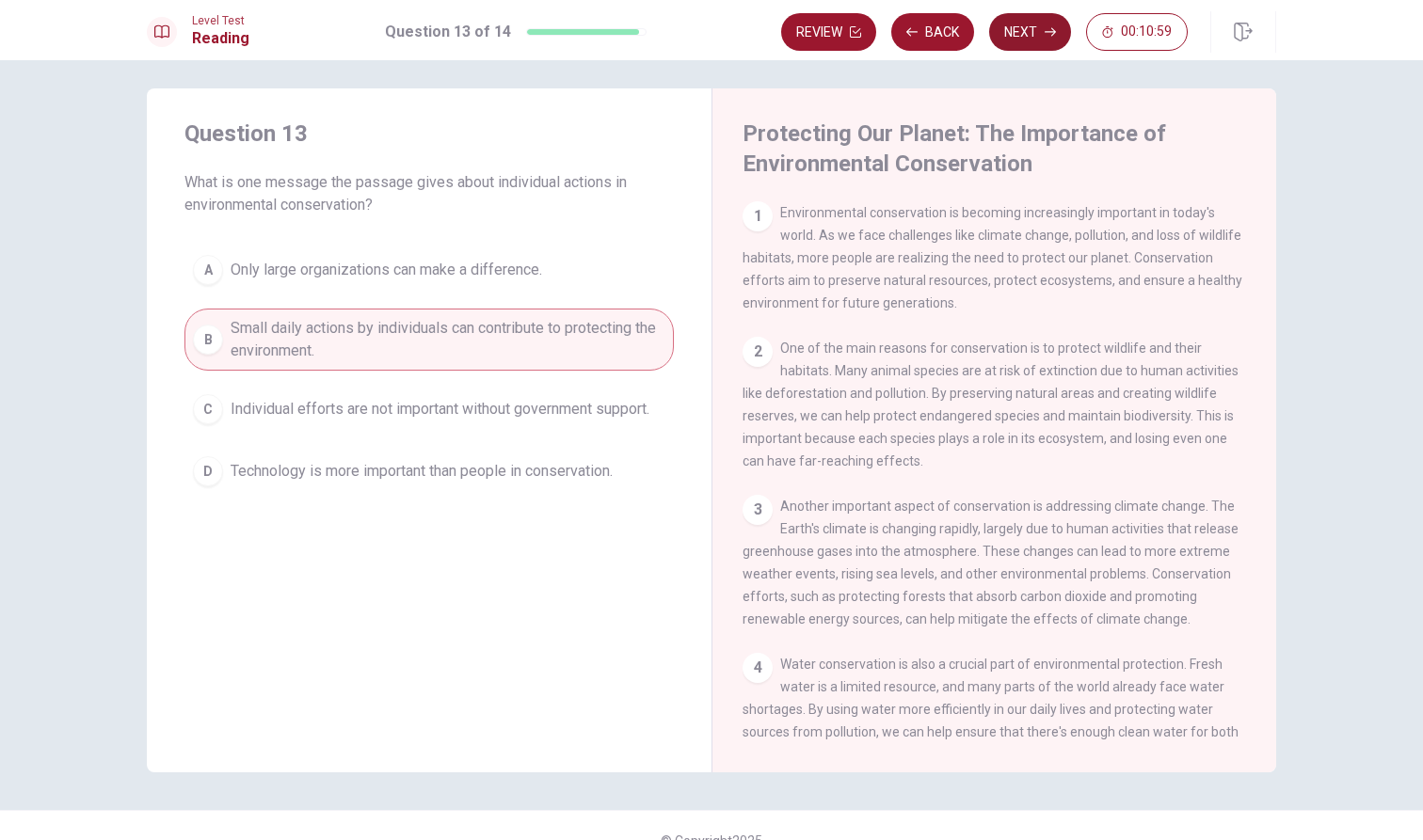 click on "Next" at bounding box center [1030, 32] 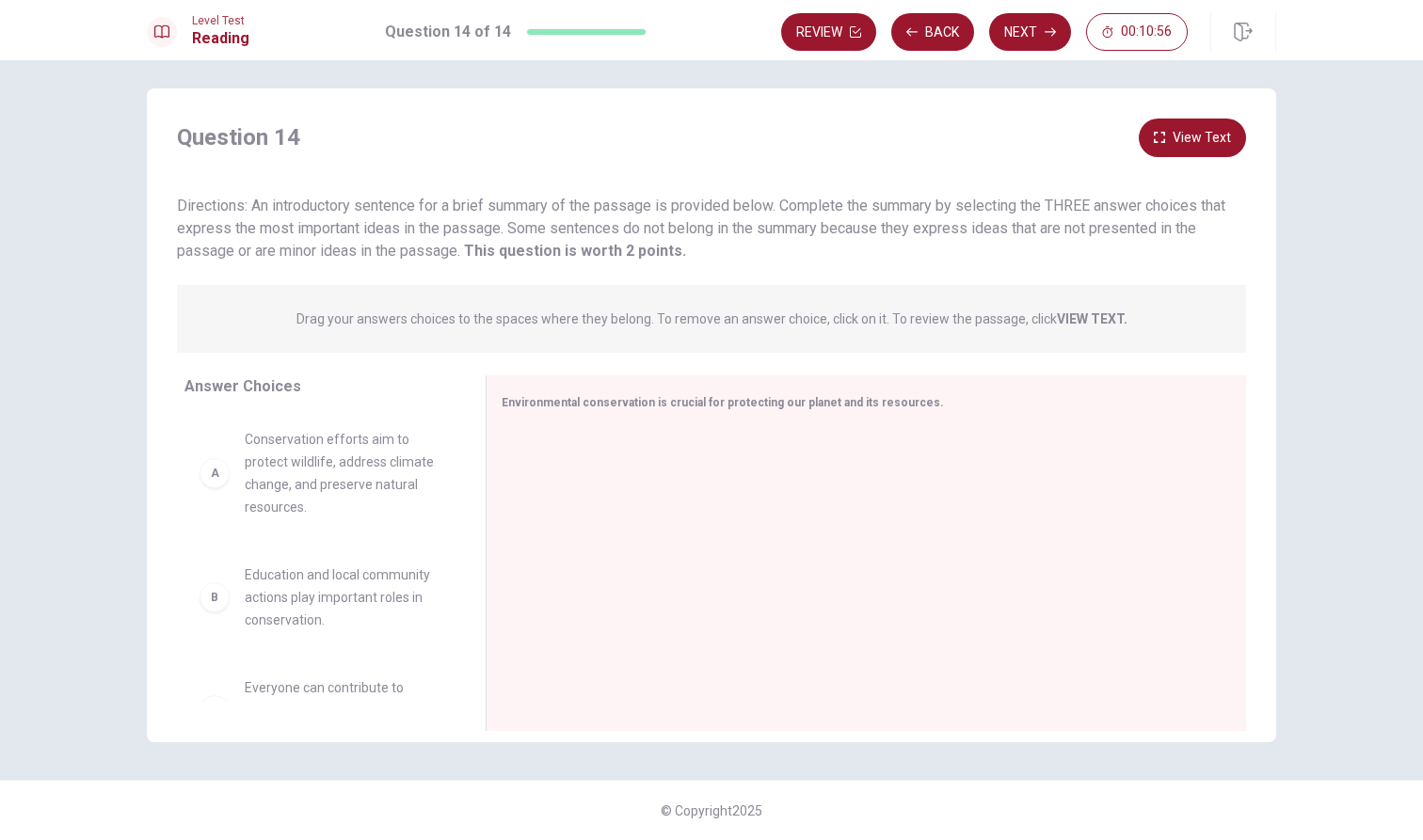 scroll, scrollTop: 0, scrollLeft: 0, axis: both 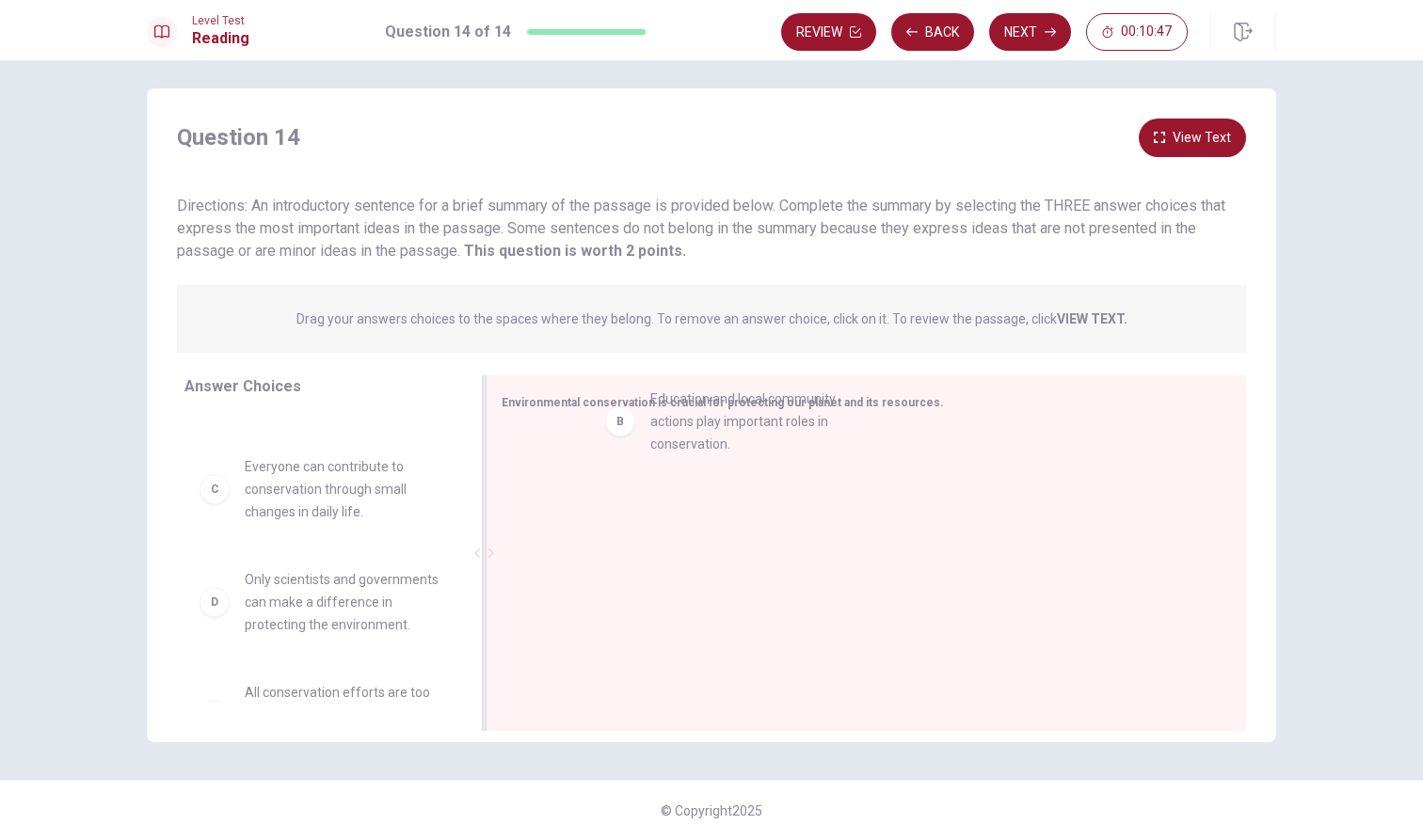 drag, startPoint x: 248, startPoint y: 502, endPoint x: 594, endPoint y: 474, distance: 347.1311 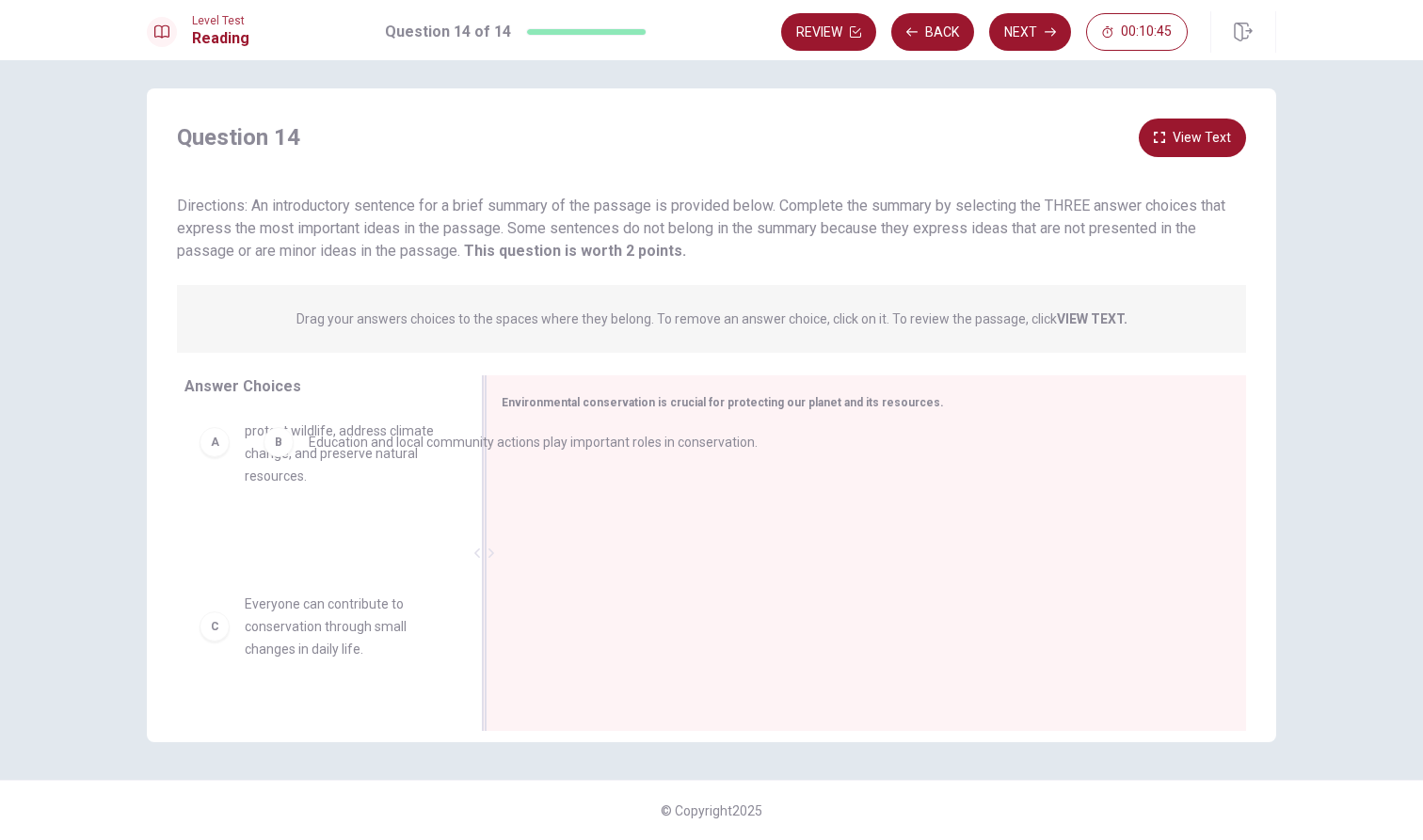 scroll, scrollTop: 0, scrollLeft: 0, axis: both 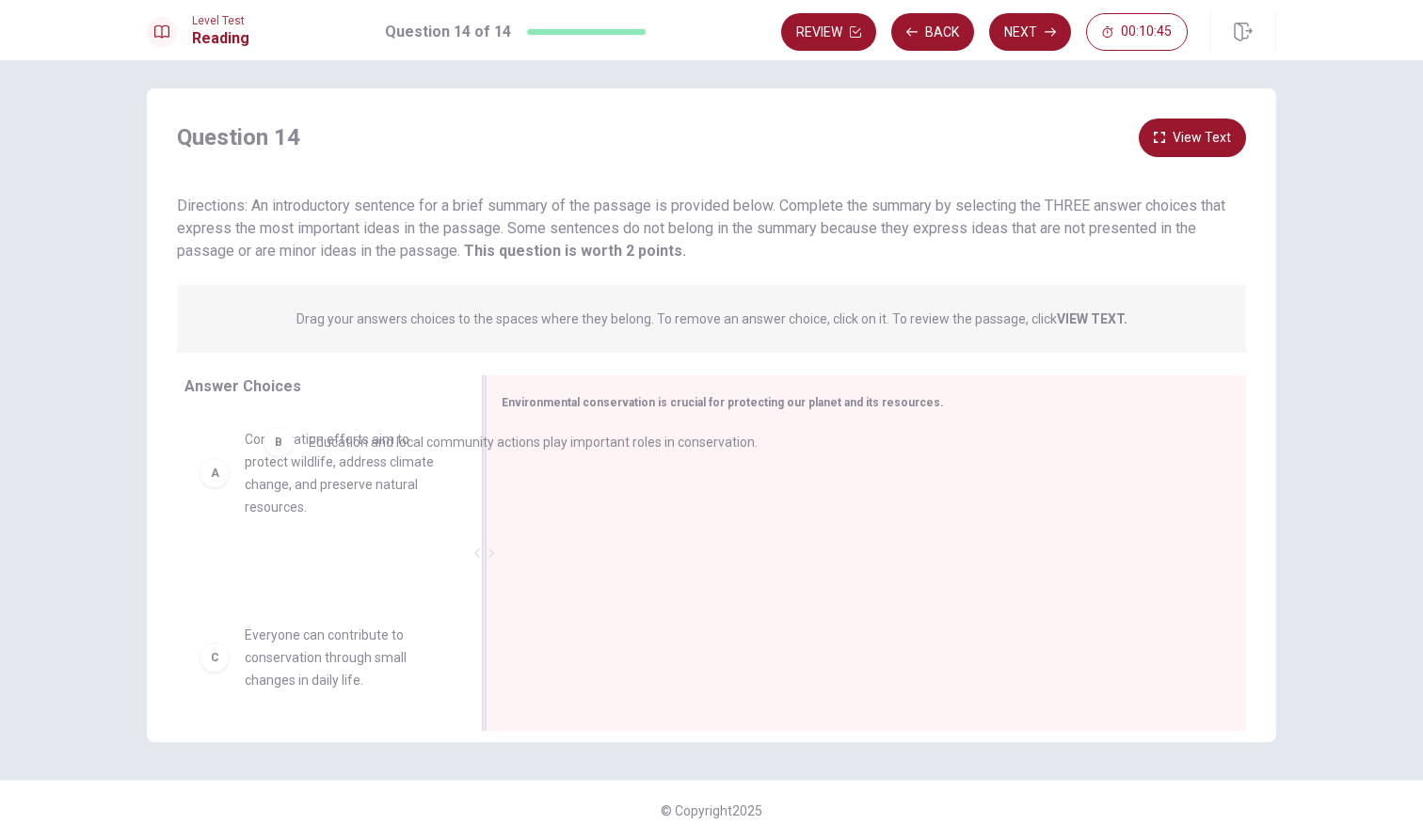 drag, startPoint x: 530, startPoint y: 460, endPoint x: 190, endPoint y: 431, distance: 341.23452 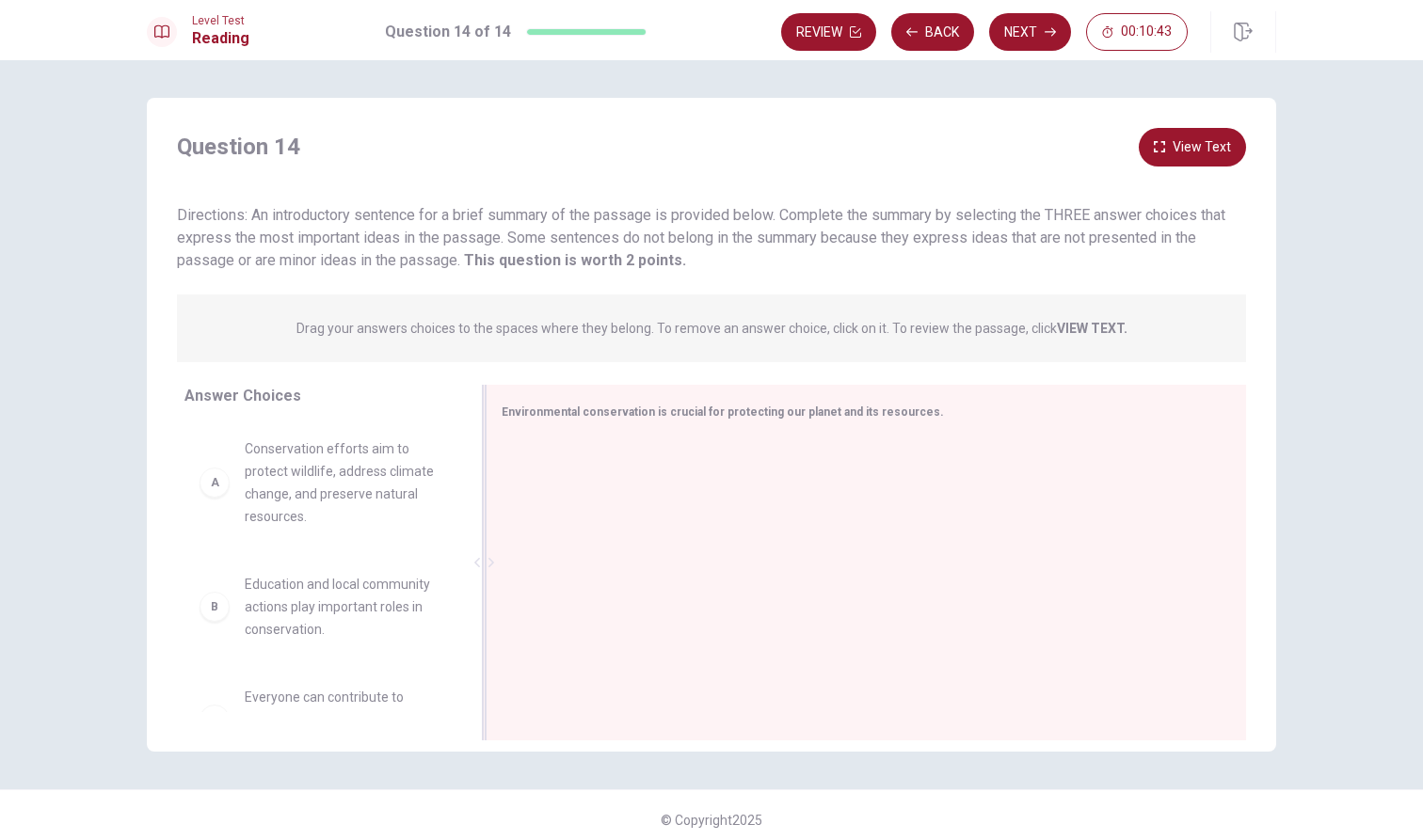 scroll, scrollTop: 0, scrollLeft: 0, axis: both 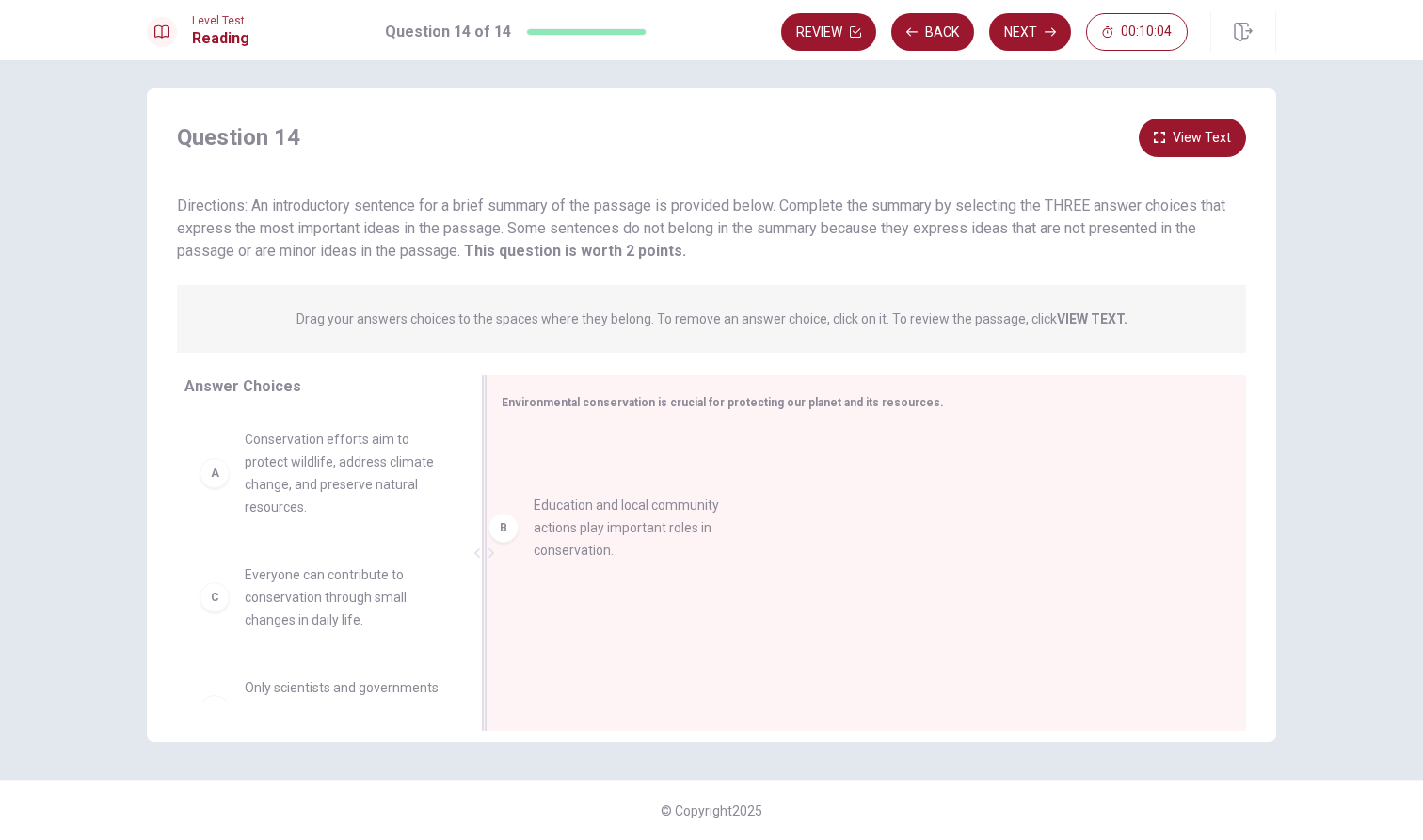 drag, startPoint x: 321, startPoint y: 579, endPoint x: 637, endPoint y: 499, distance: 325.96932 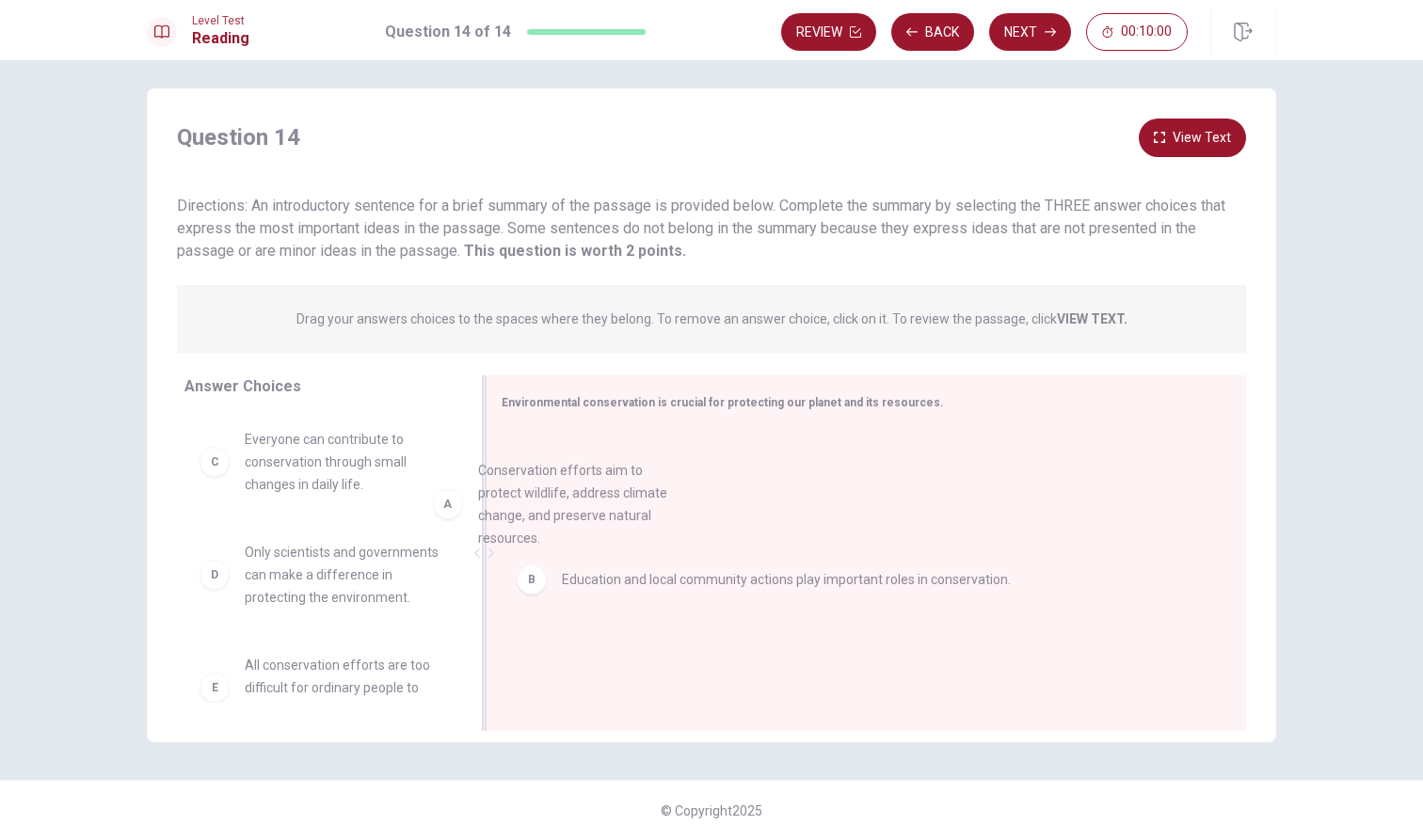 drag, startPoint x: 279, startPoint y: 457, endPoint x: 526, endPoint y: 488, distance: 248.93774 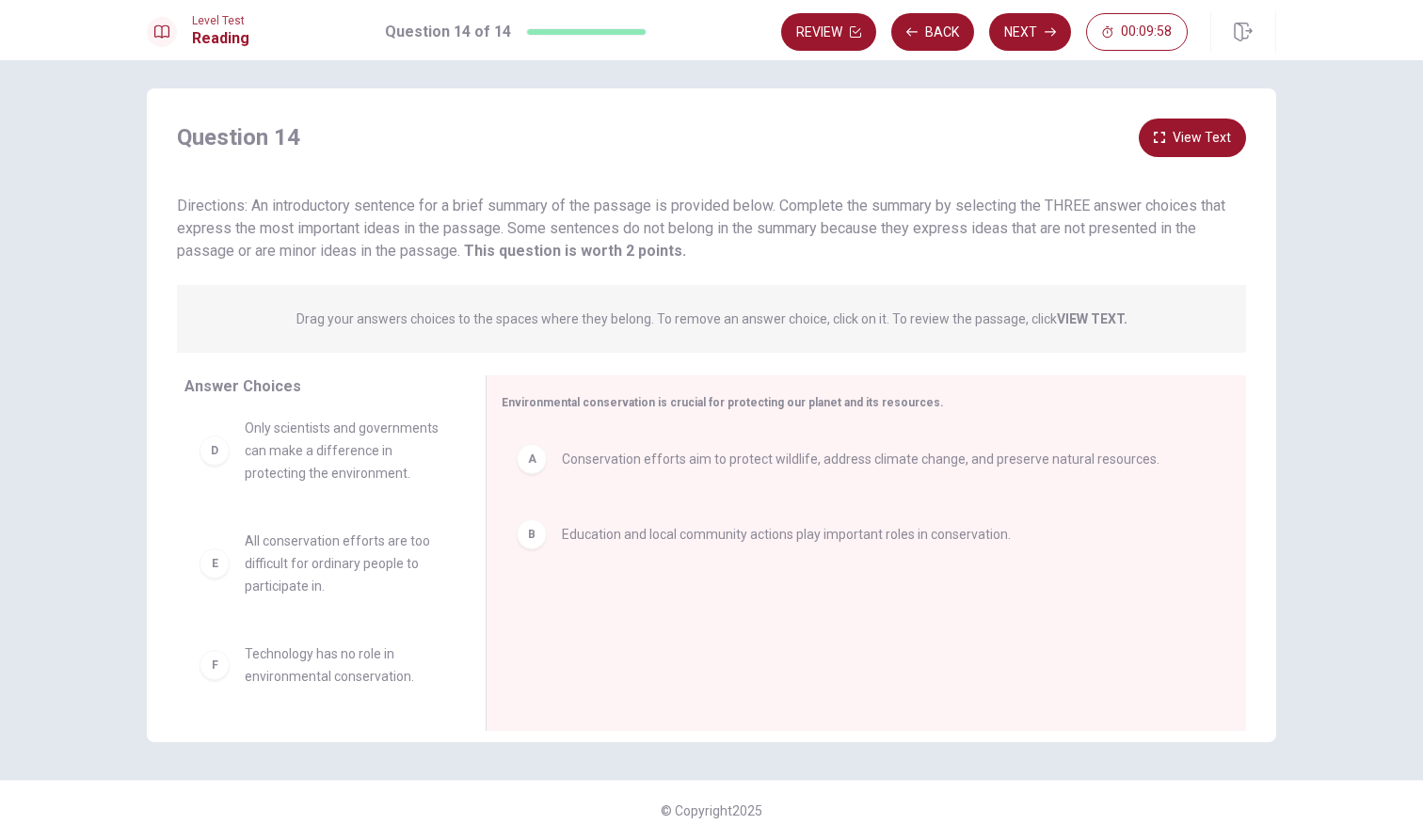 scroll, scrollTop: 124, scrollLeft: 0, axis: vertical 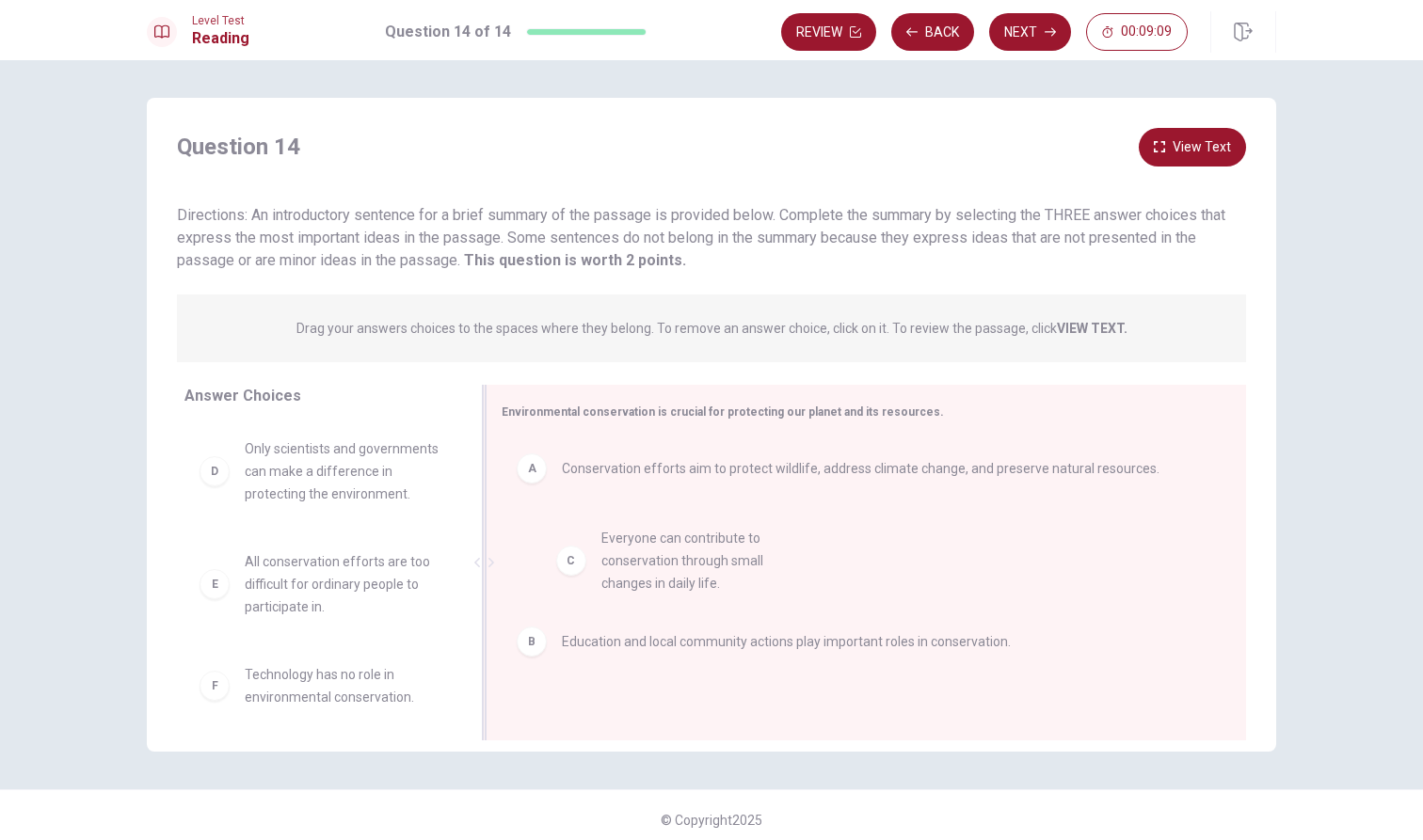 drag, startPoint x: 328, startPoint y: 475, endPoint x: 693, endPoint y: 565, distance: 375.93217 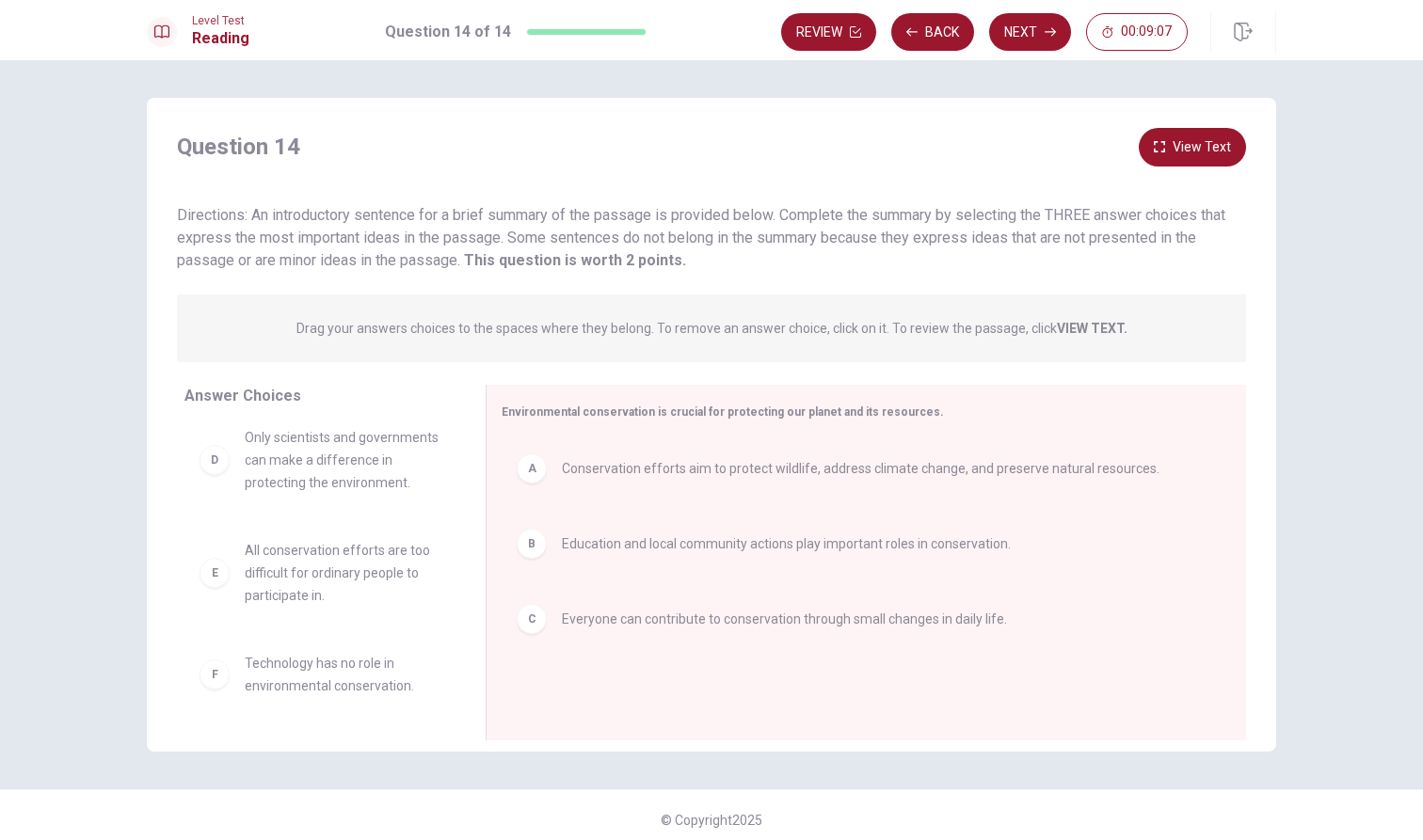 scroll, scrollTop: 11, scrollLeft: 0, axis: vertical 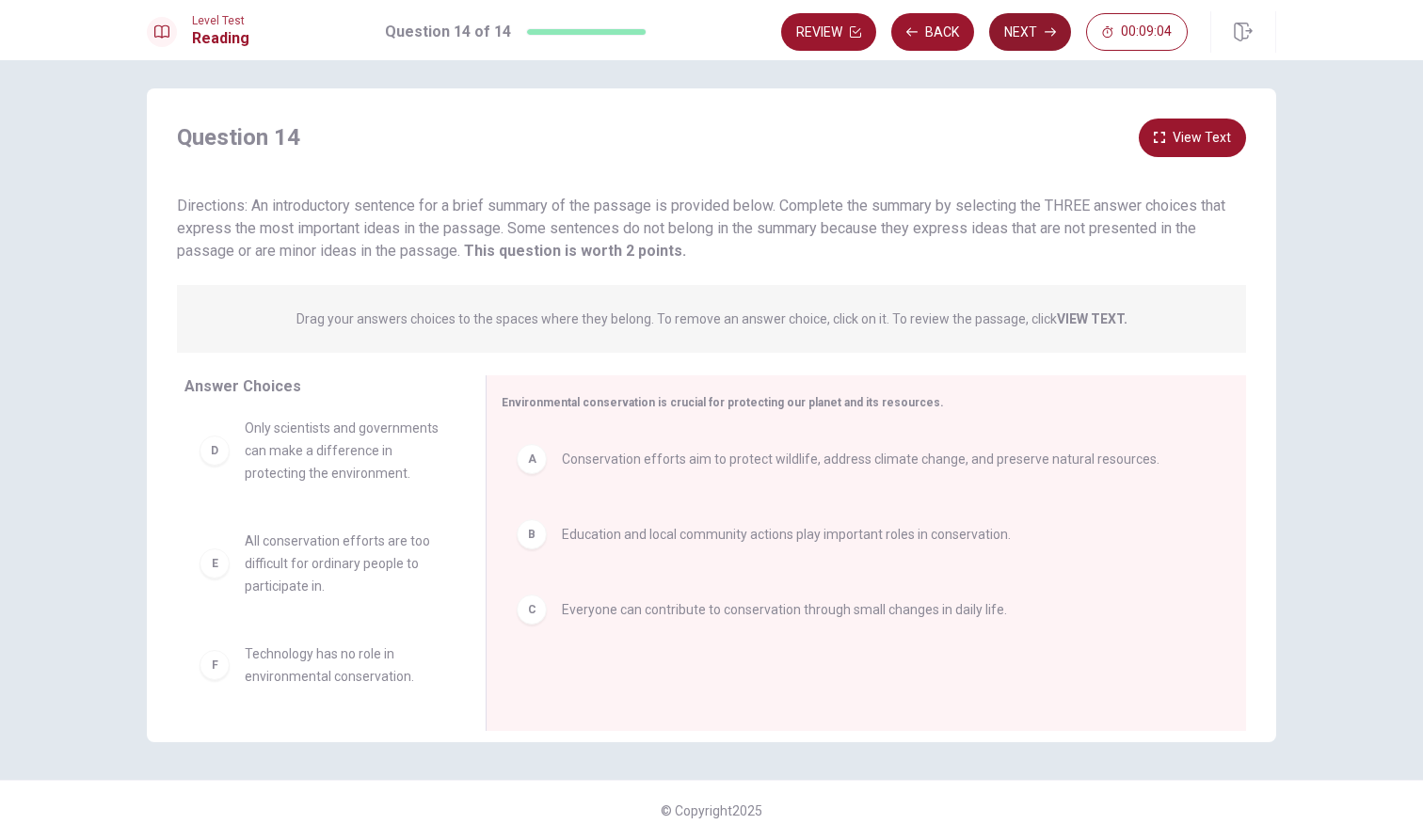 click on "Next" at bounding box center (1030, 32) 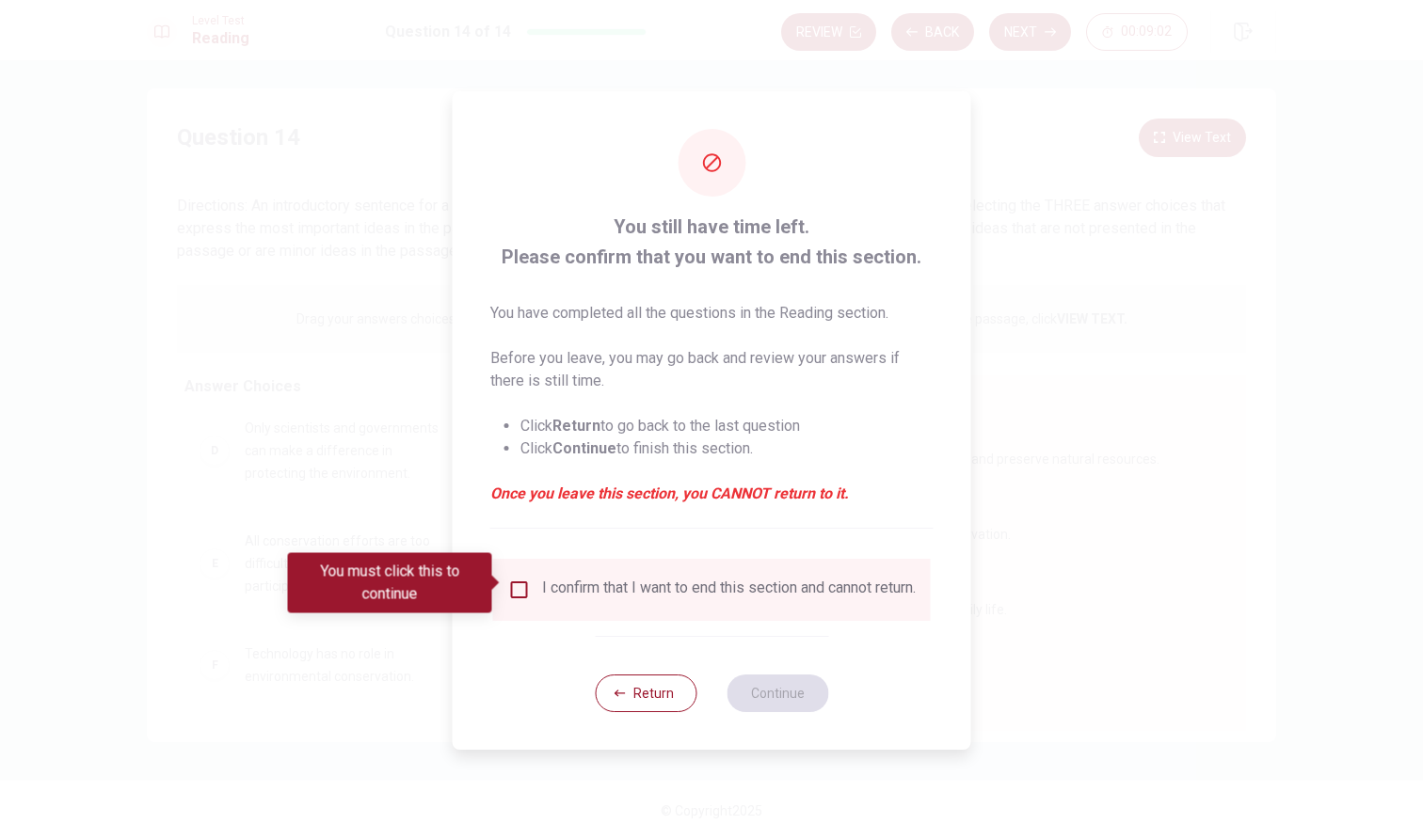 click at bounding box center (520, 590) 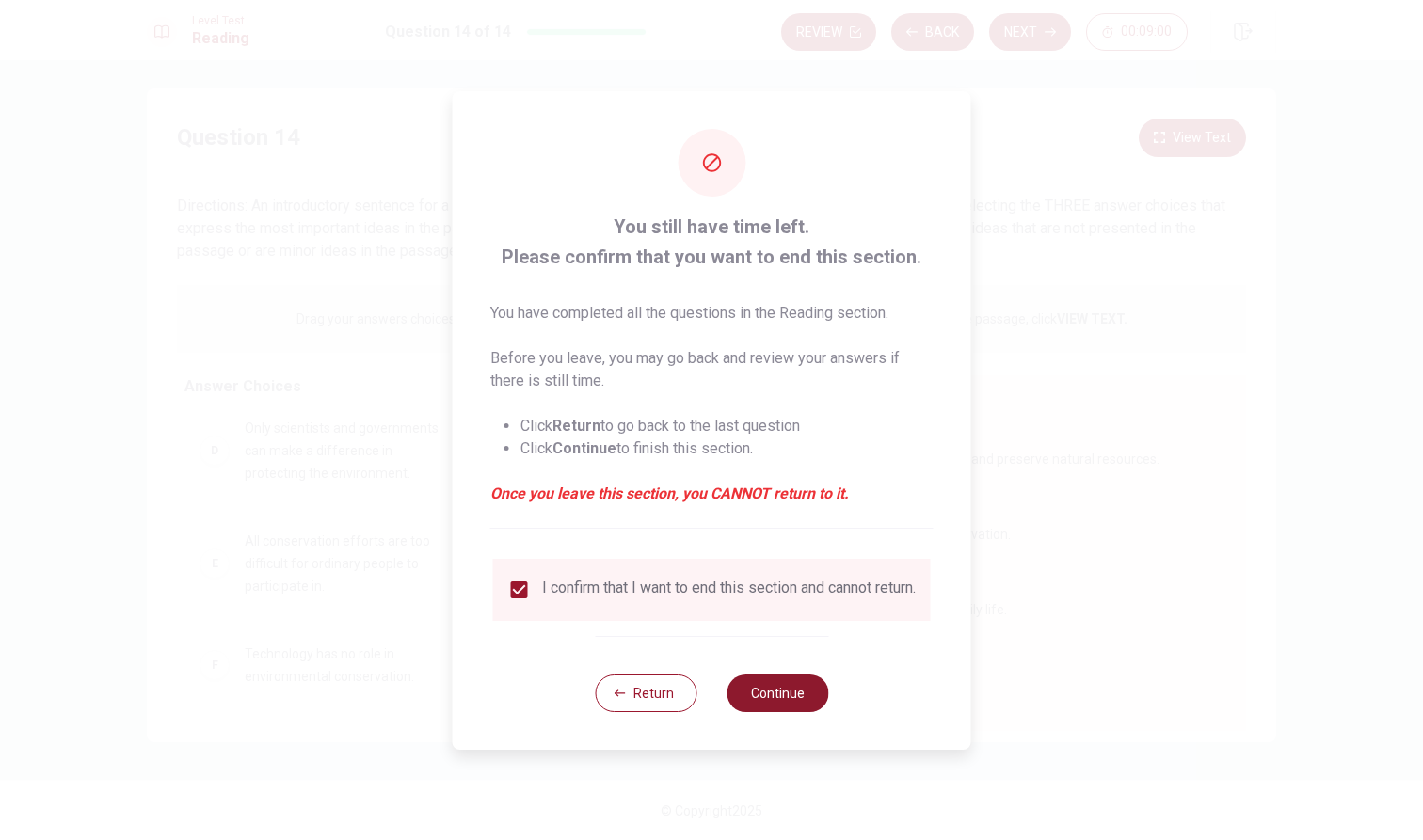 click on "Continue" at bounding box center [777, 693] 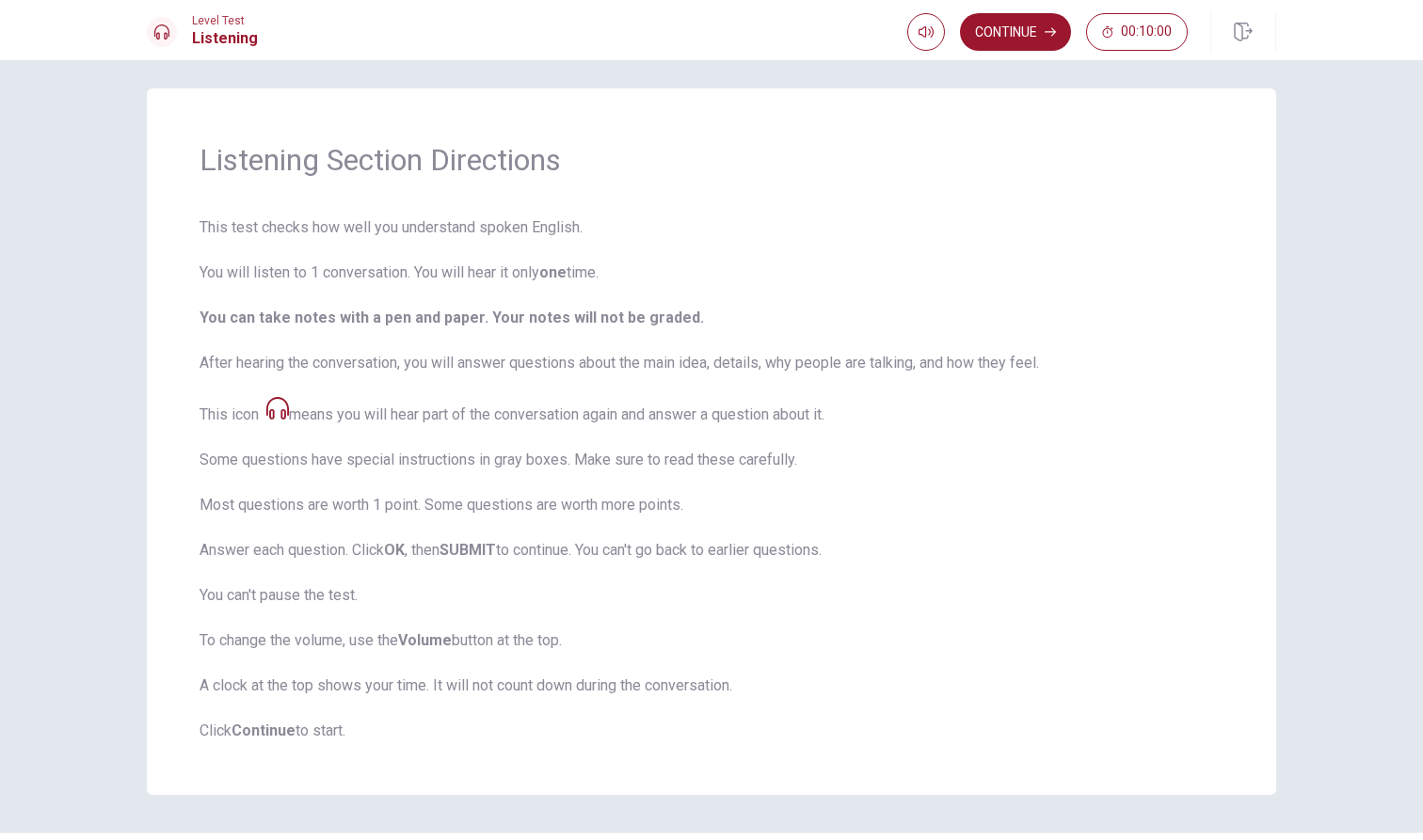 click on "This test checks how well you understand spoken English.
You will listen to 1 conversation. You will hear it only  one  time.
You can take notes with a pen and paper. Your notes will not be graded.
After hearing the conversation, you will answer questions about the main idea, details, why people are talking, and how they feel.
This icon    means you will hear part of the conversation again and answer a question about it.
Some questions have special instructions in gray boxes. Make sure to read these carefully.
Most questions are worth 1 point. Some questions are worth more points.
Answer each question. Click  OK , then  SUBMIT  to continue. You can't go back to earlier questions.
You can't pause the test.
To change the volume, use the  Volume  button at the top.
A clock at the top shows your time. It will not count down during the conversation.
Click  Continue  to start." at bounding box center (712, 479) 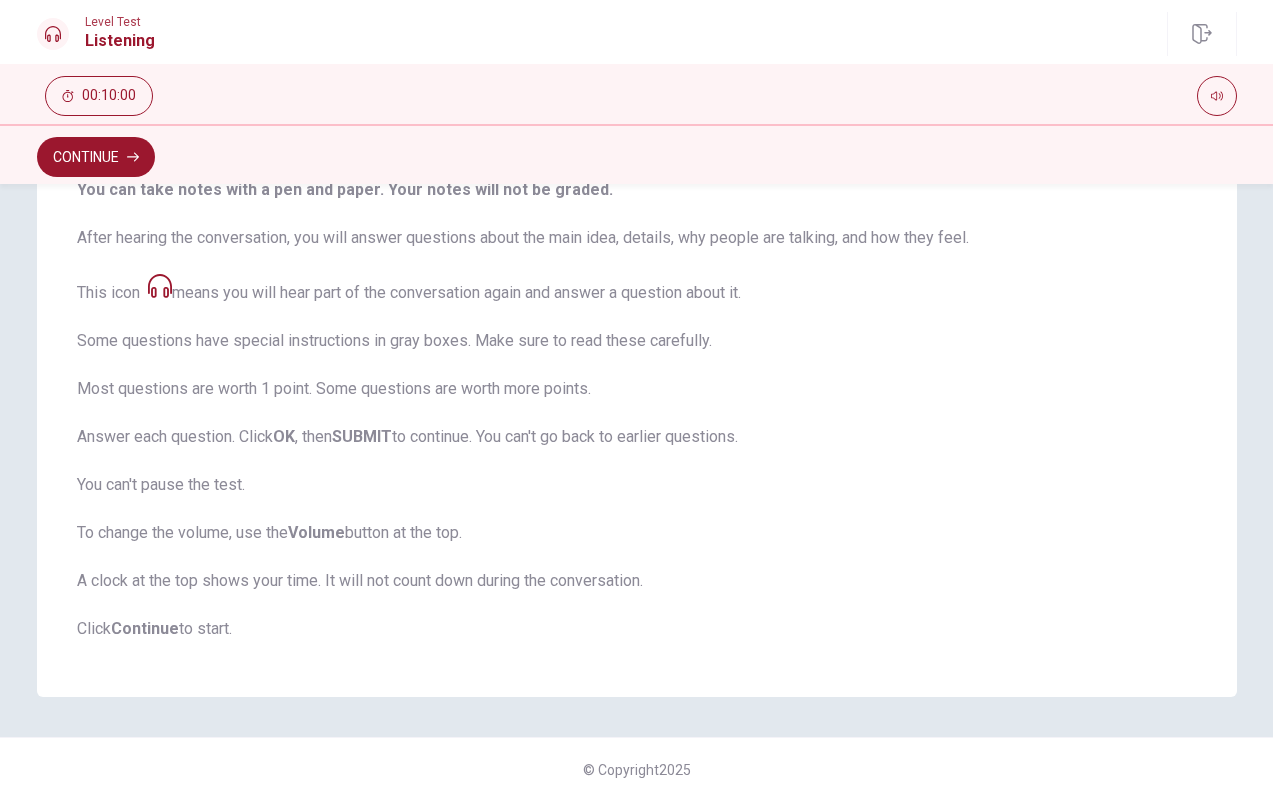 scroll, scrollTop: 270, scrollLeft: 0, axis: vertical 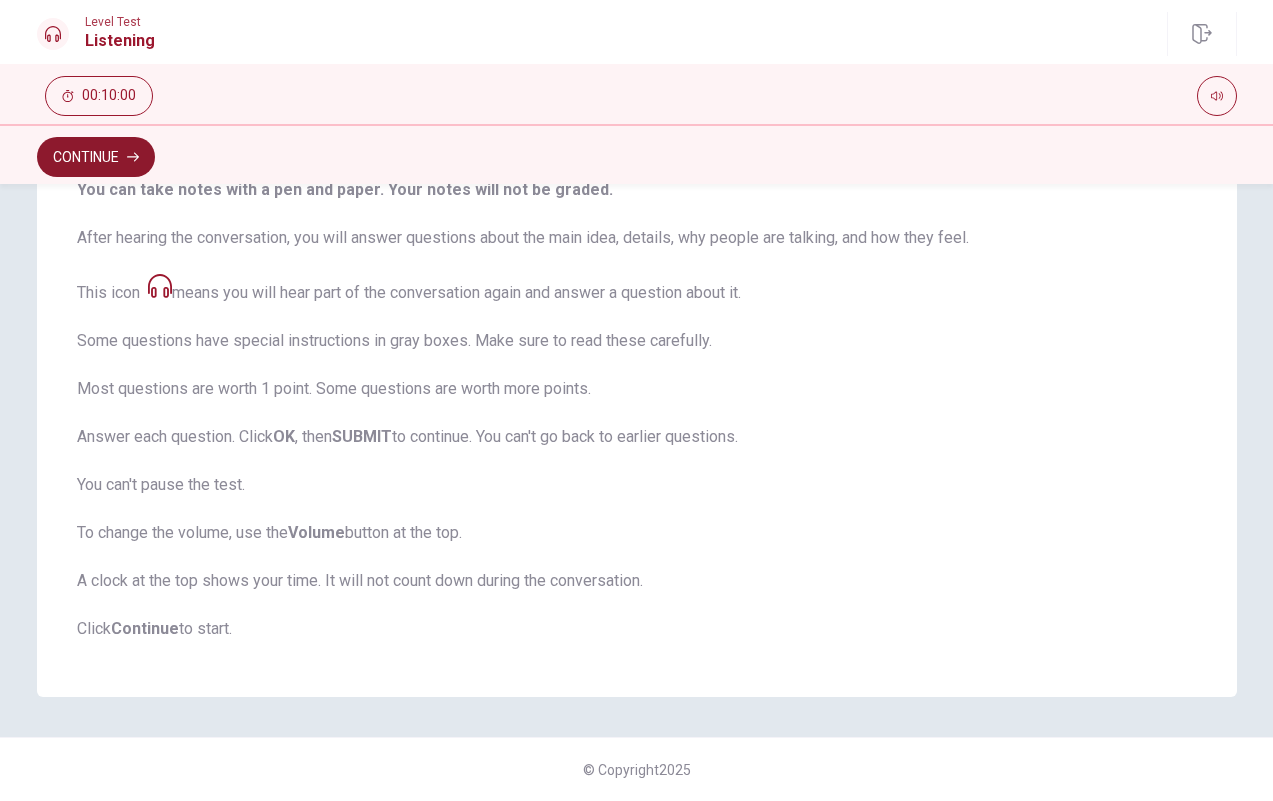 click on "Continue" at bounding box center [96, 157] 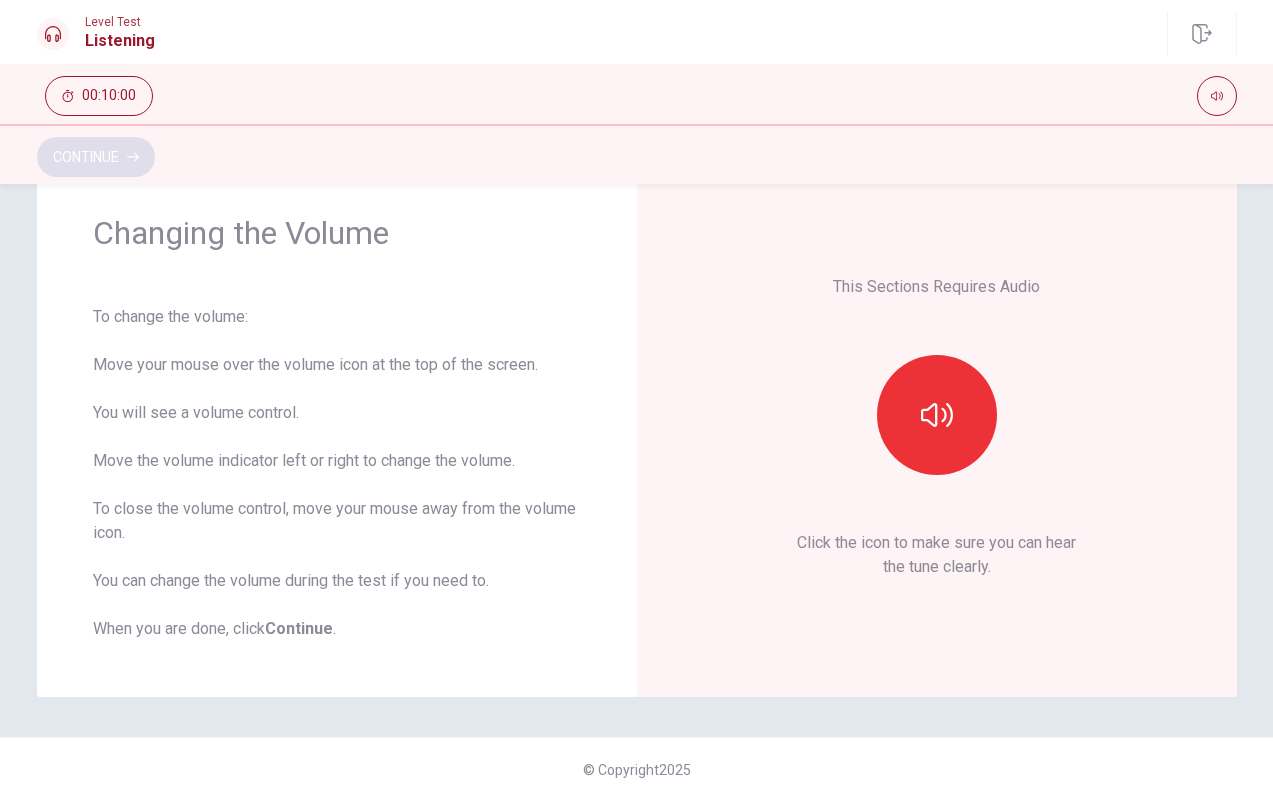 scroll, scrollTop: 67, scrollLeft: 0, axis: vertical 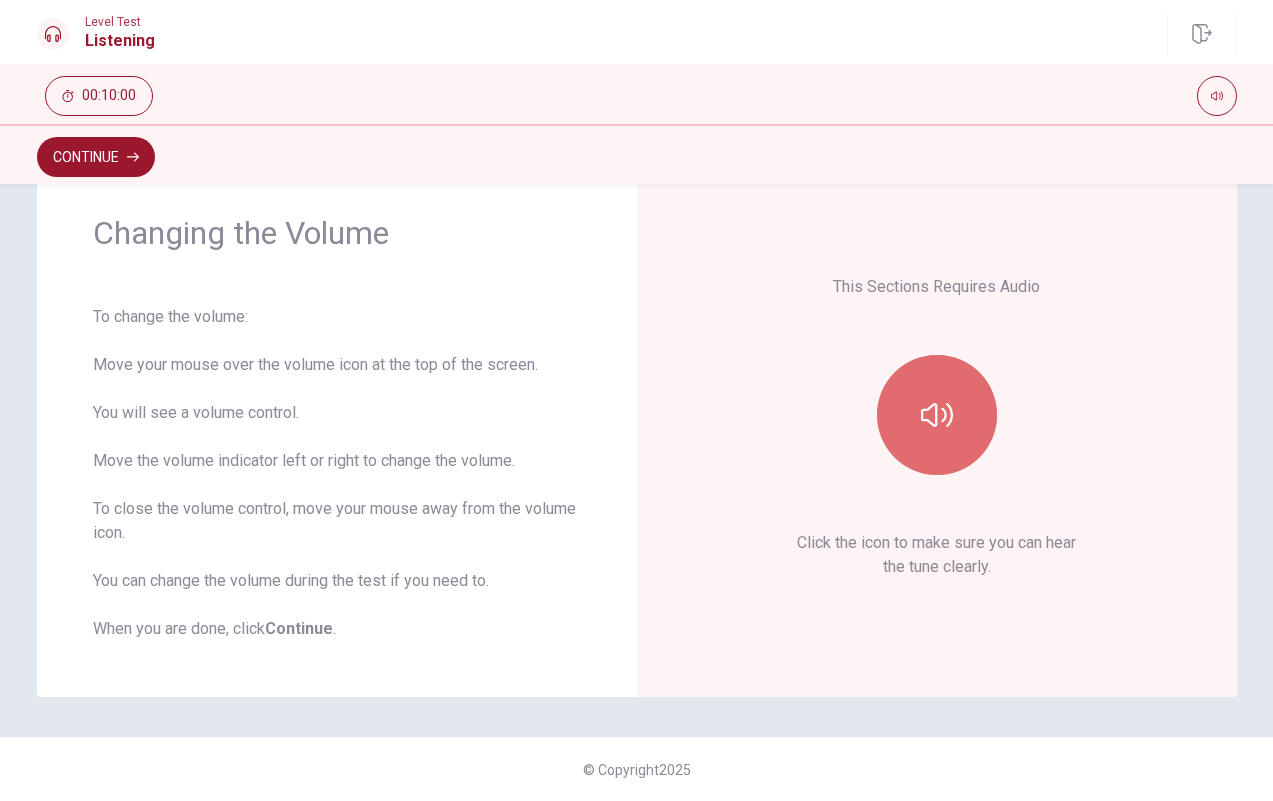 click at bounding box center (937, 415) 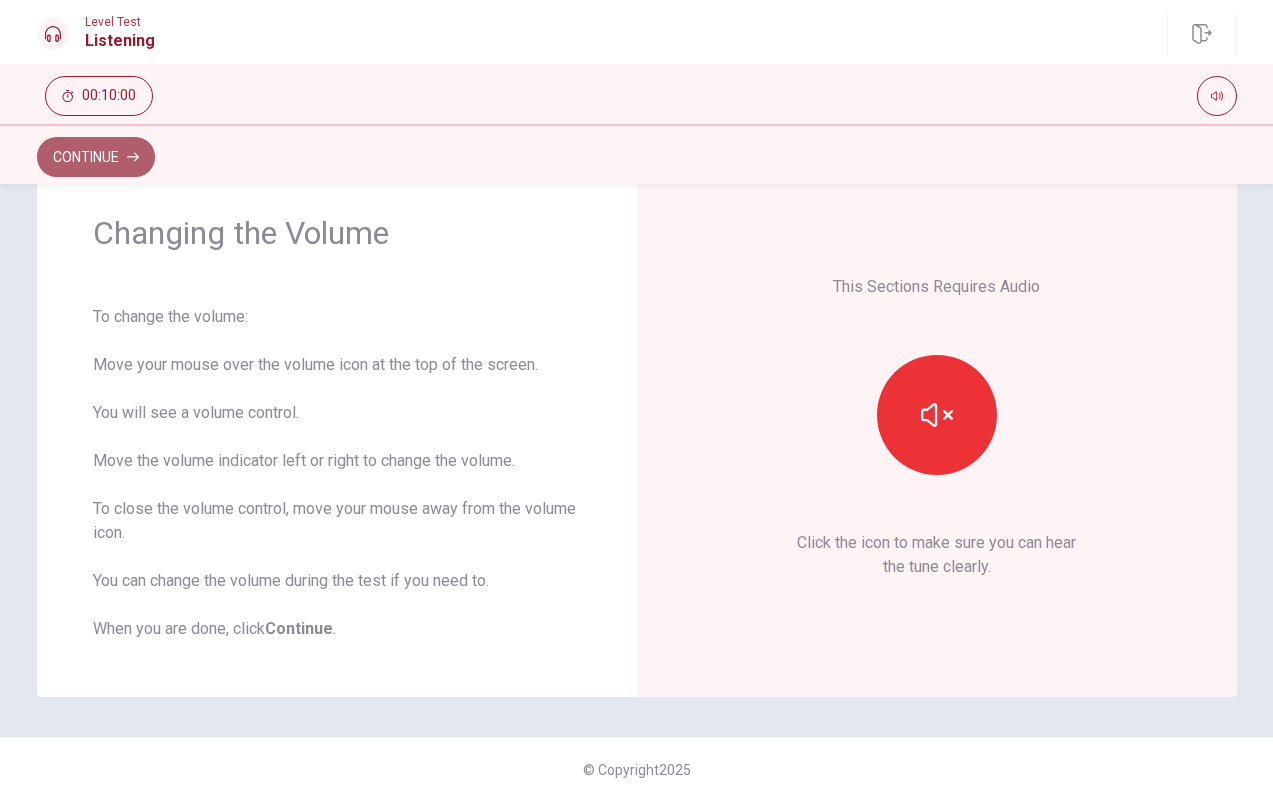 click on "Continue" at bounding box center (96, 157) 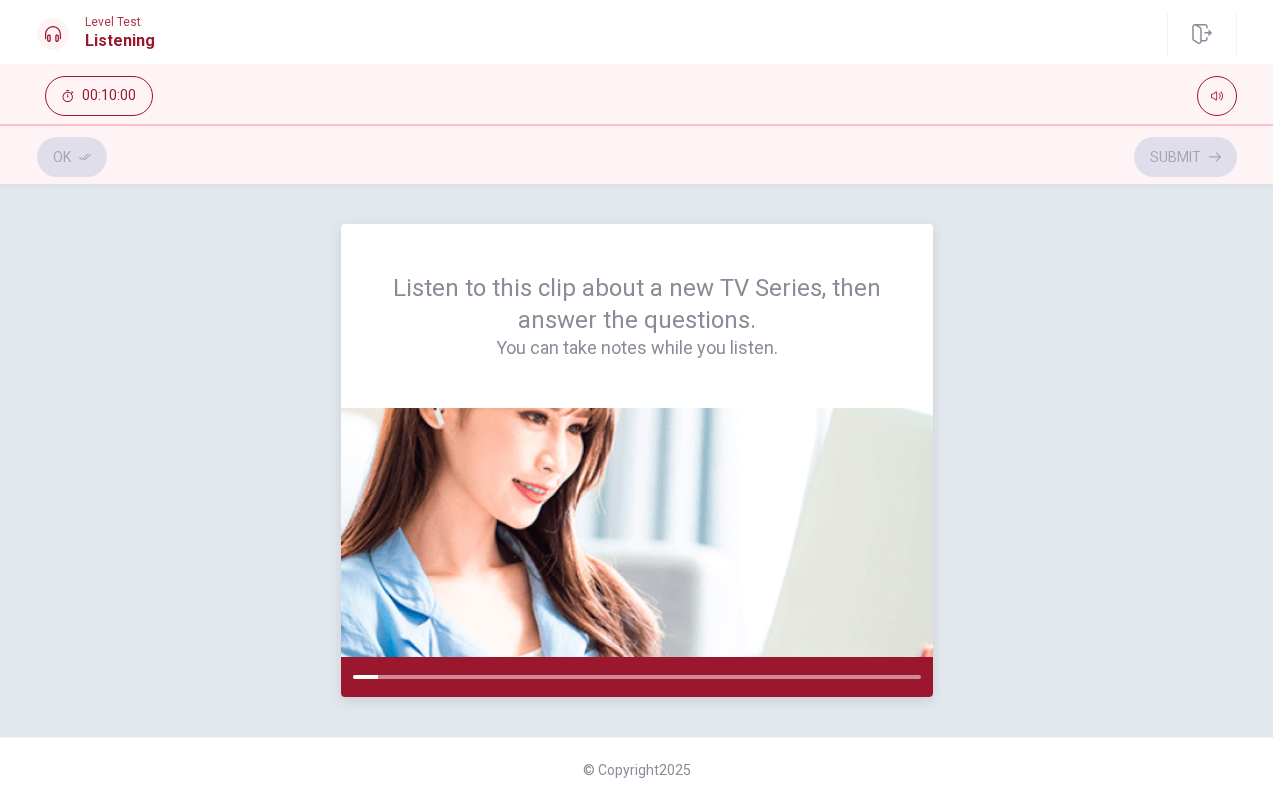 scroll, scrollTop: 0, scrollLeft: 0, axis: both 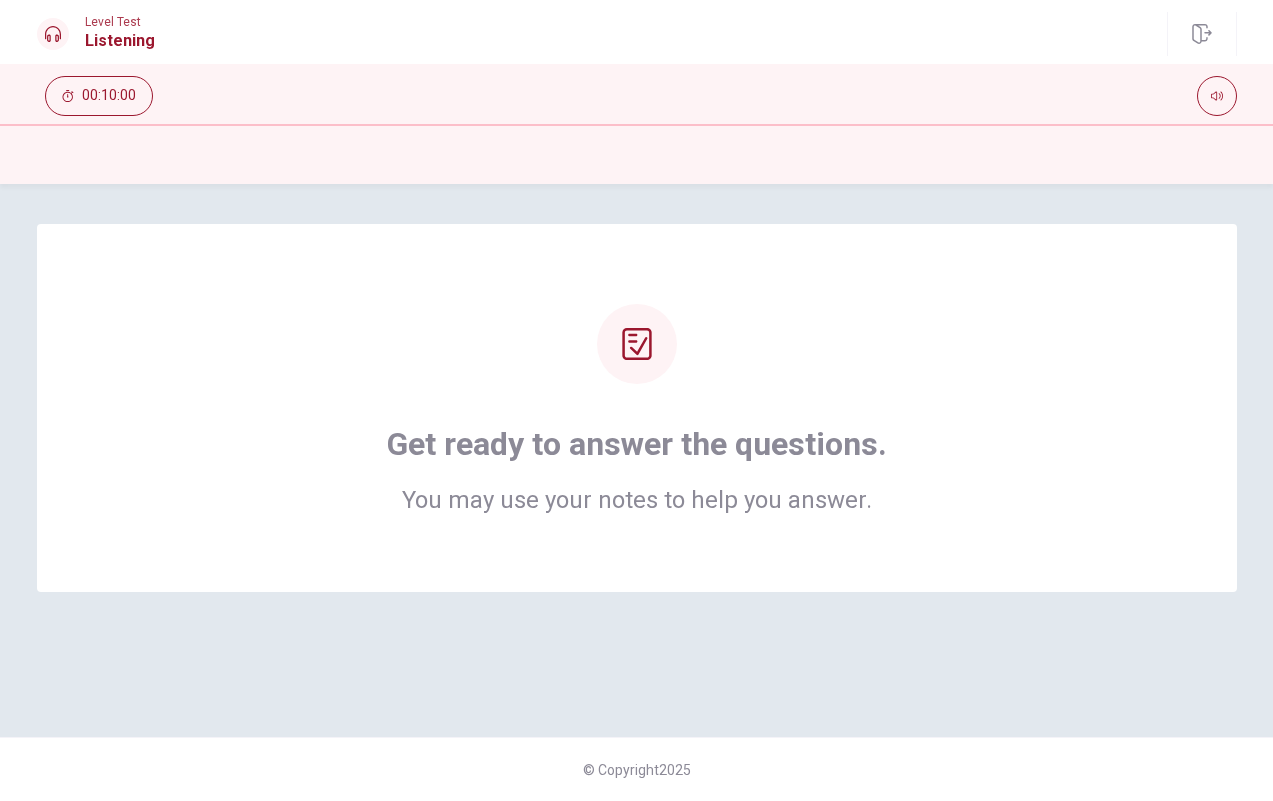 click on "Get ready to answer the questions. You may use your notes to help you answer." at bounding box center [637, 408] 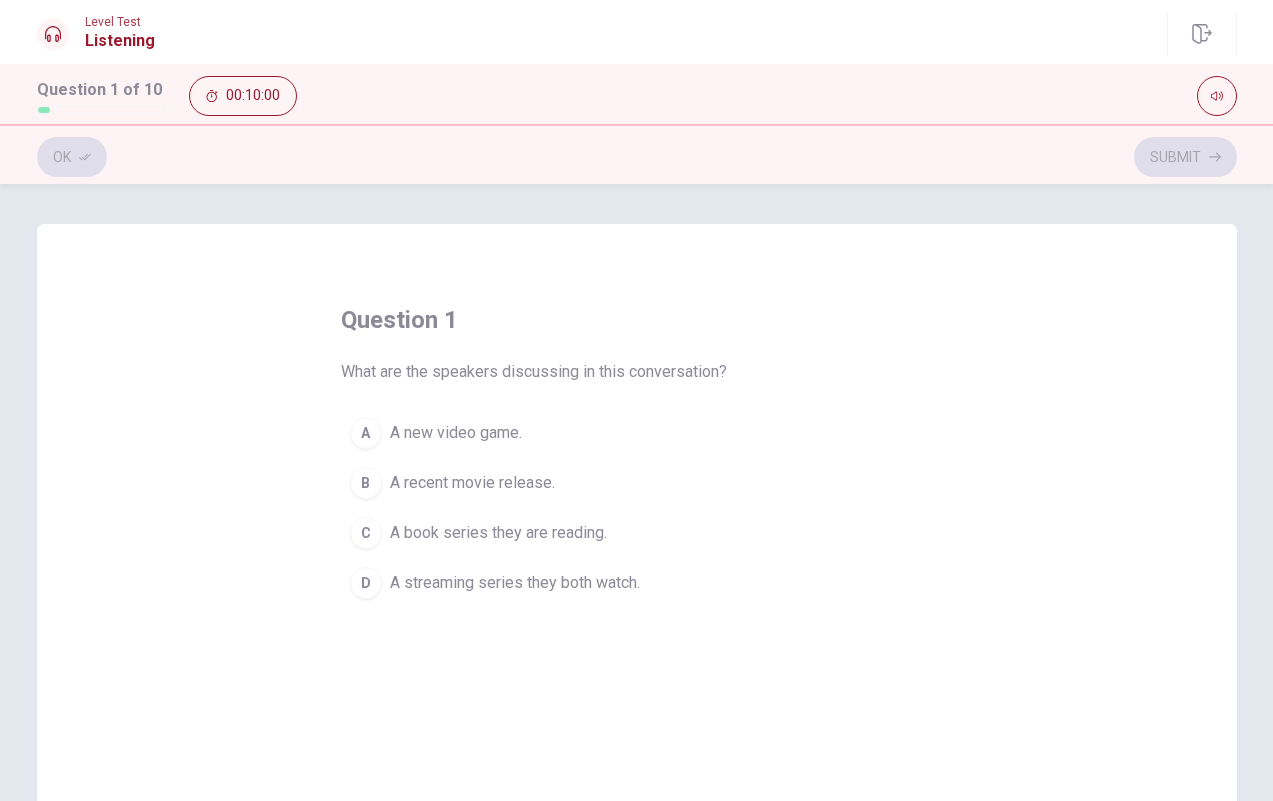 click on "What are the speakers discussing in this conversation?" at bounding box center (534, 372) 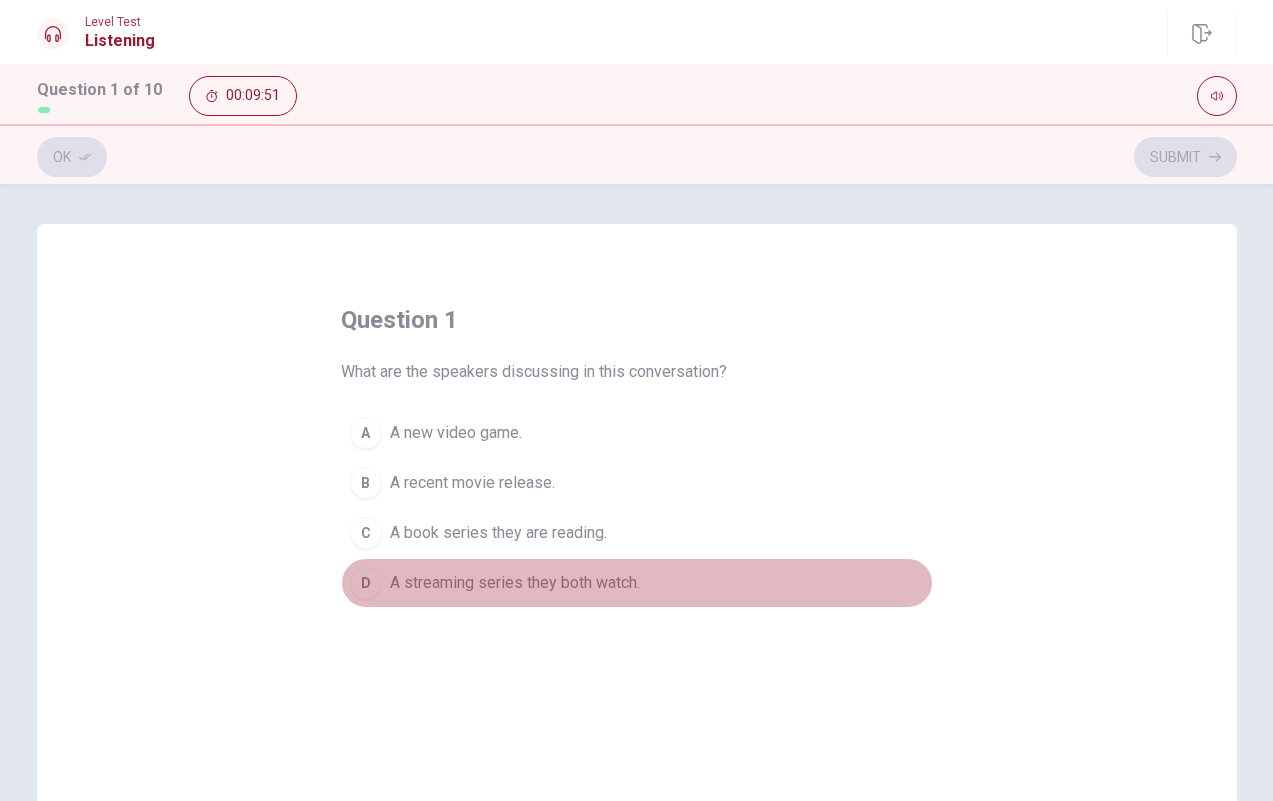 click on "A streaming series they both watch." at bounding box center (456, 433) 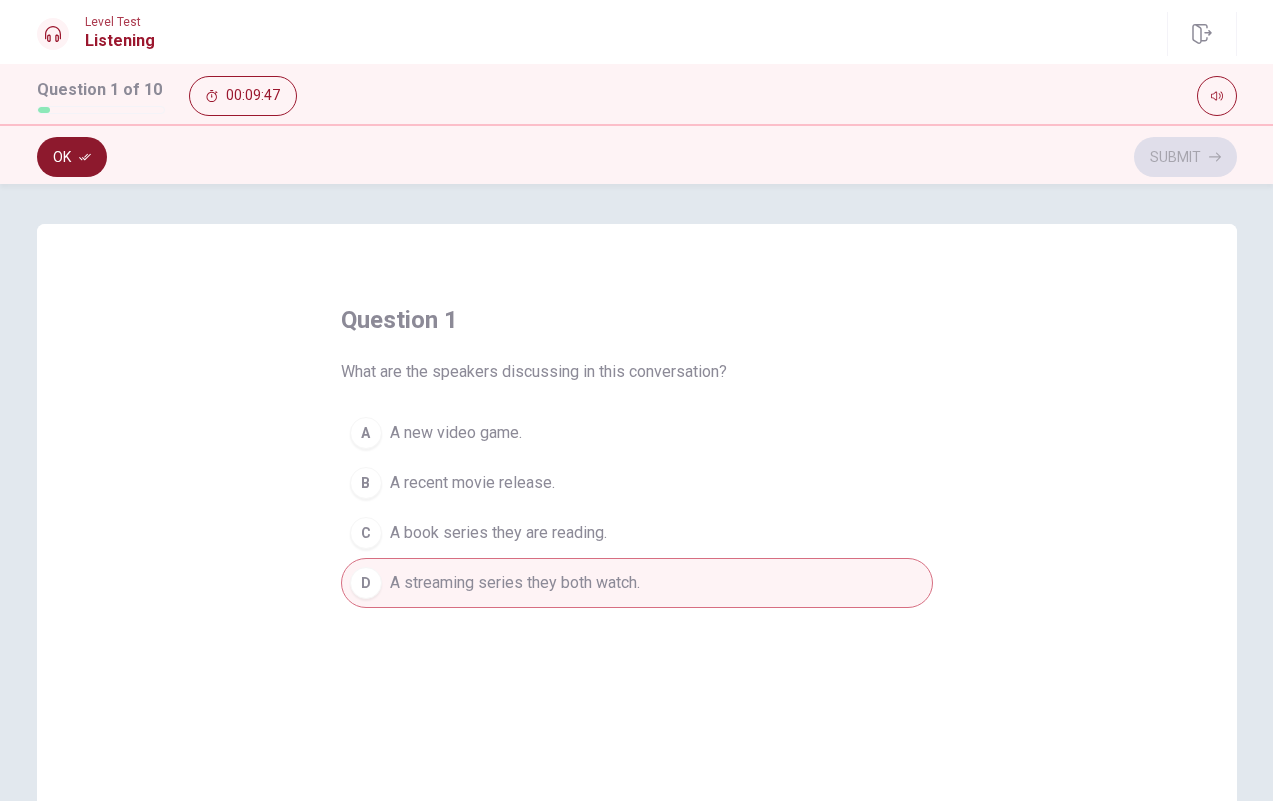 click on "Ok" at bounding box center (72, 157) 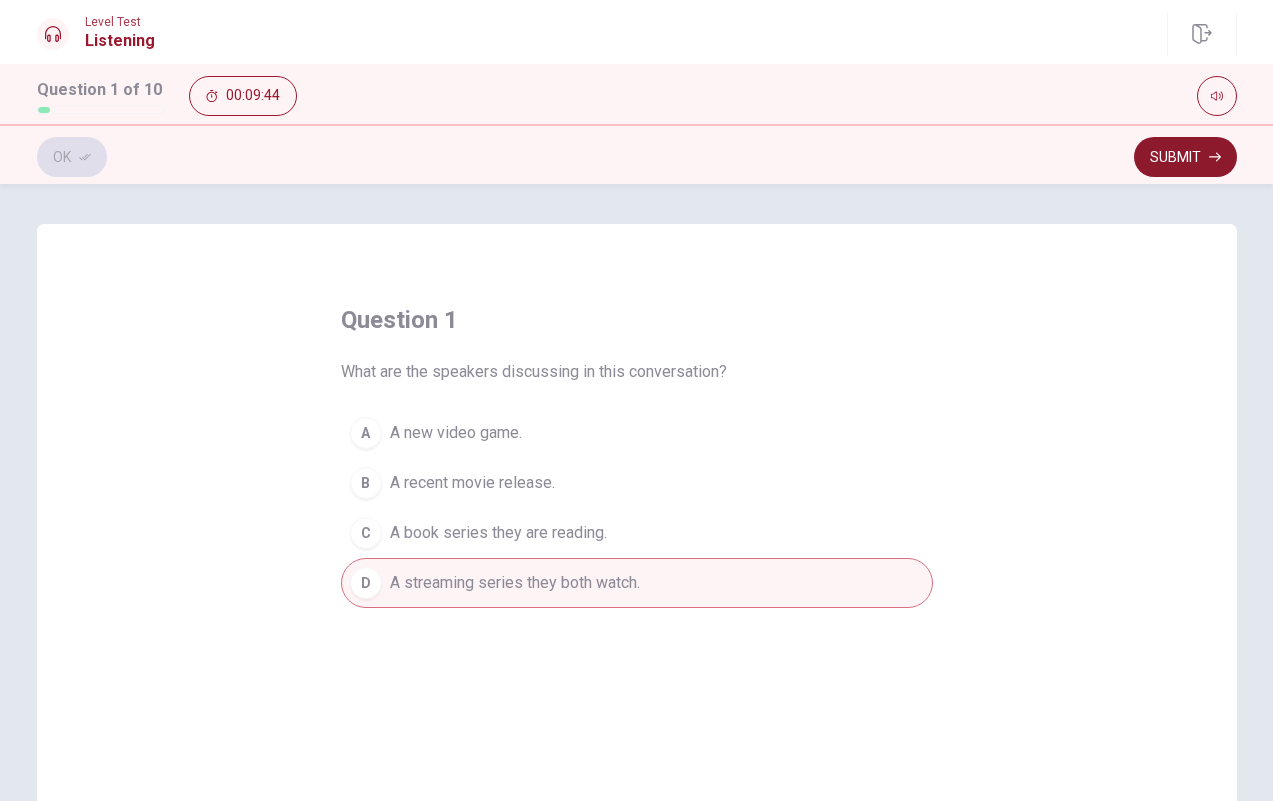 click on "Submit" at bounding box center [1185, 157] 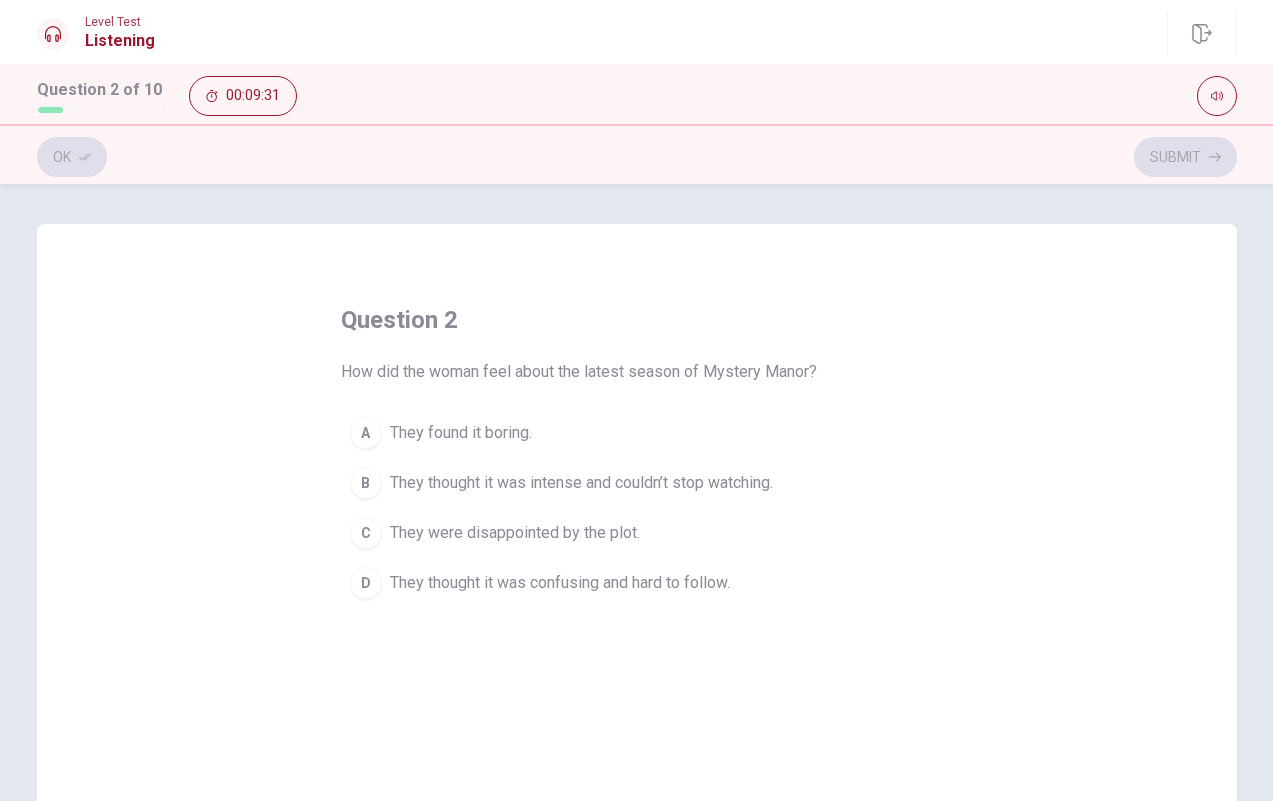 click on "They thought it was intense and couldn’t stop watching." at bounding box center [461, 433] 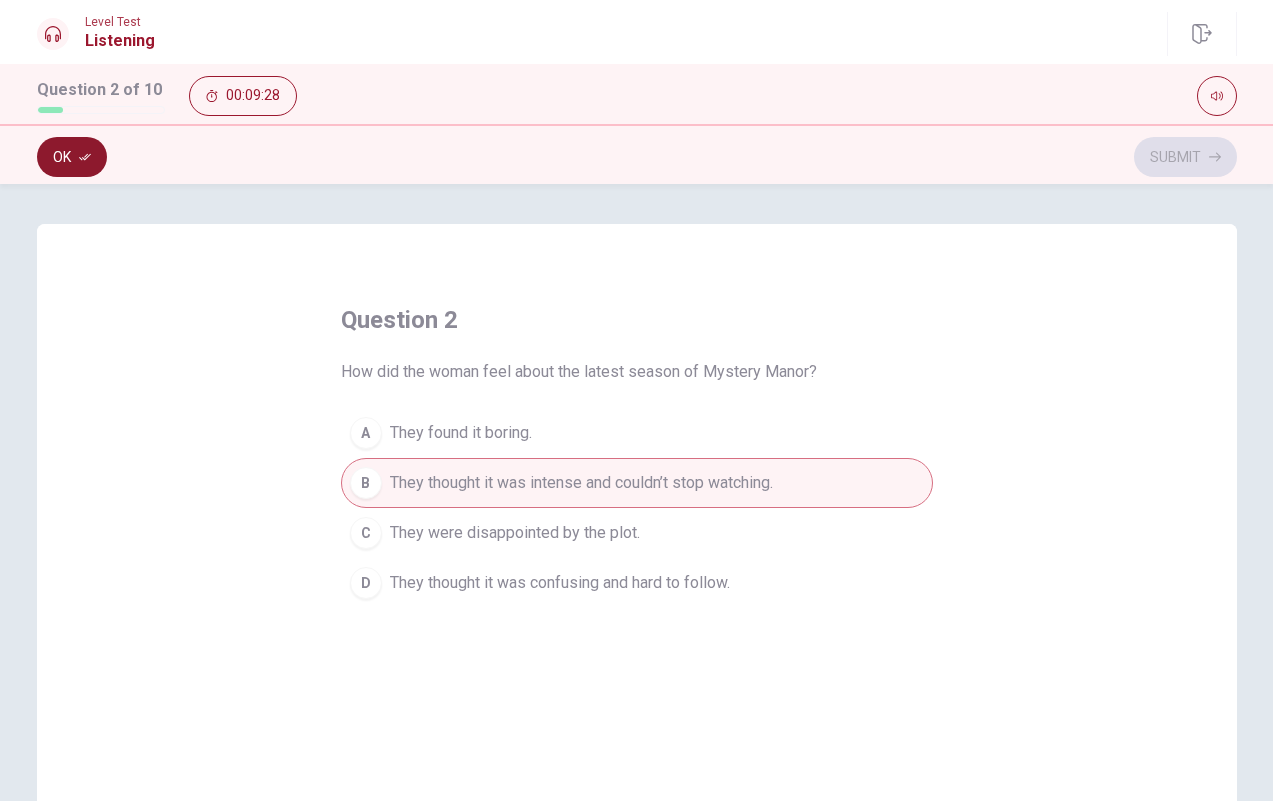 click on "Ok" at bounding box center [72, 157] 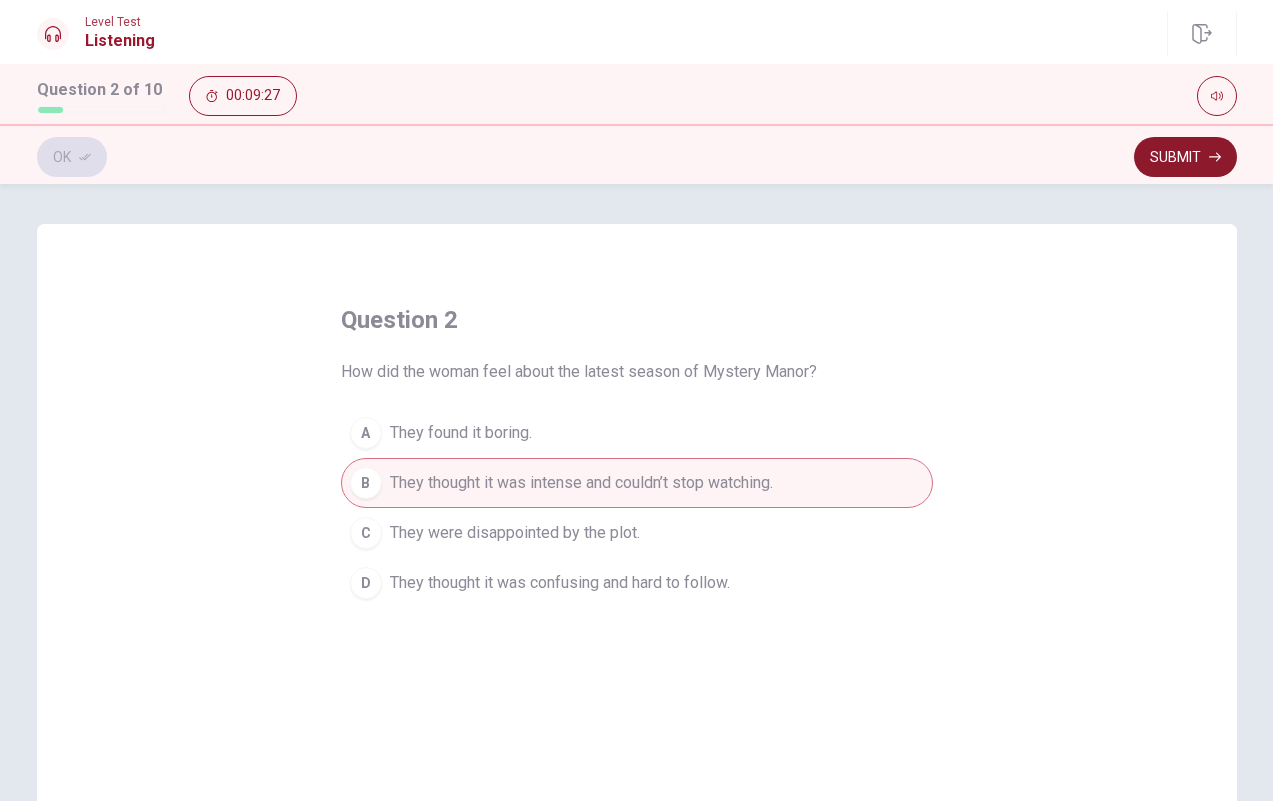 click on "Submit" at bounding box center [1185, 157] 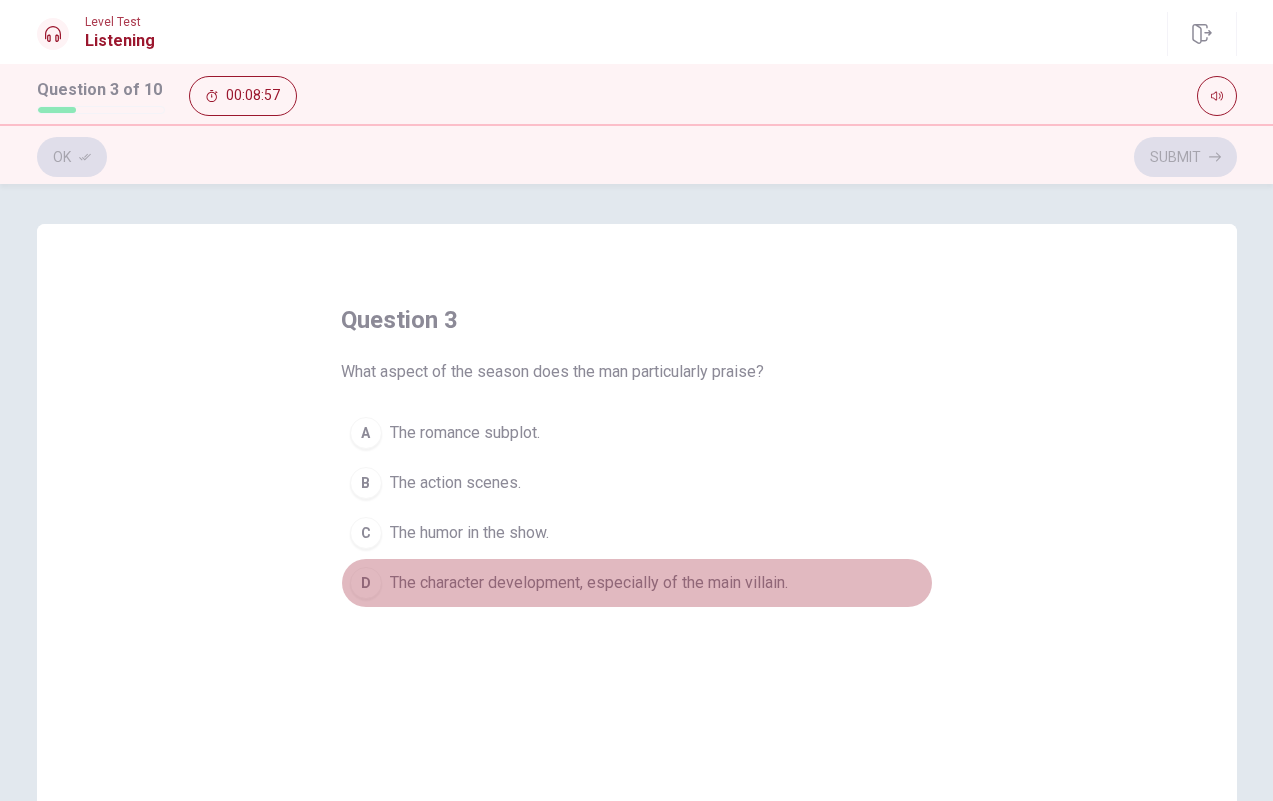click on "D" at bounding box center [366, 433] 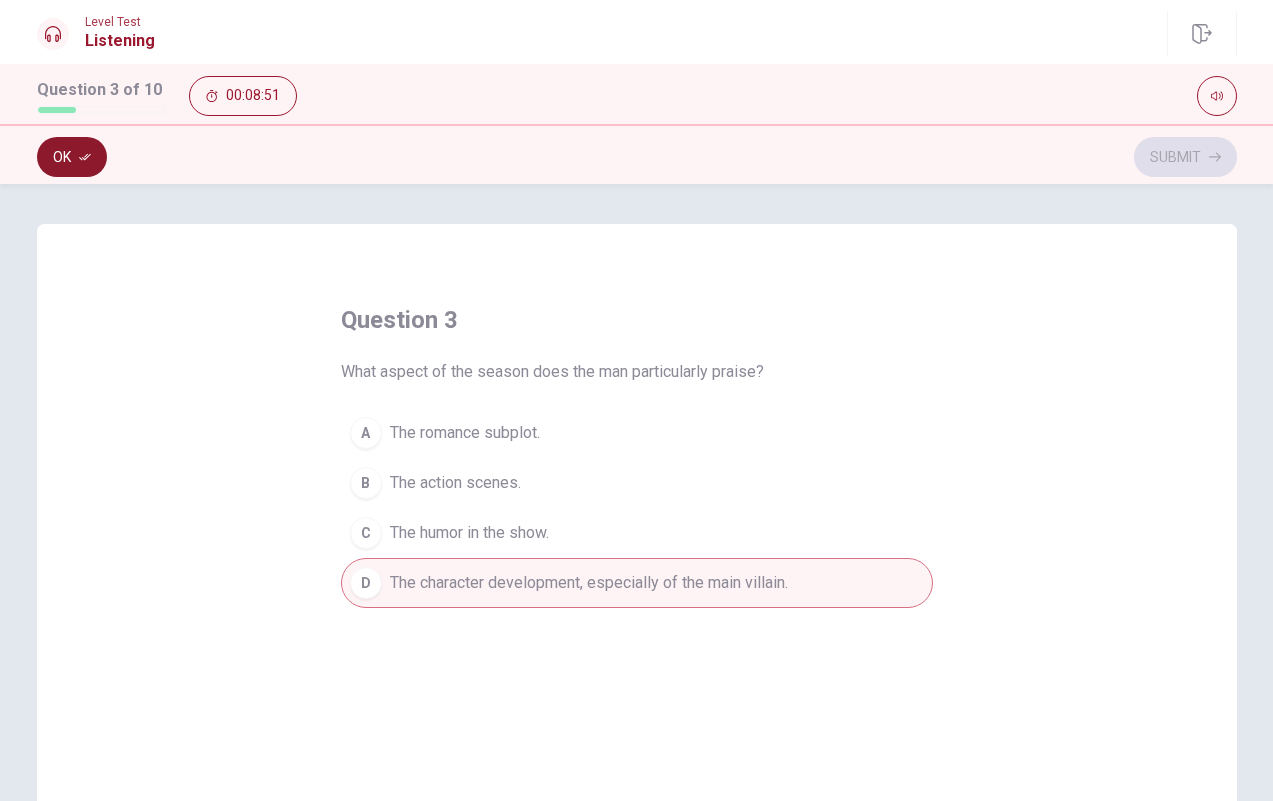 click on "Ok" at bounding box center [72, 157] 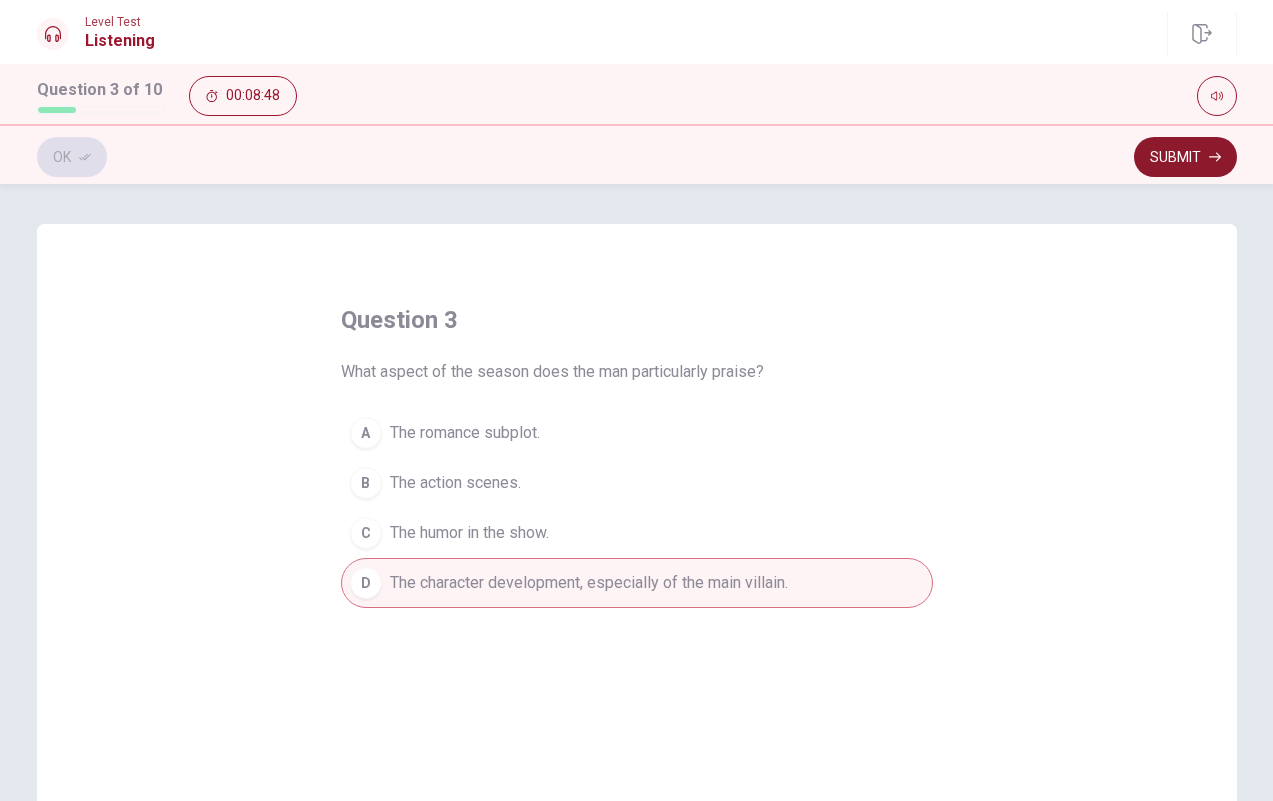 click on "Submit" at bounding box center [1185, 157] 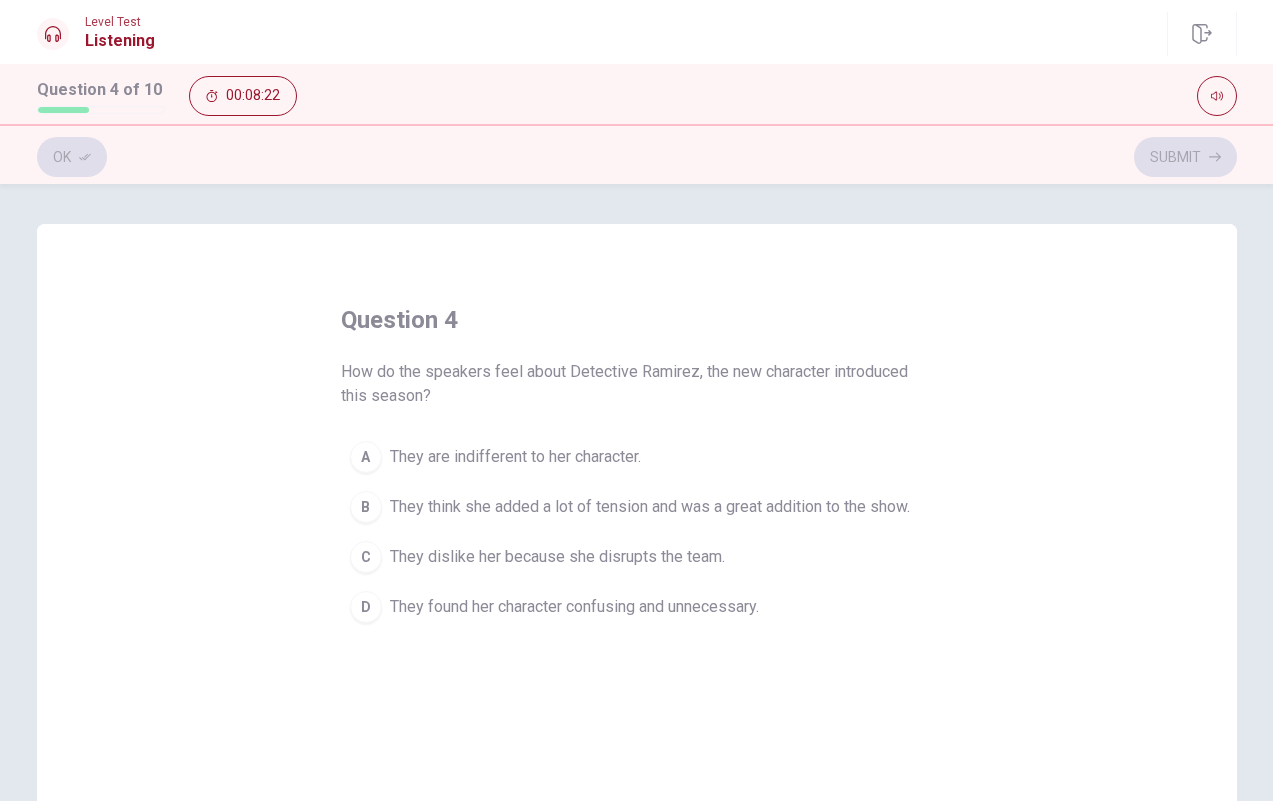 click on "They think she added a lot of tension and was a great addition to the show." at bounding box center [515, 457] 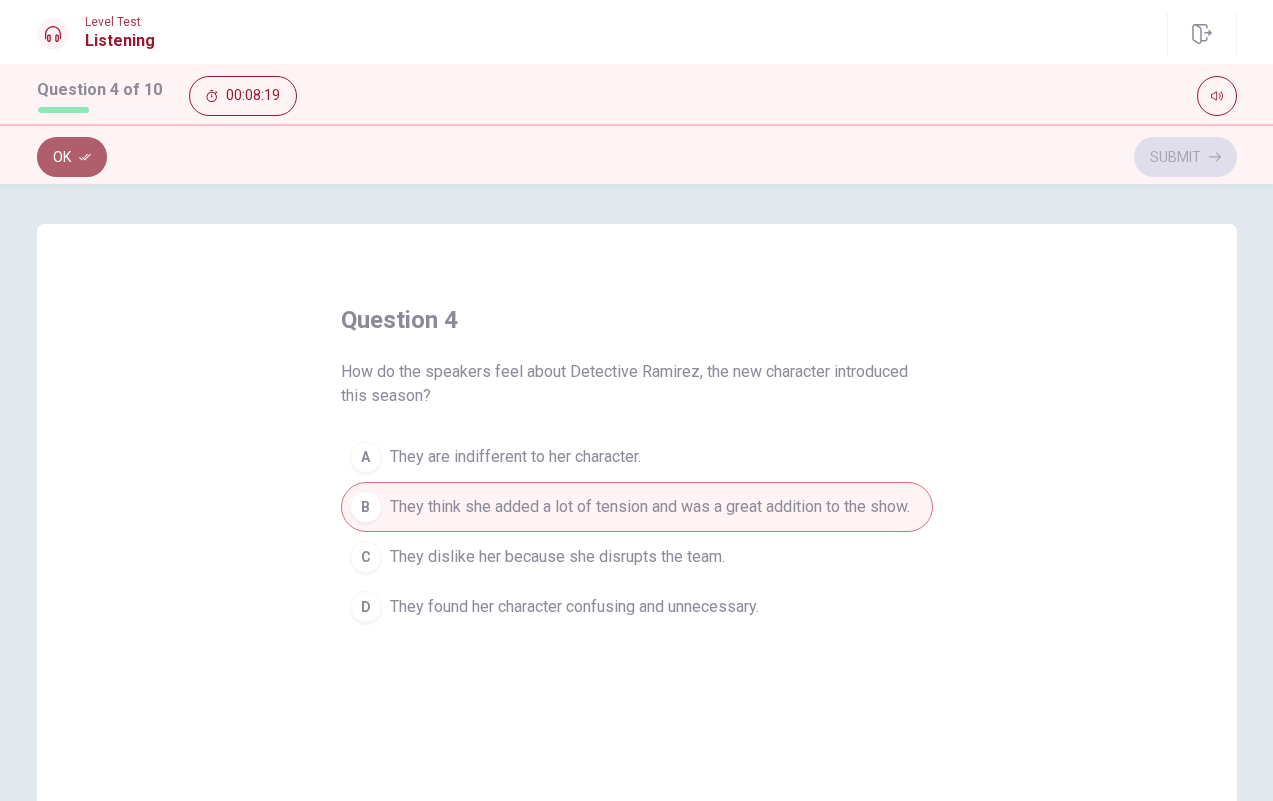 click on "Ok" at bounding box center [72, 157] 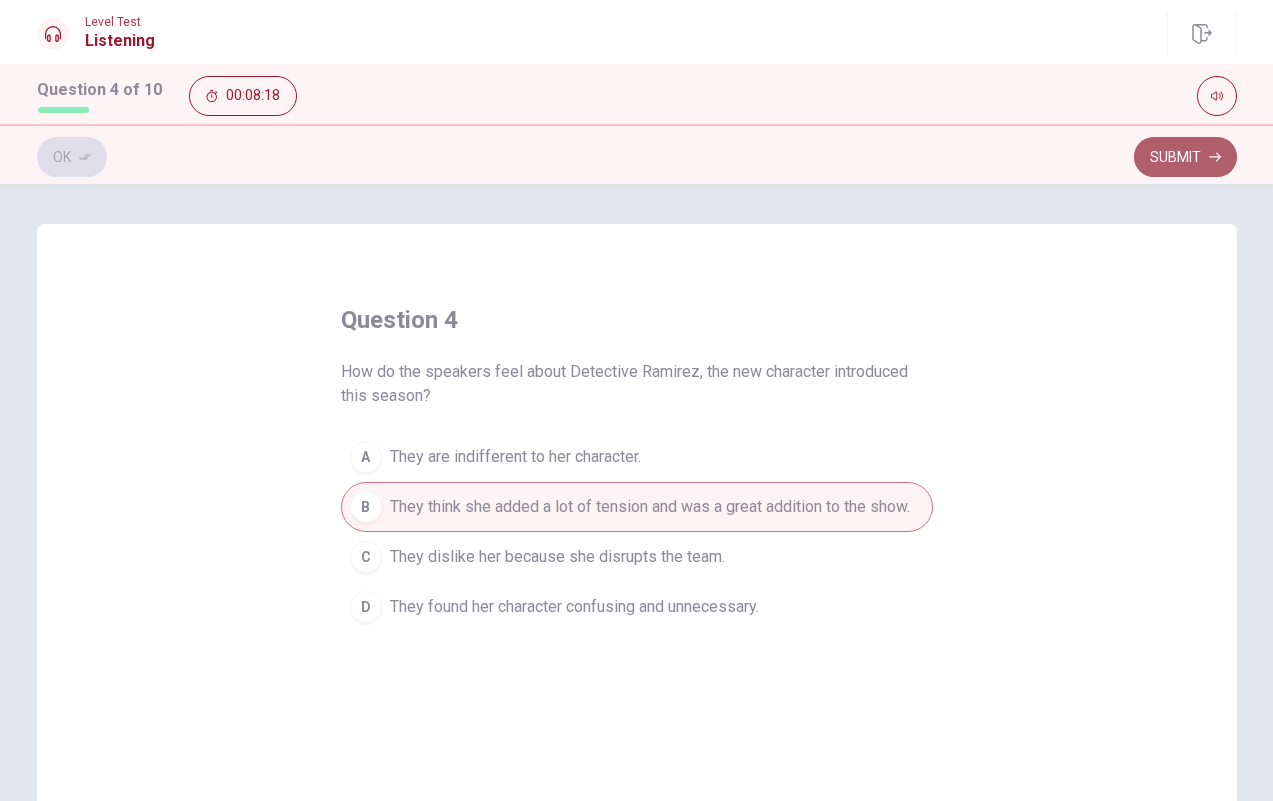 click on "Submit" at bounding box center [1185, 157] 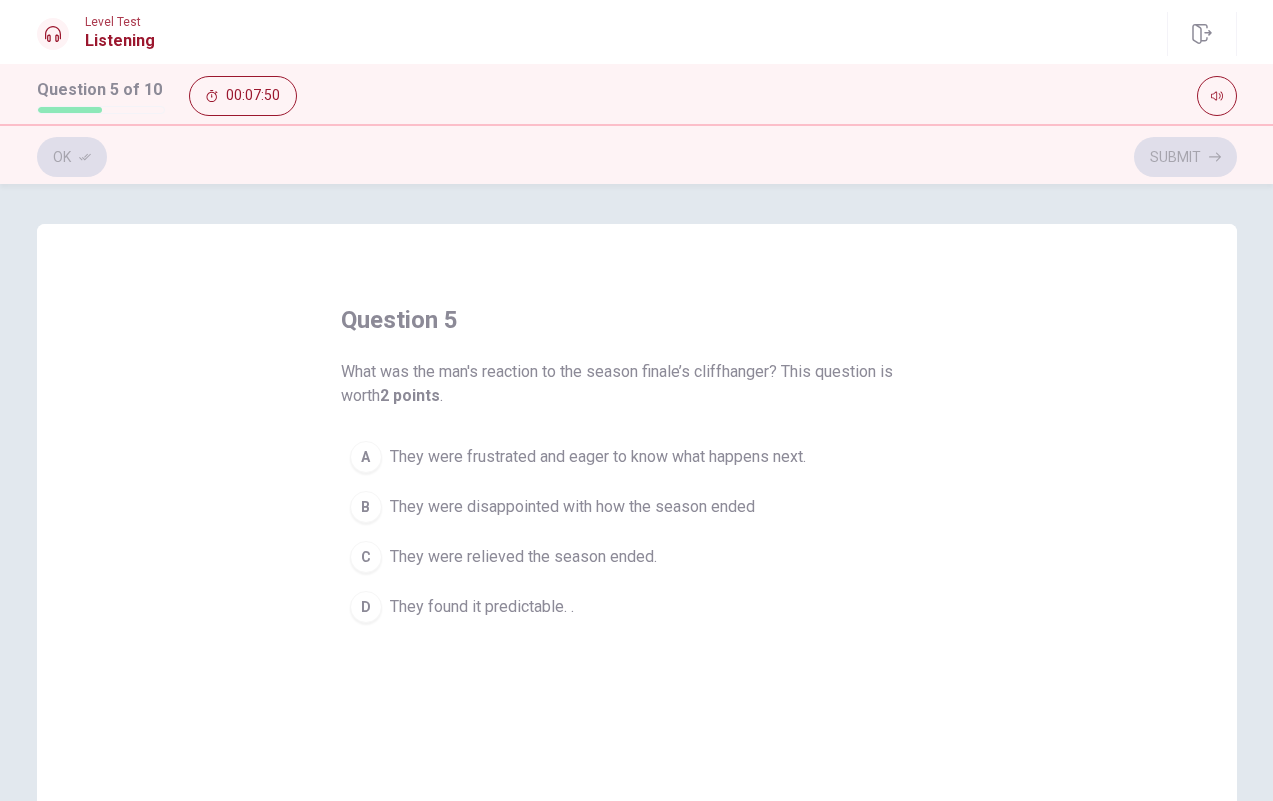 click on "A They were frustrated and eager to know what happens next." at bounding box center (637, 457) 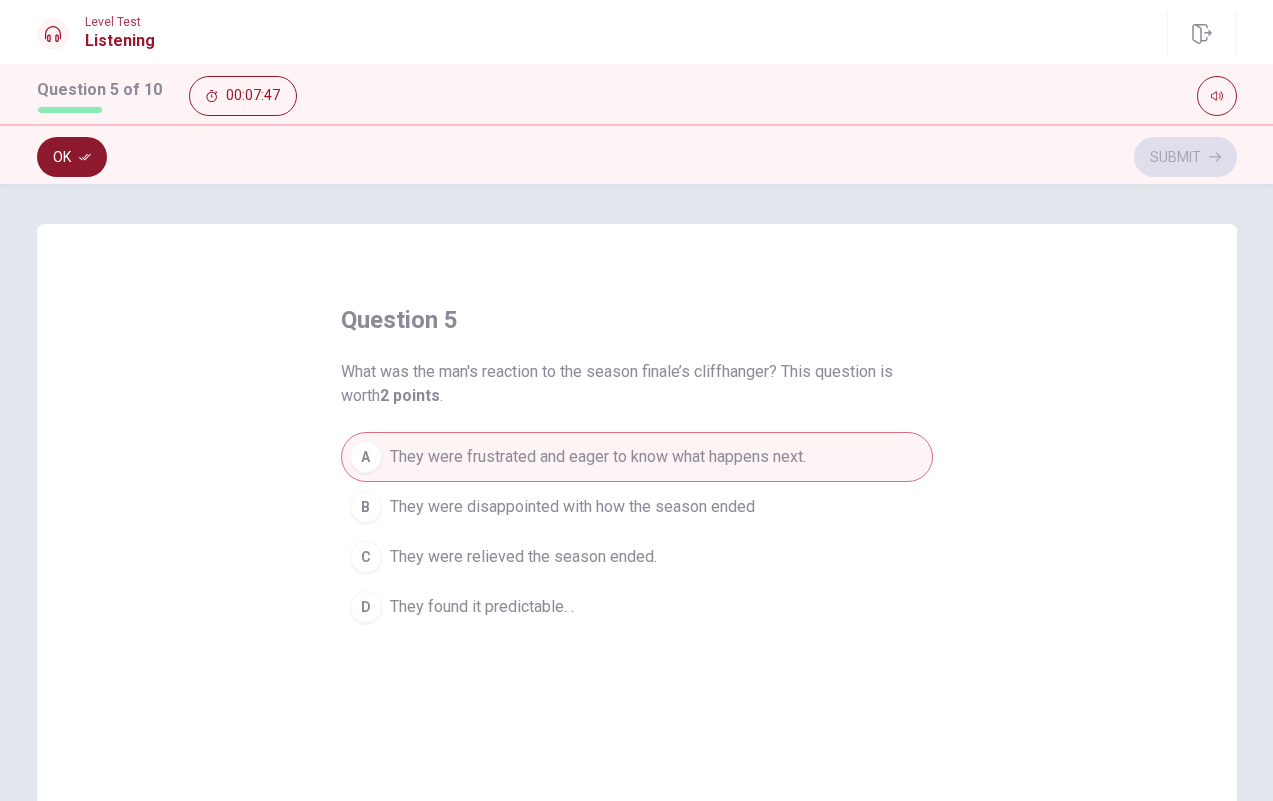 click at bounding box center [85, 157] 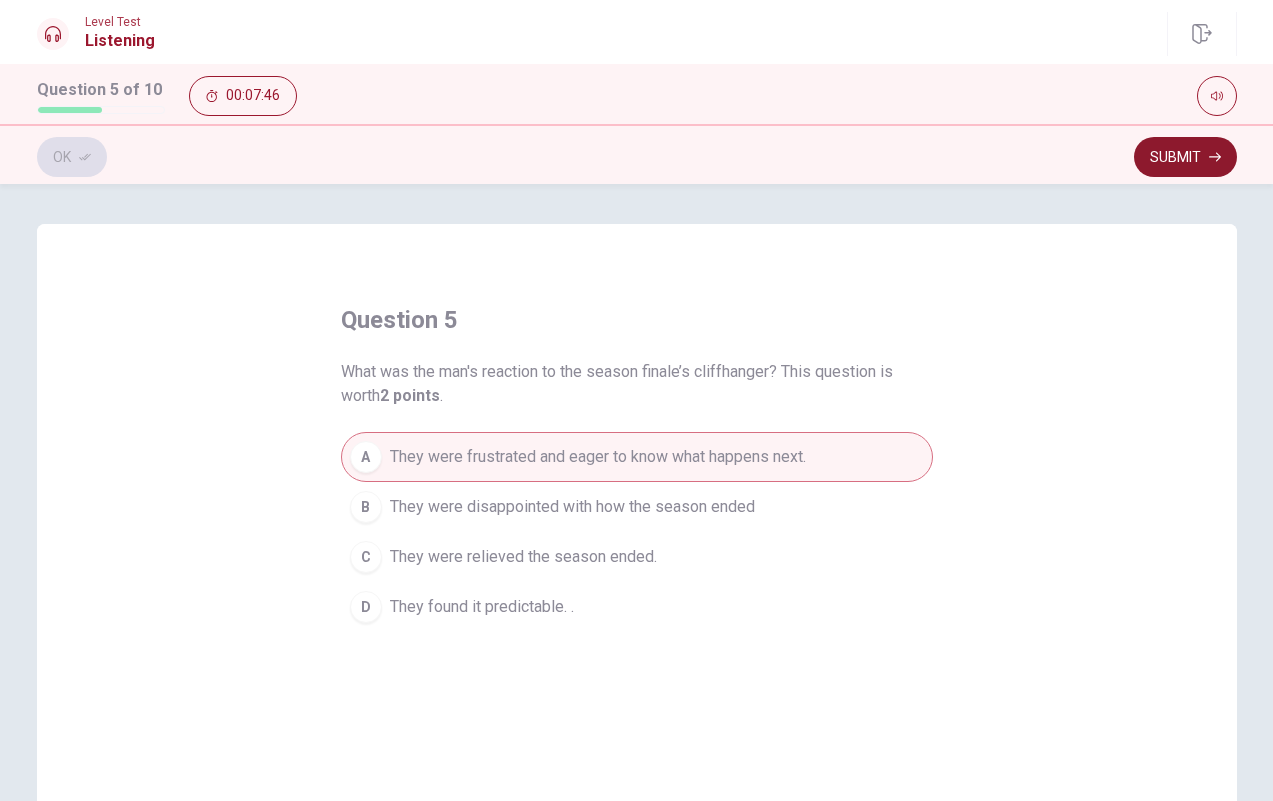 click on "Submit" at bounding box center [1185, 157] 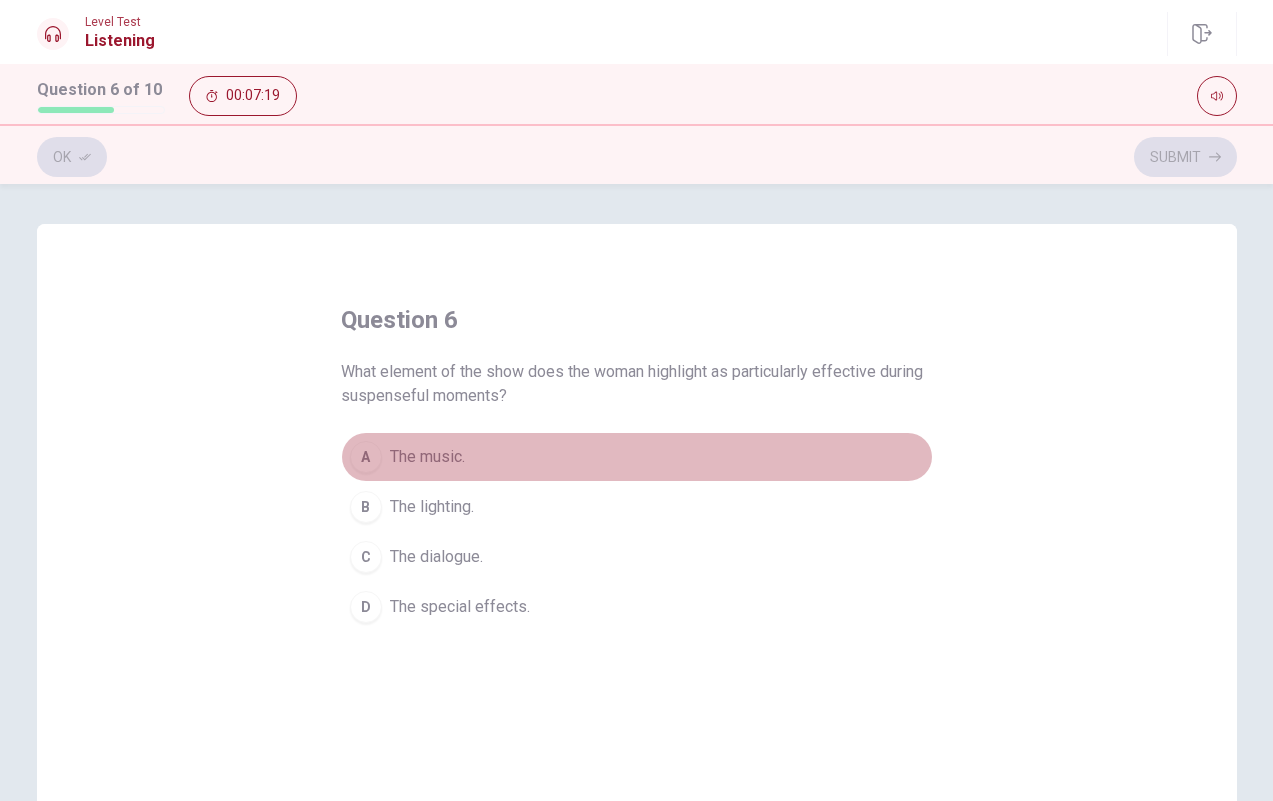 click on "A" at bounding box center (366, 457) 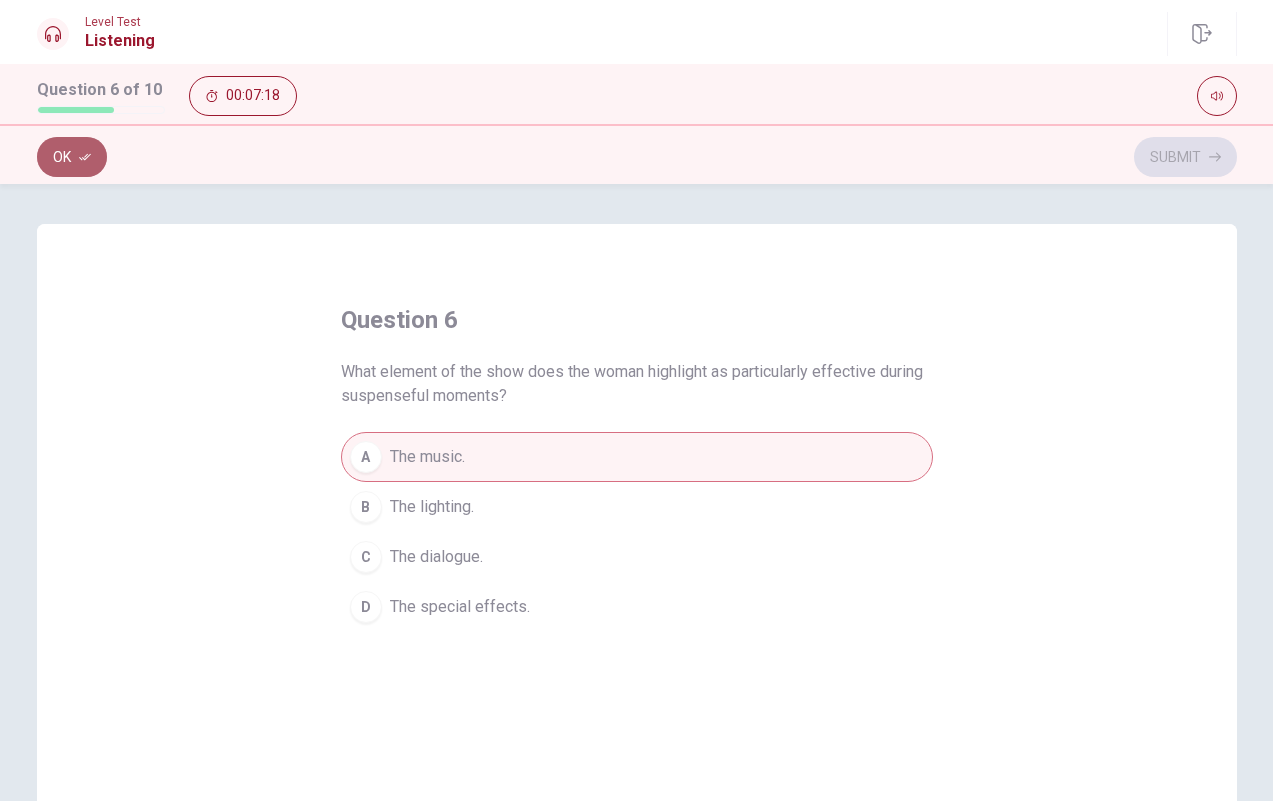 click on "Ok" at bounding box center [72, 157] 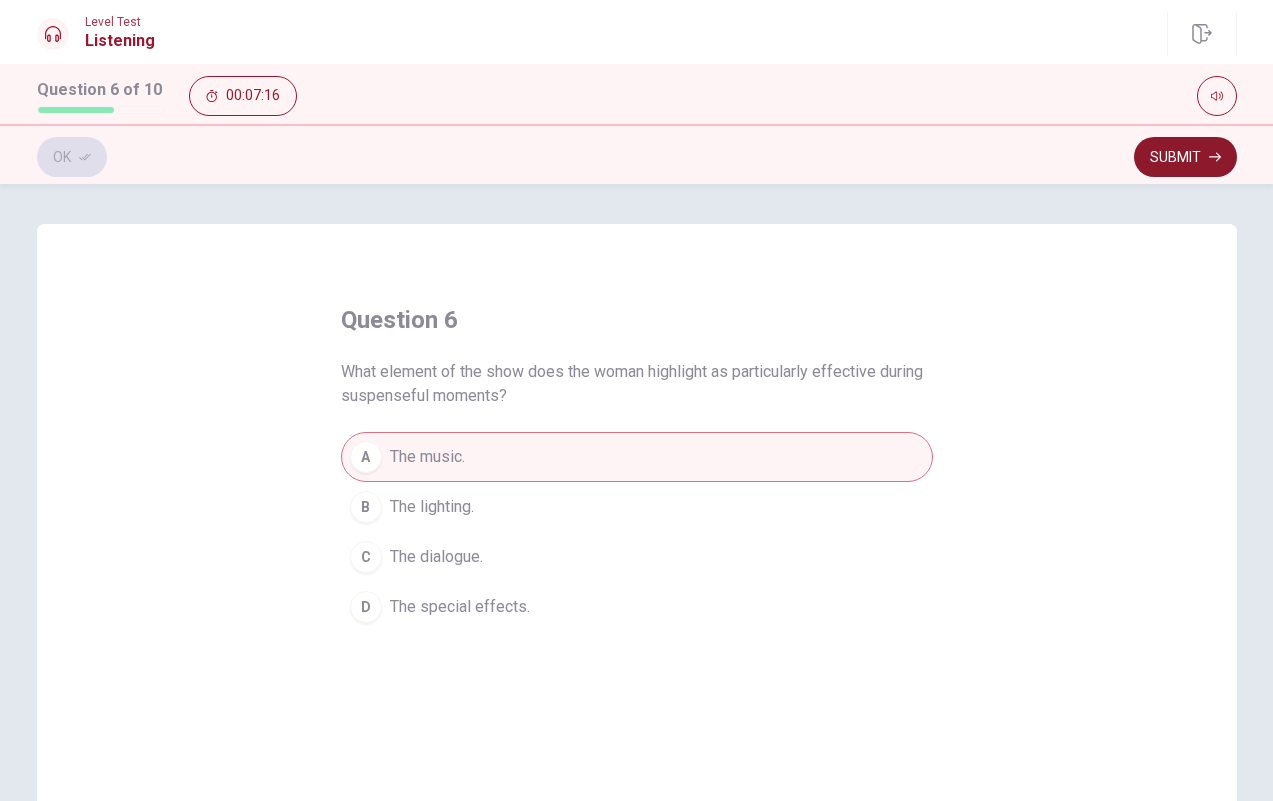 click on "Submit" at bounding box center (1185, 157) 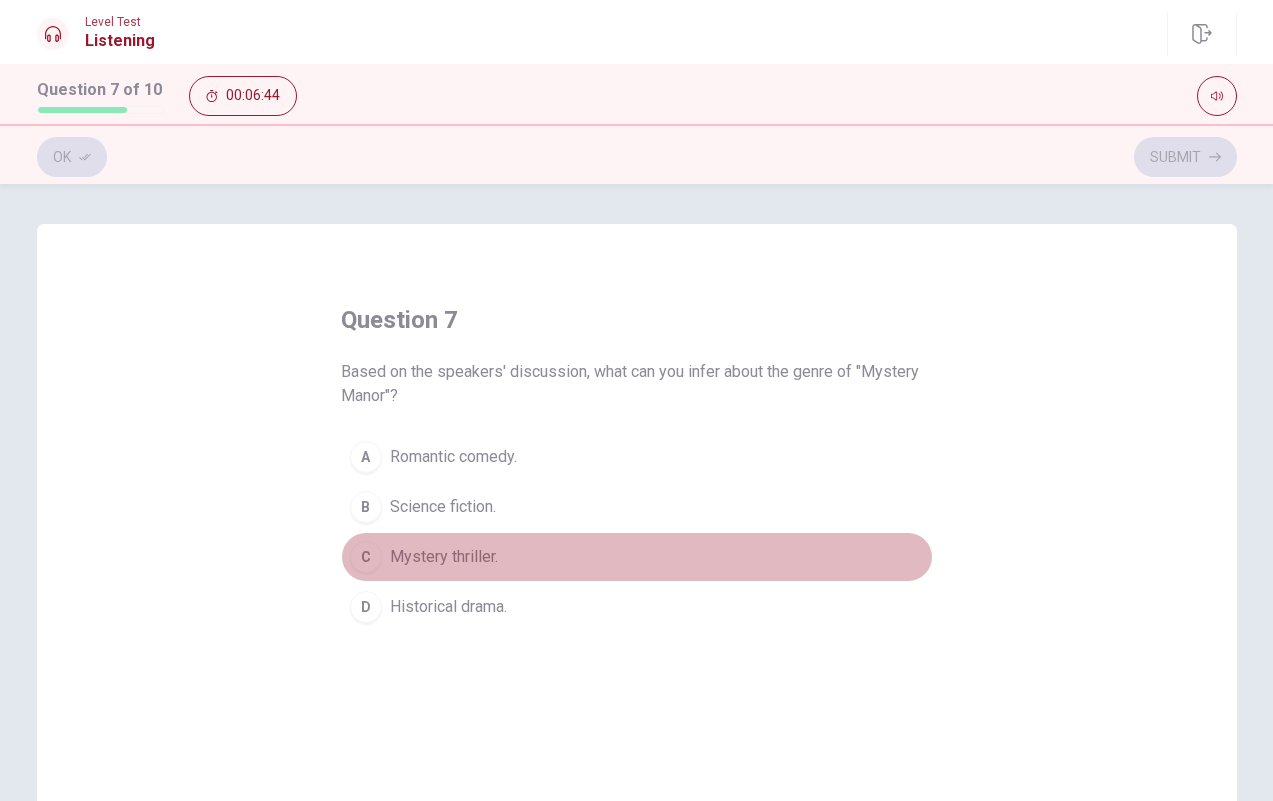 click on "C" at bounding box center (366, 457) 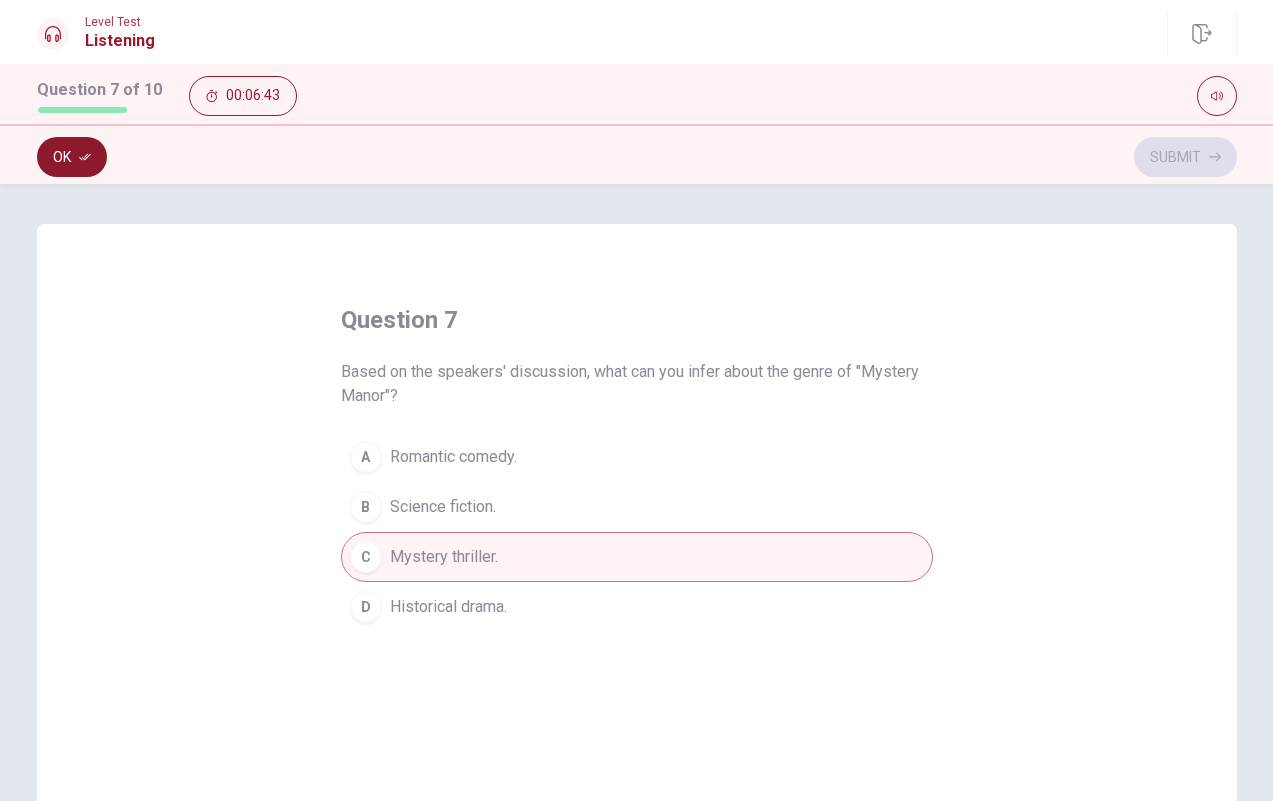click on "Ok" at bounding box center [72, 157] 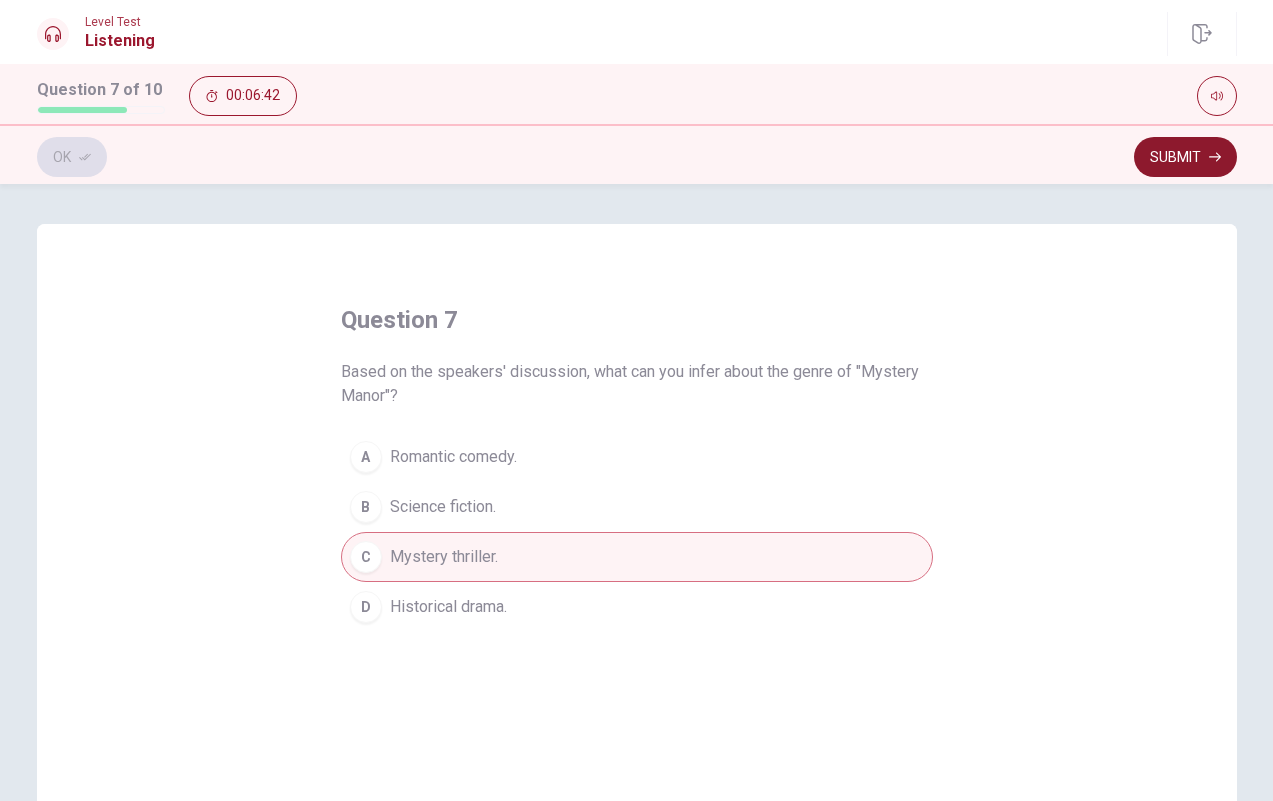 click on "Submit" at bounding box center [1185, 157] 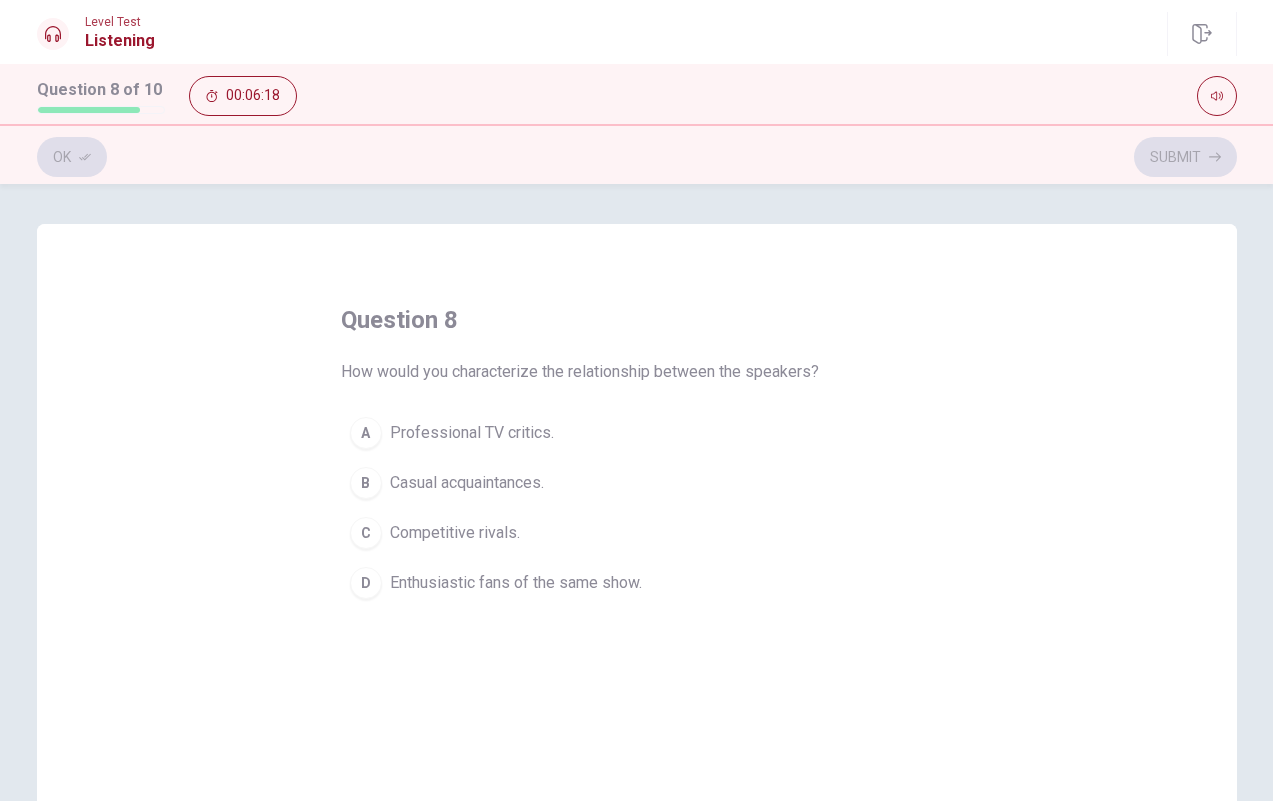 click on "D" at bounding box center (366, 433) 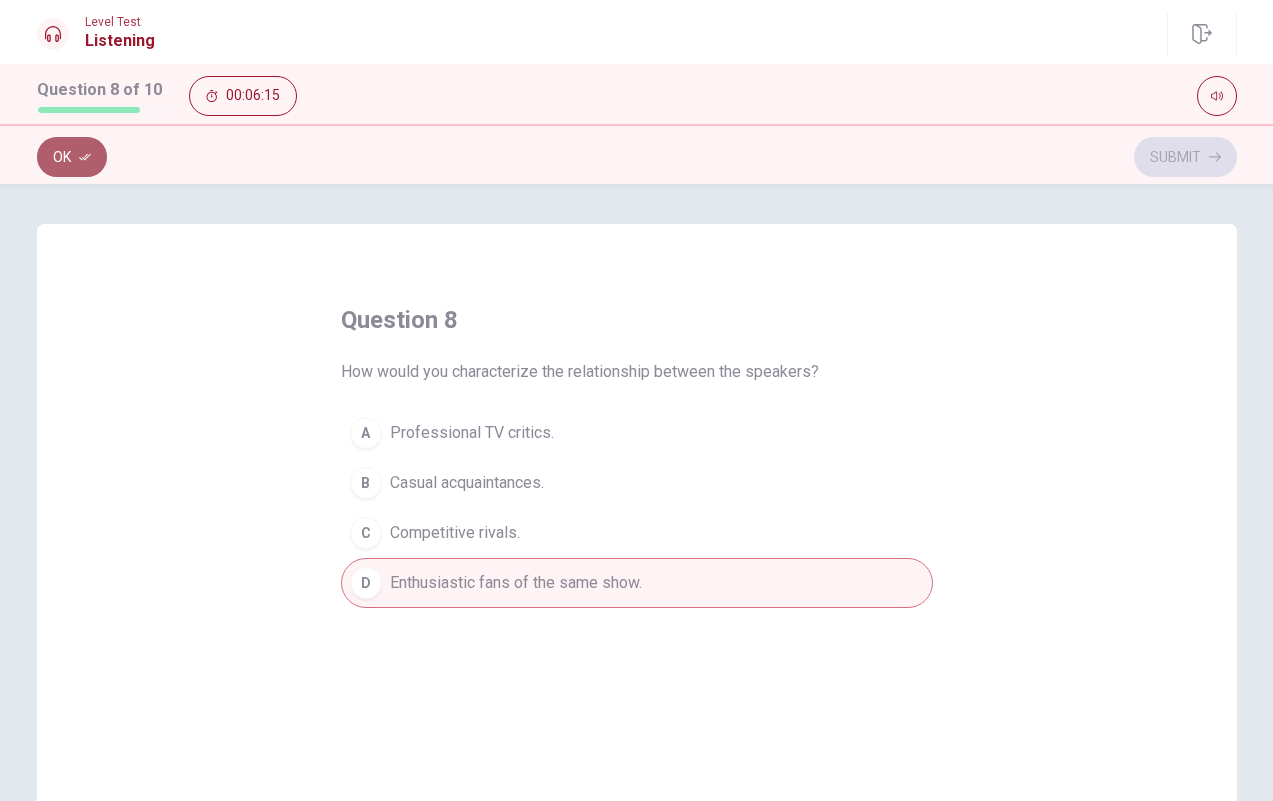 click at bounding box center (85, 157) 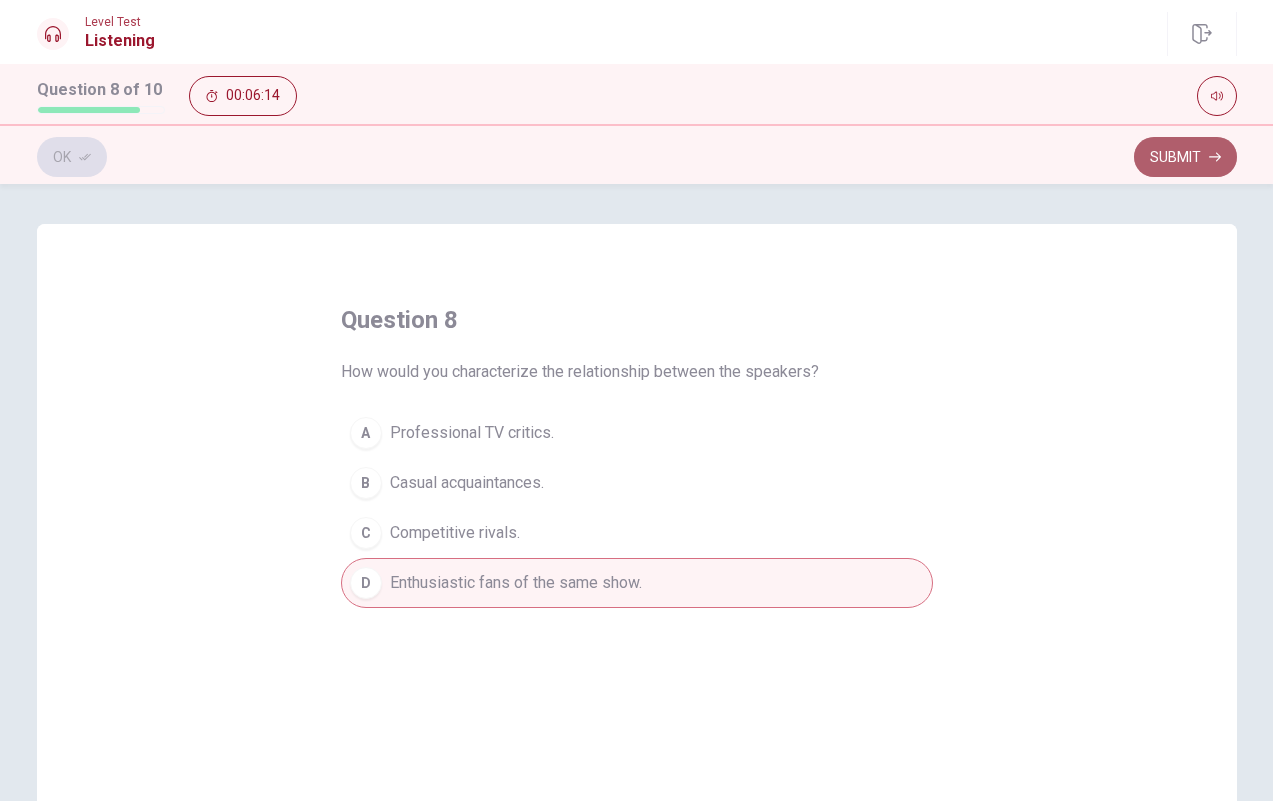 click on "Submit" at bounding box center [1185, 157] 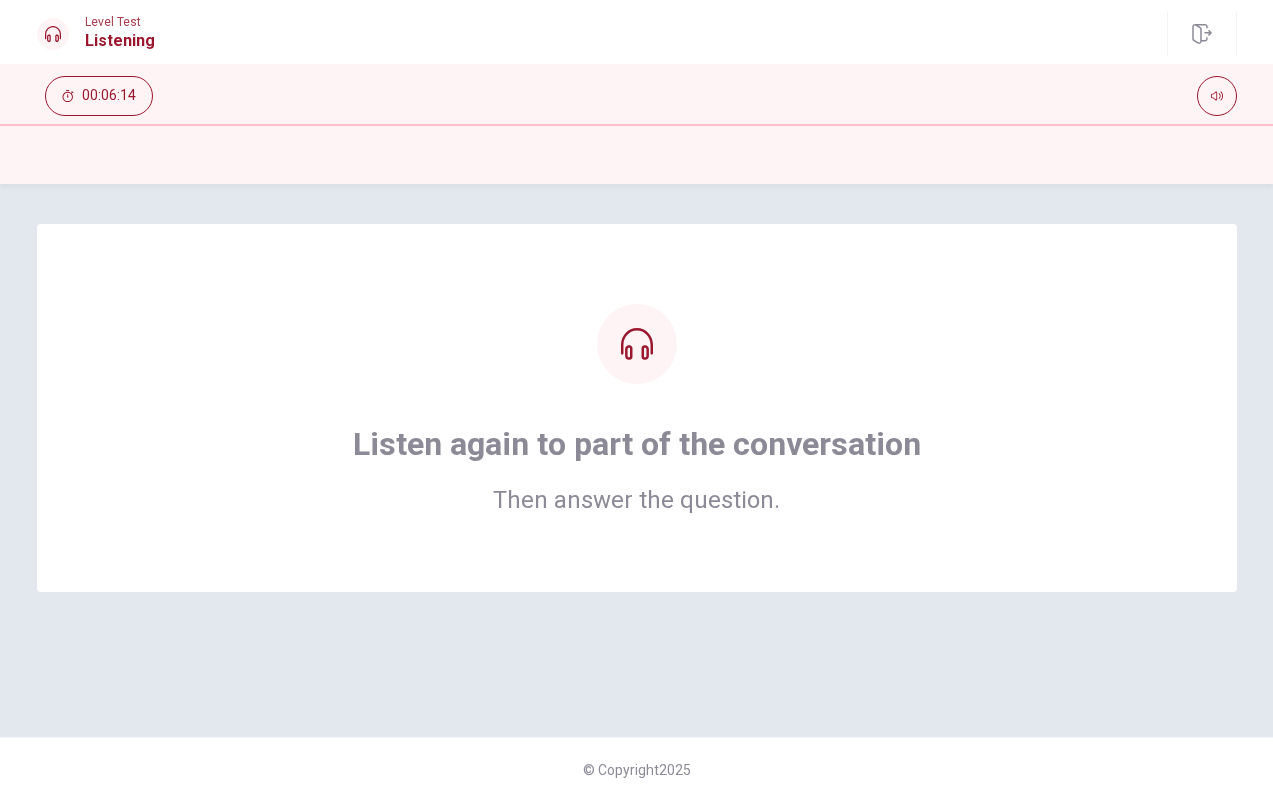 click at bounding box center (637, 344) 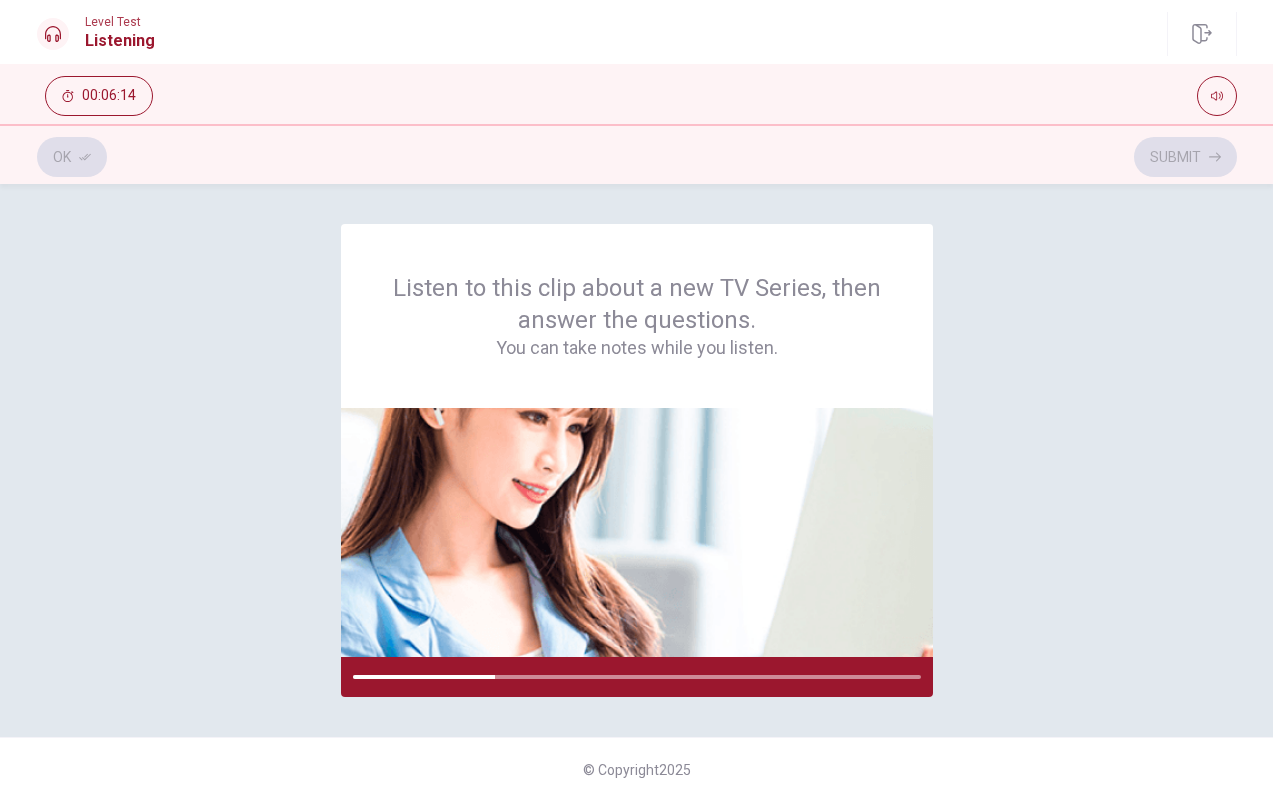 click on "Listen to this clip about a new TV Series, then answer the questions.  You can take notes while you listen." at bounding box center (637, 460) 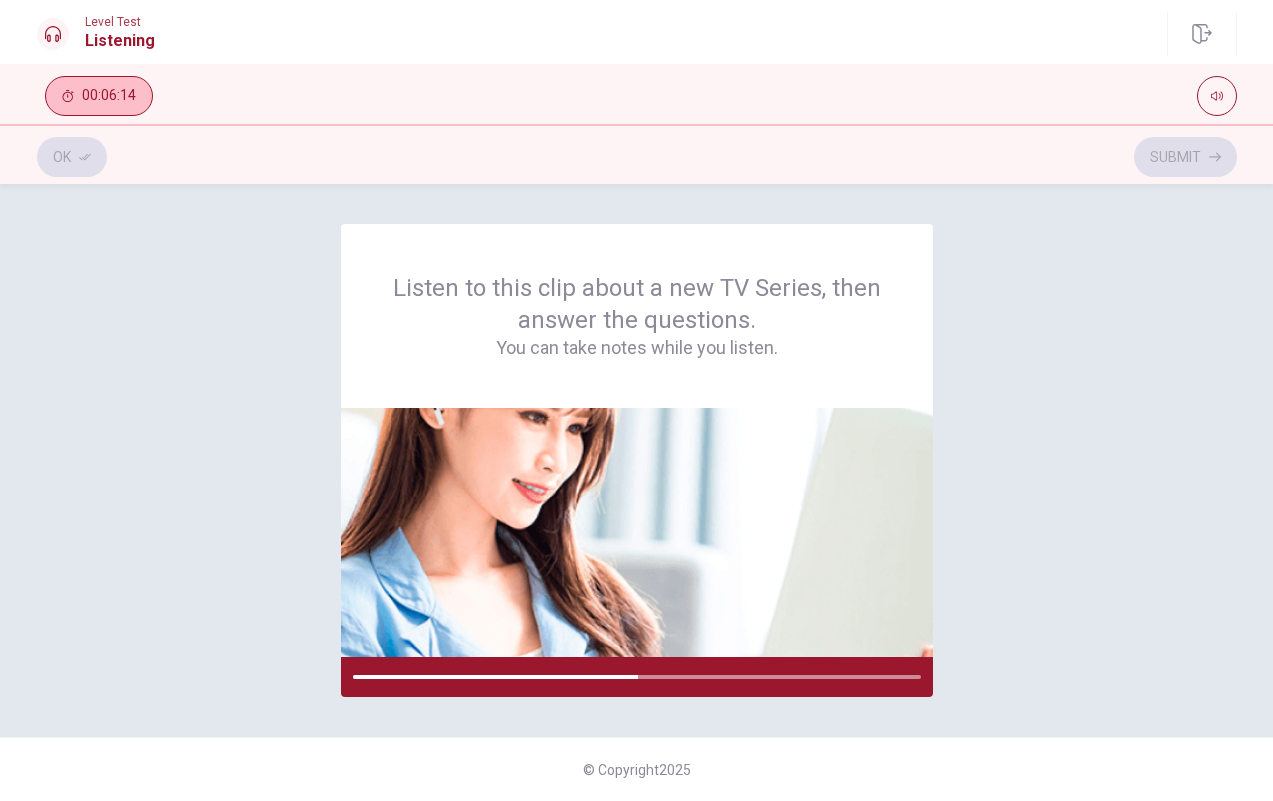 click on "00:06:14" at bounding box center [109, 96] 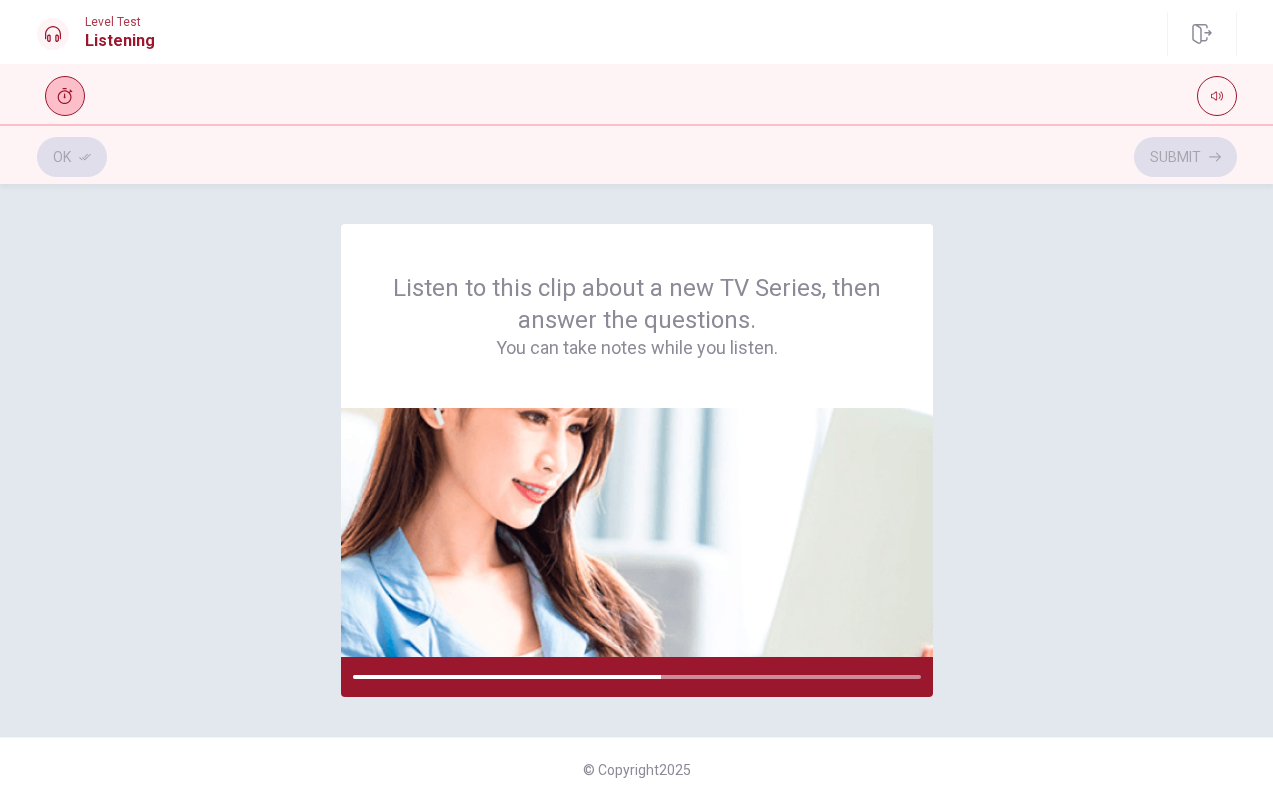 click at bounding box center (65, 96) 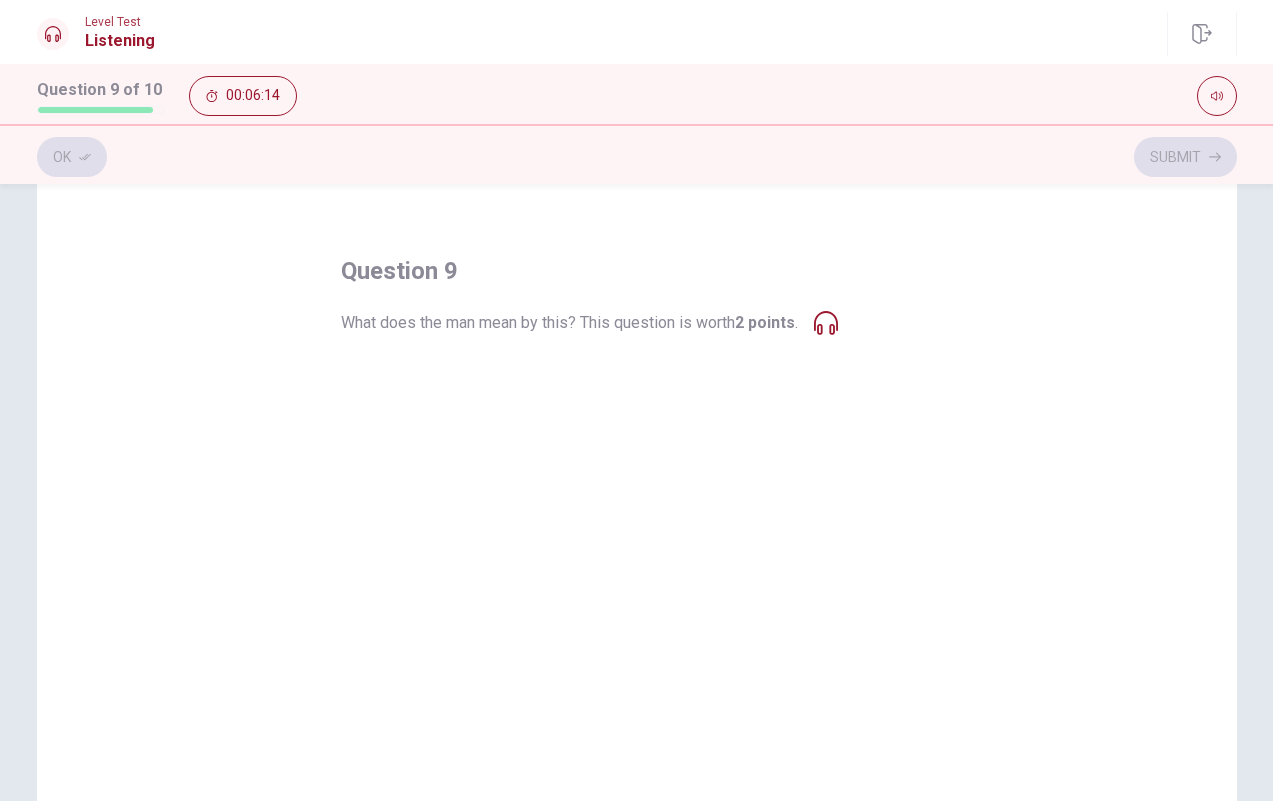 scroll, scrollTop: 51, scrollLeft: 0, axis: vertical 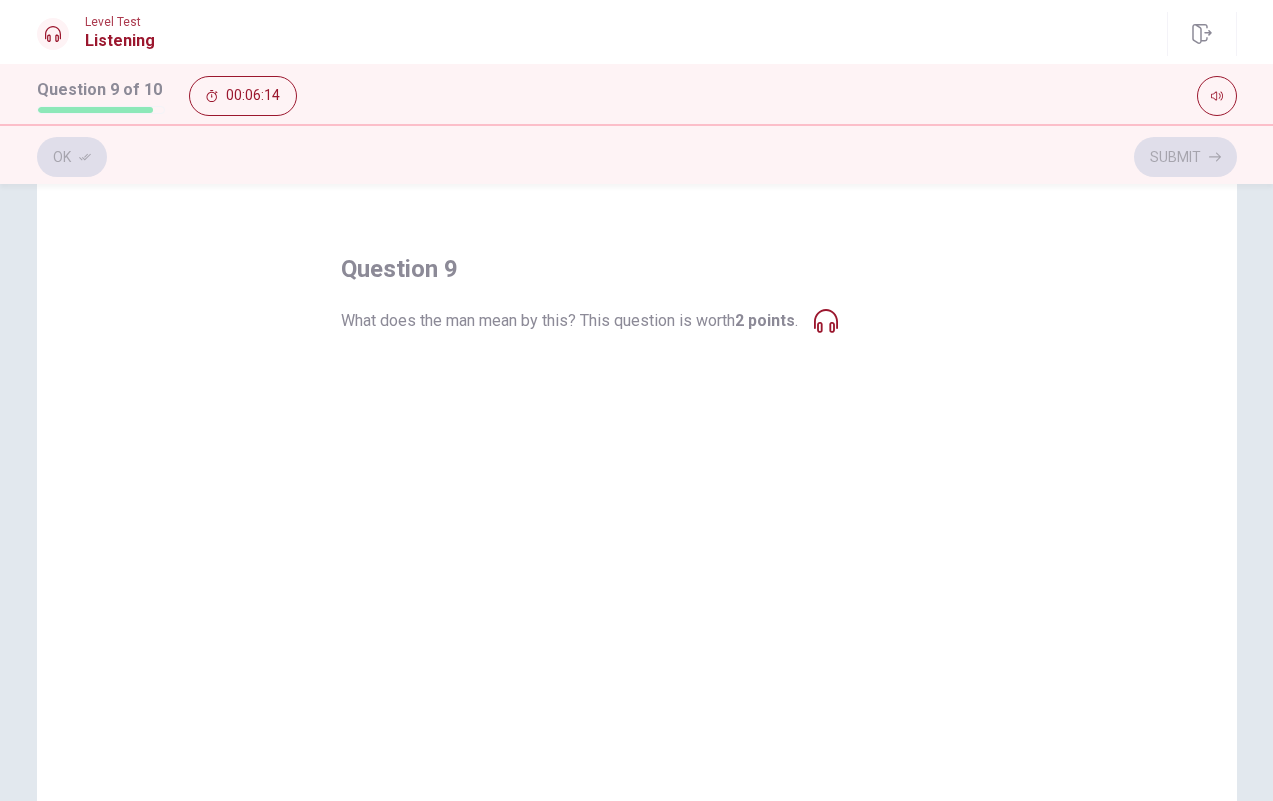 click on "What does the man mean by this? This question is worth  2 points ." at bounding box center [589, 321] 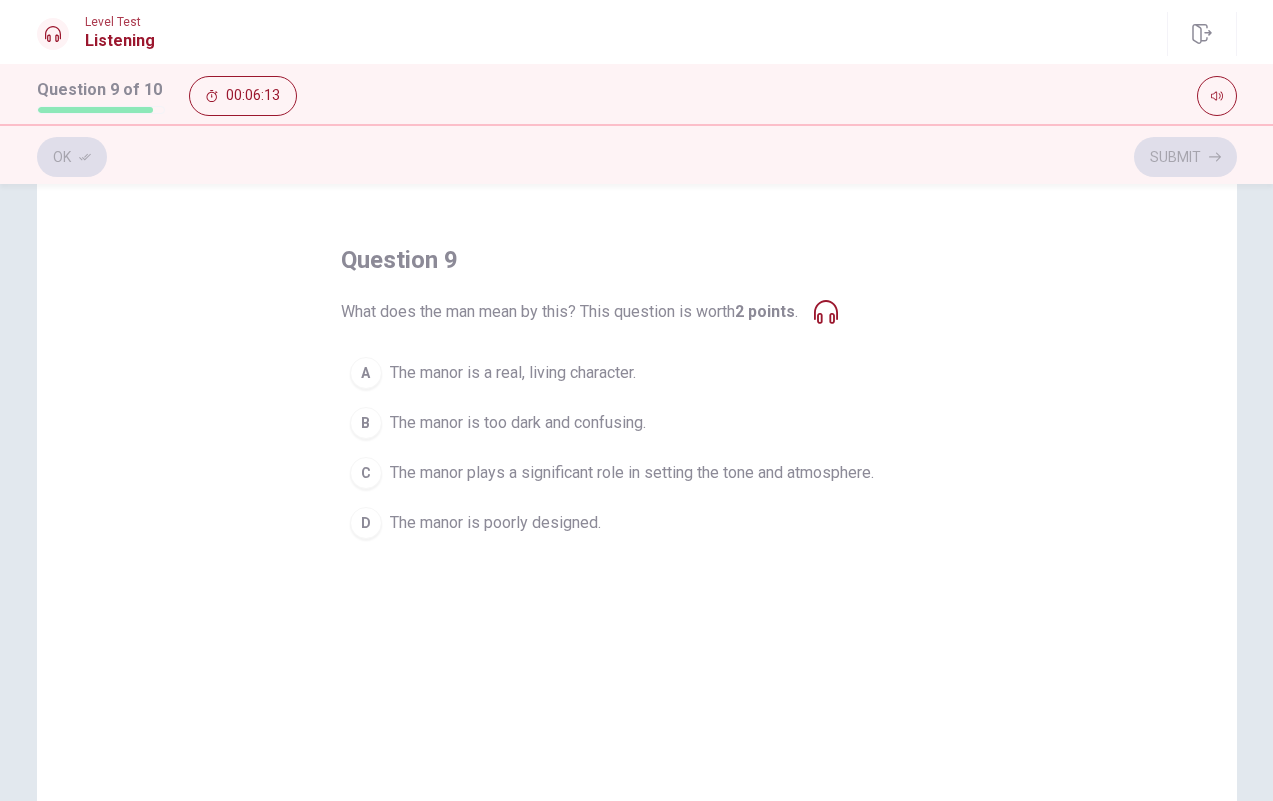 scroll, scrollTop: 13, scrollLeft: 0, axis: vertical 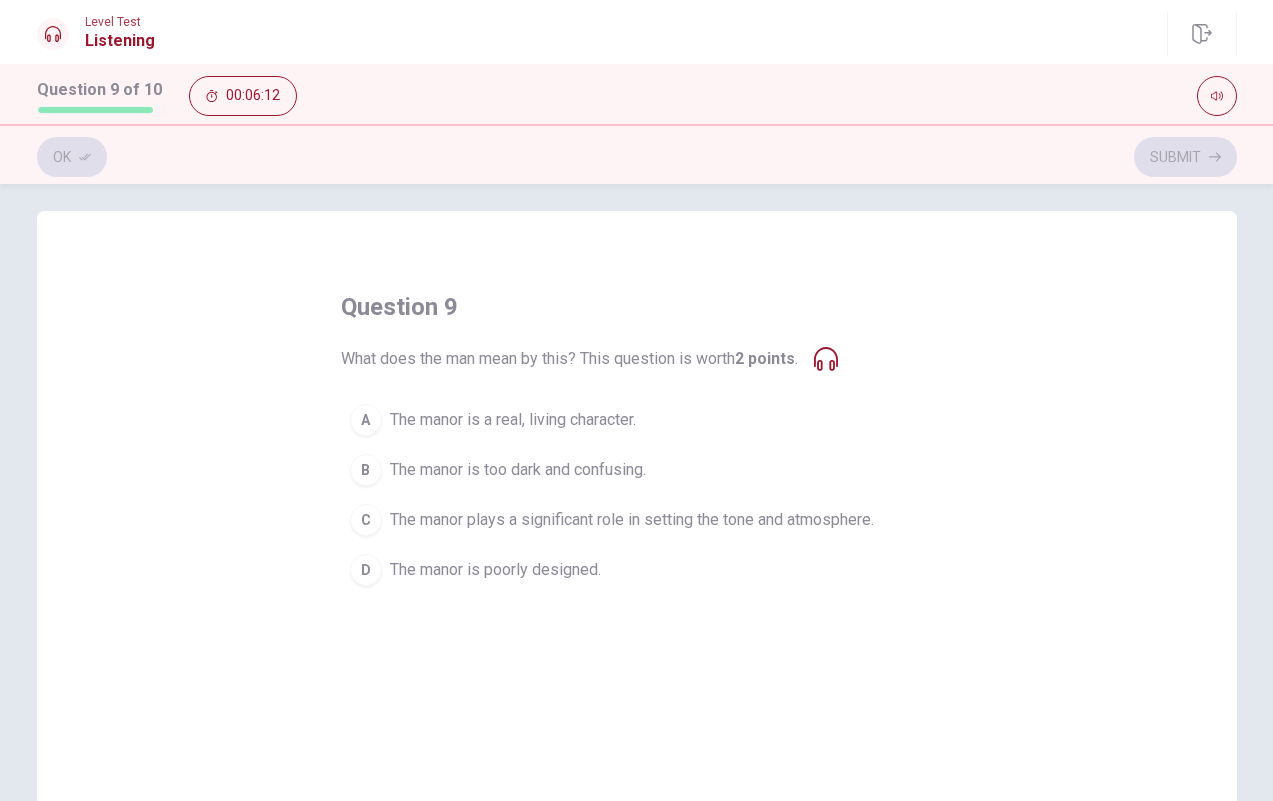 click at bounding box center (826, 359) 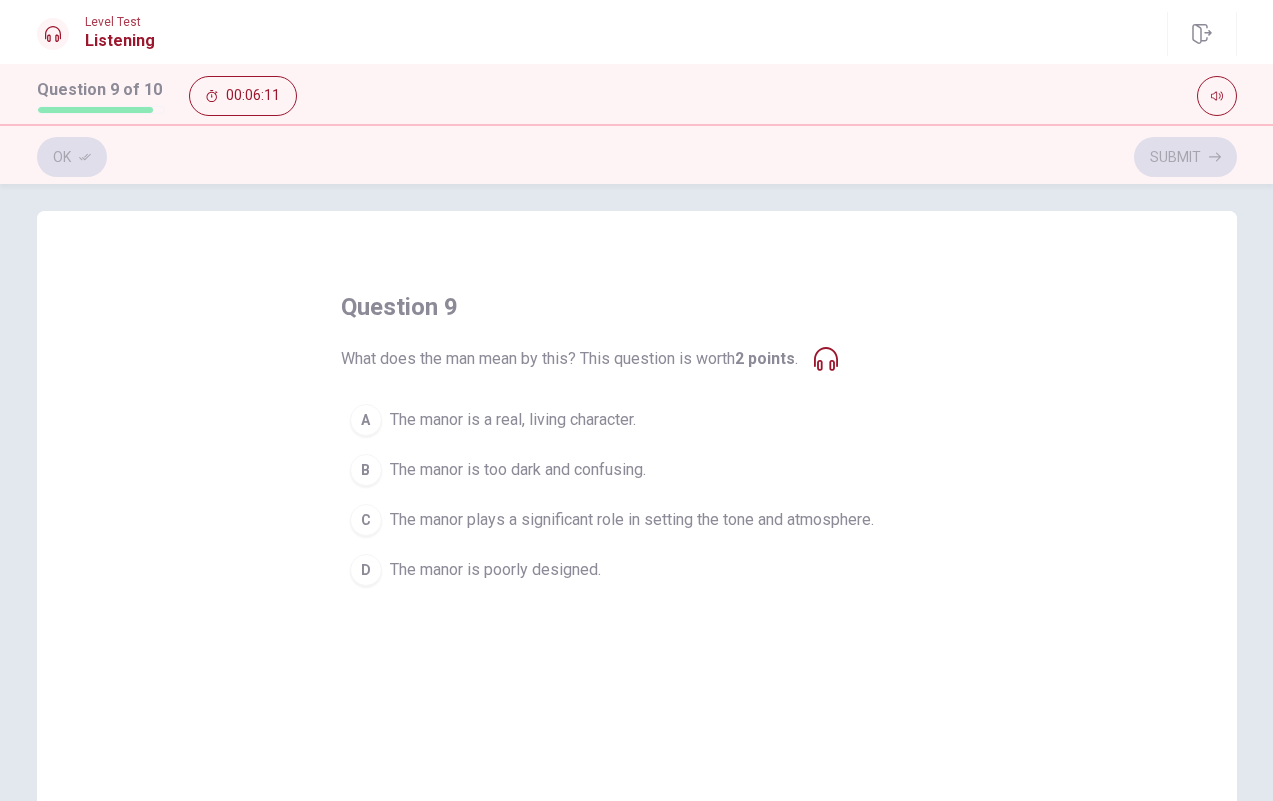 click at bounding box center [826, 359] 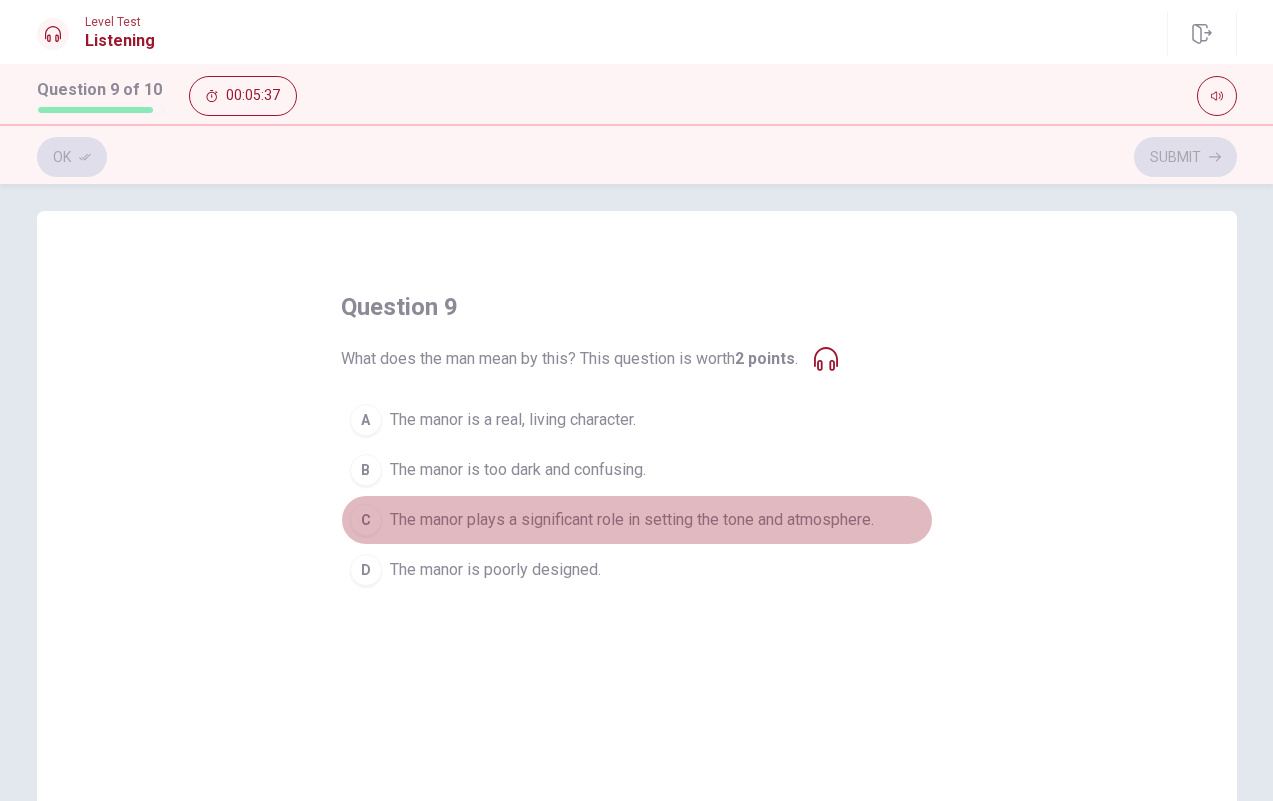 click on "C" at bounding box center [366, 420] 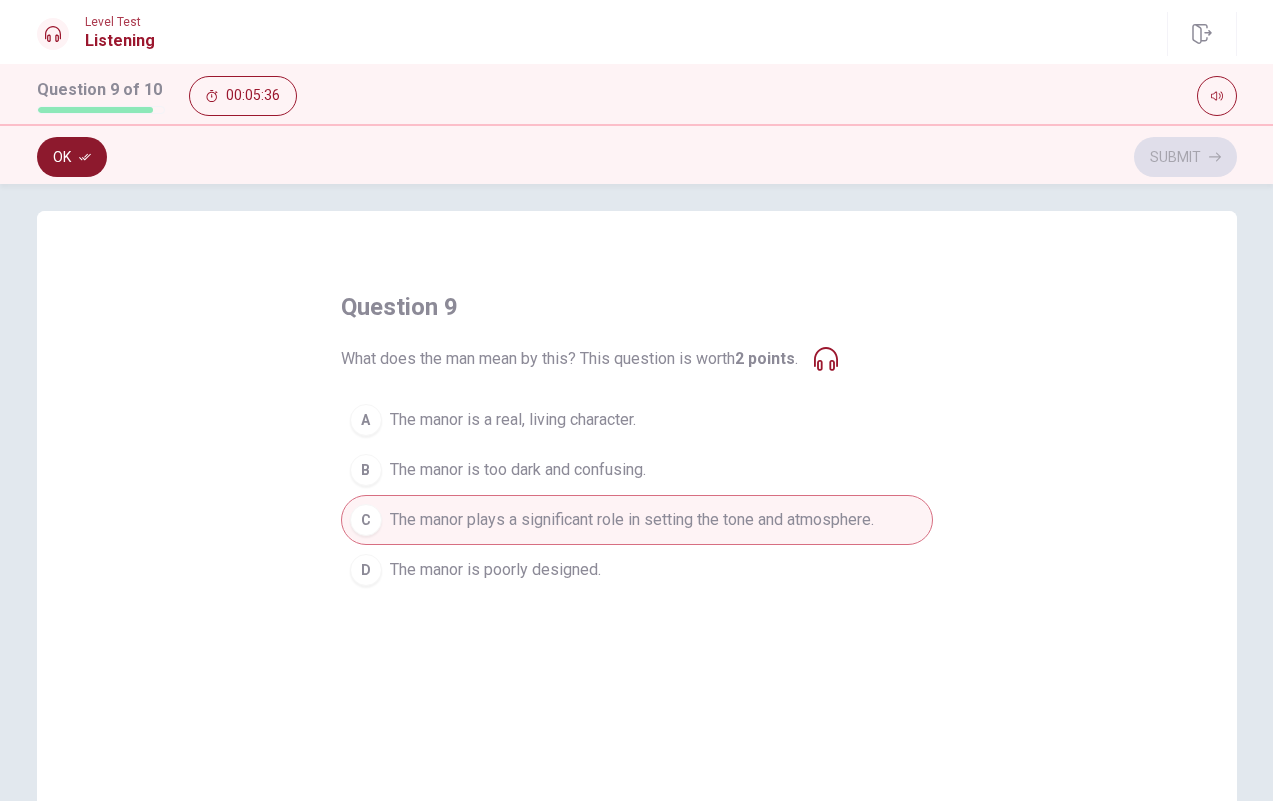 click on "Ok" at bounding box center (72, 157) 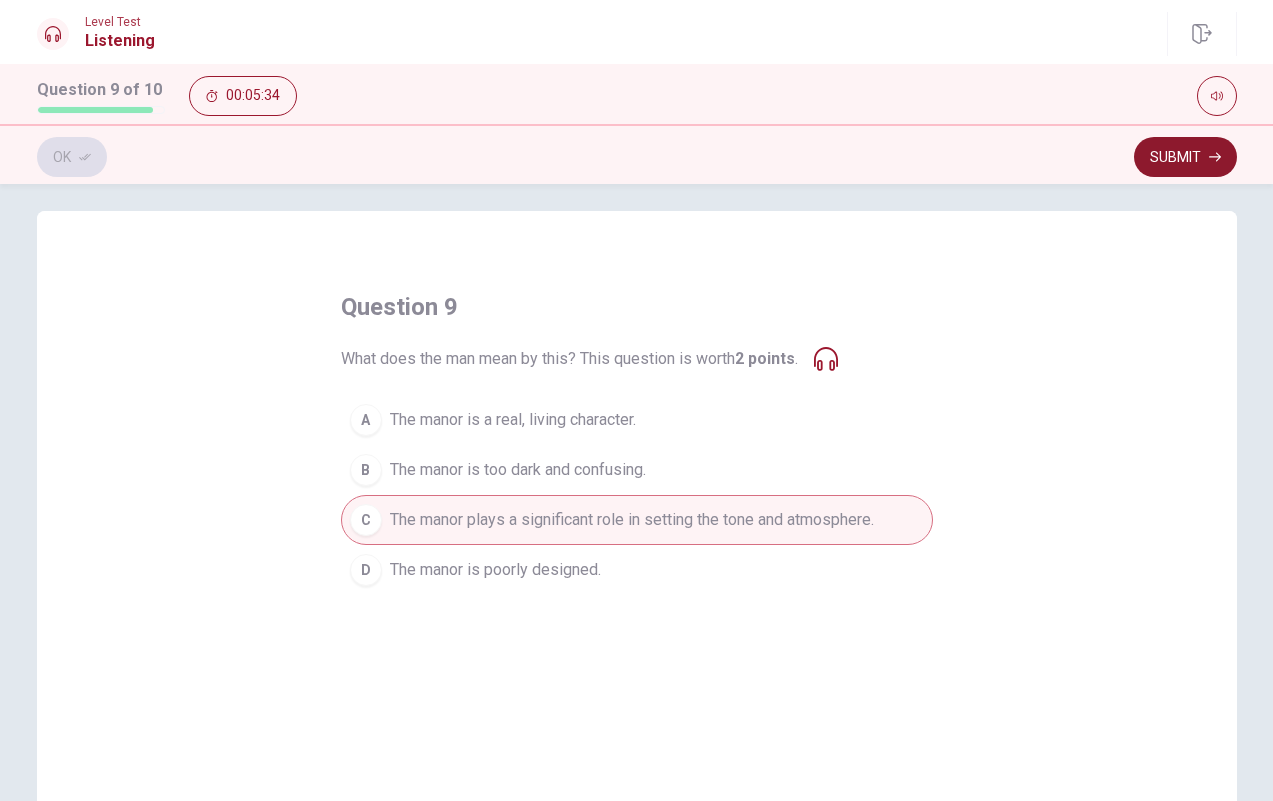 click on "Submit" at bounding box center (1185, 157) 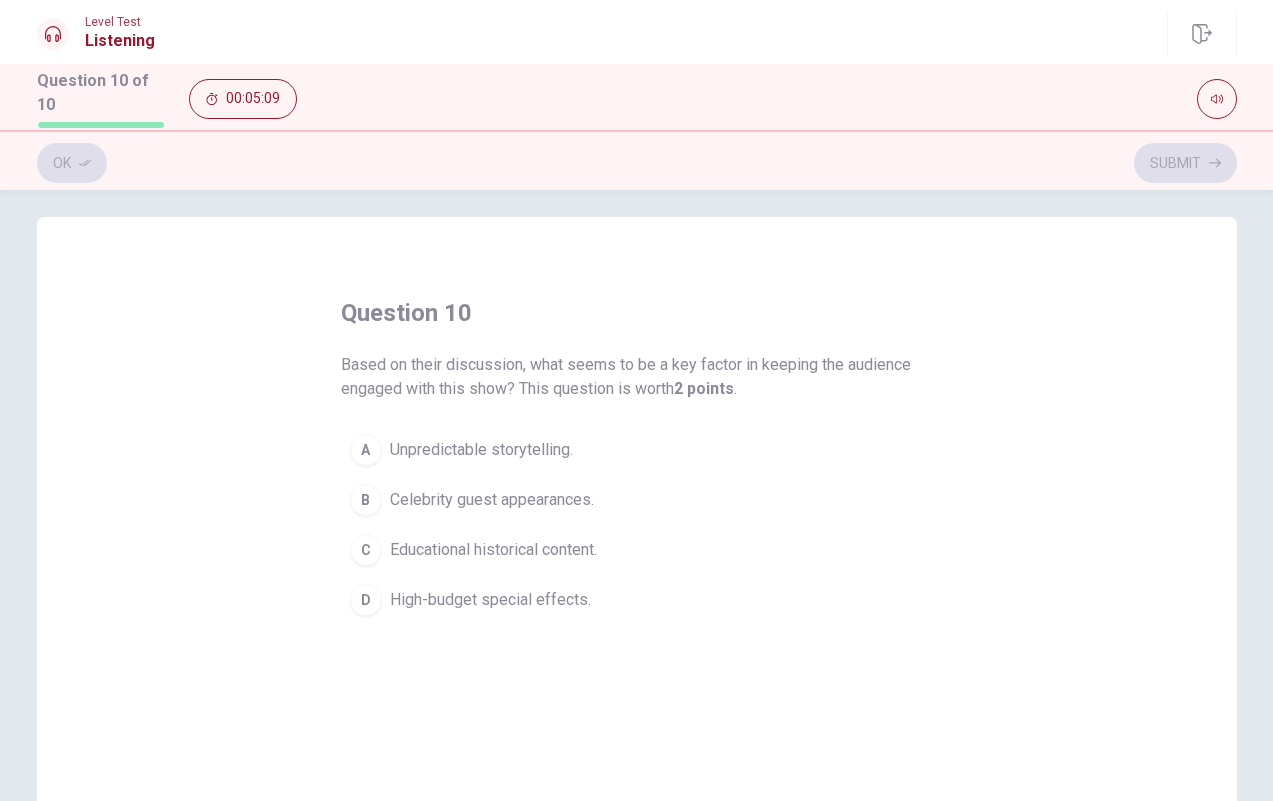 click on "A" at bounding box center [366, 450] 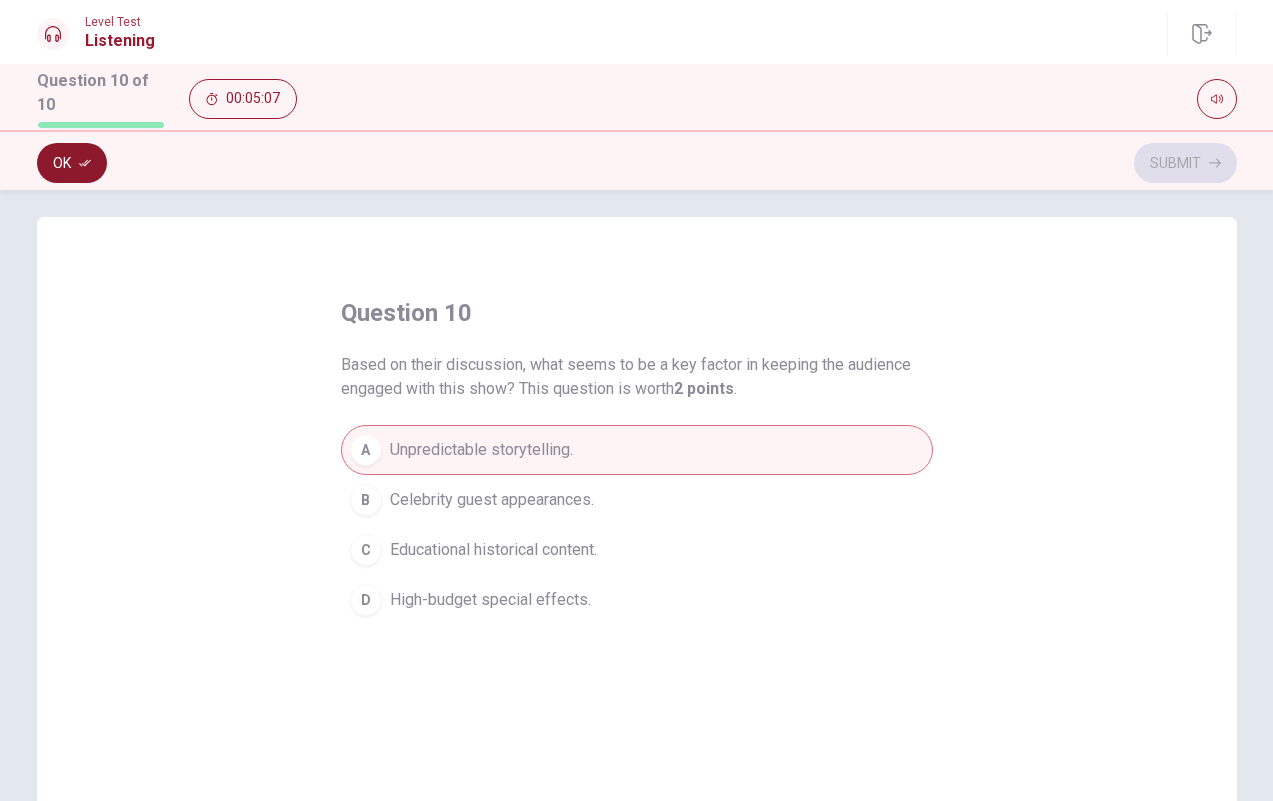 click at bounding box center (85, 163) 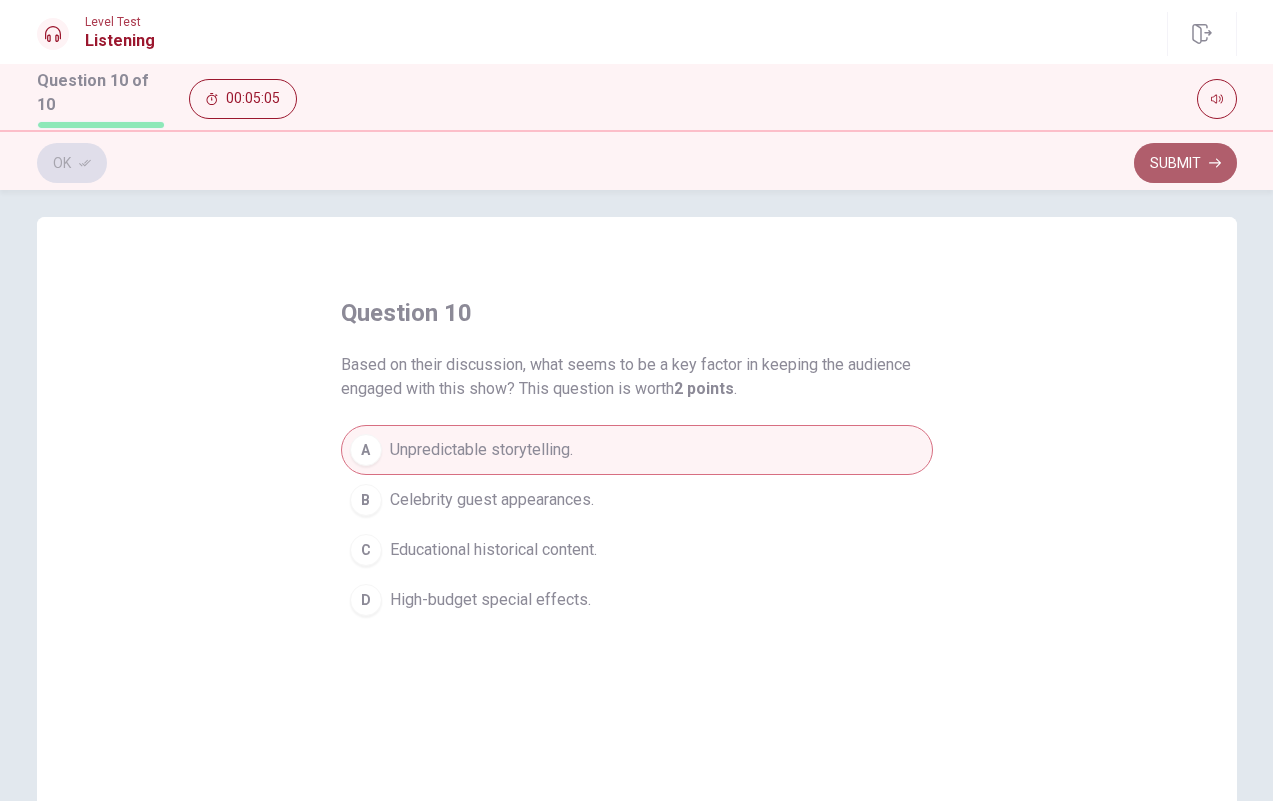 click on "Submit" at bounding box center (1185, 163) 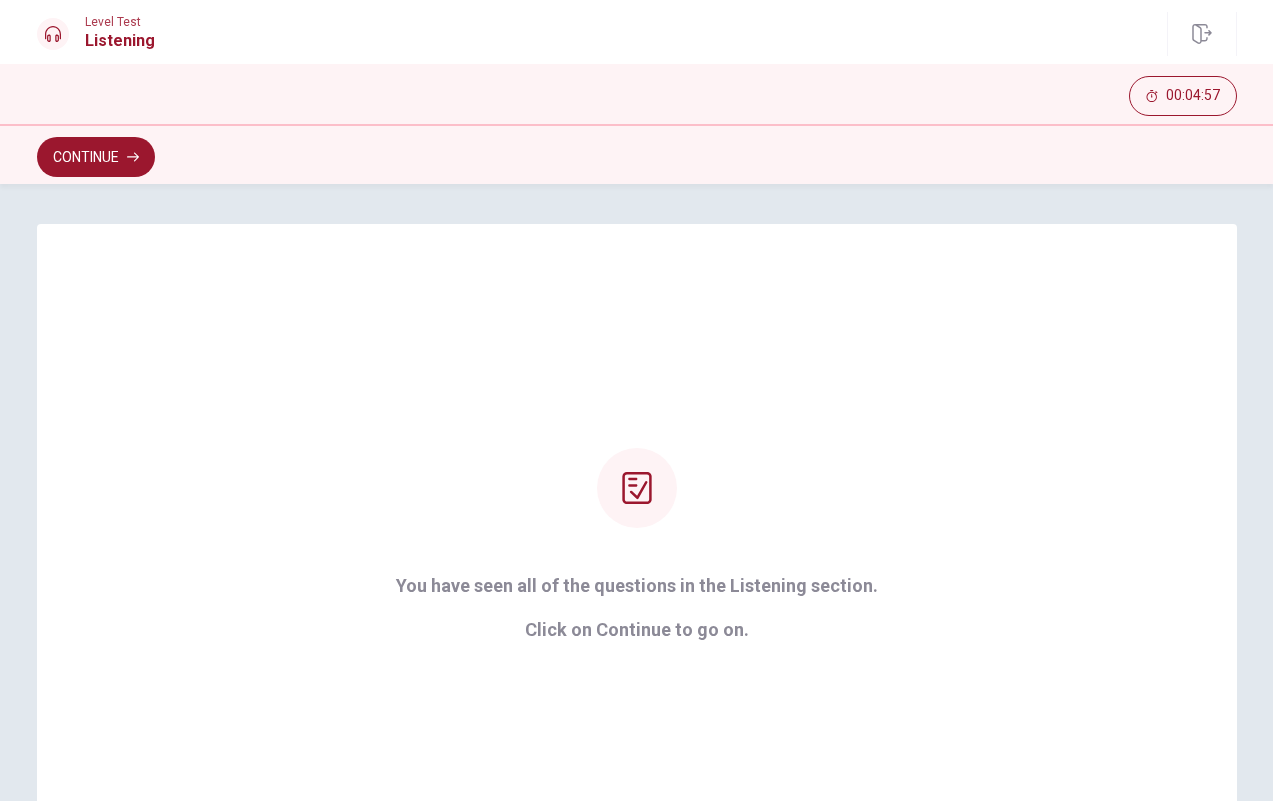 scroll, scrollTop: 0, scrollLeft: 0, axis: both 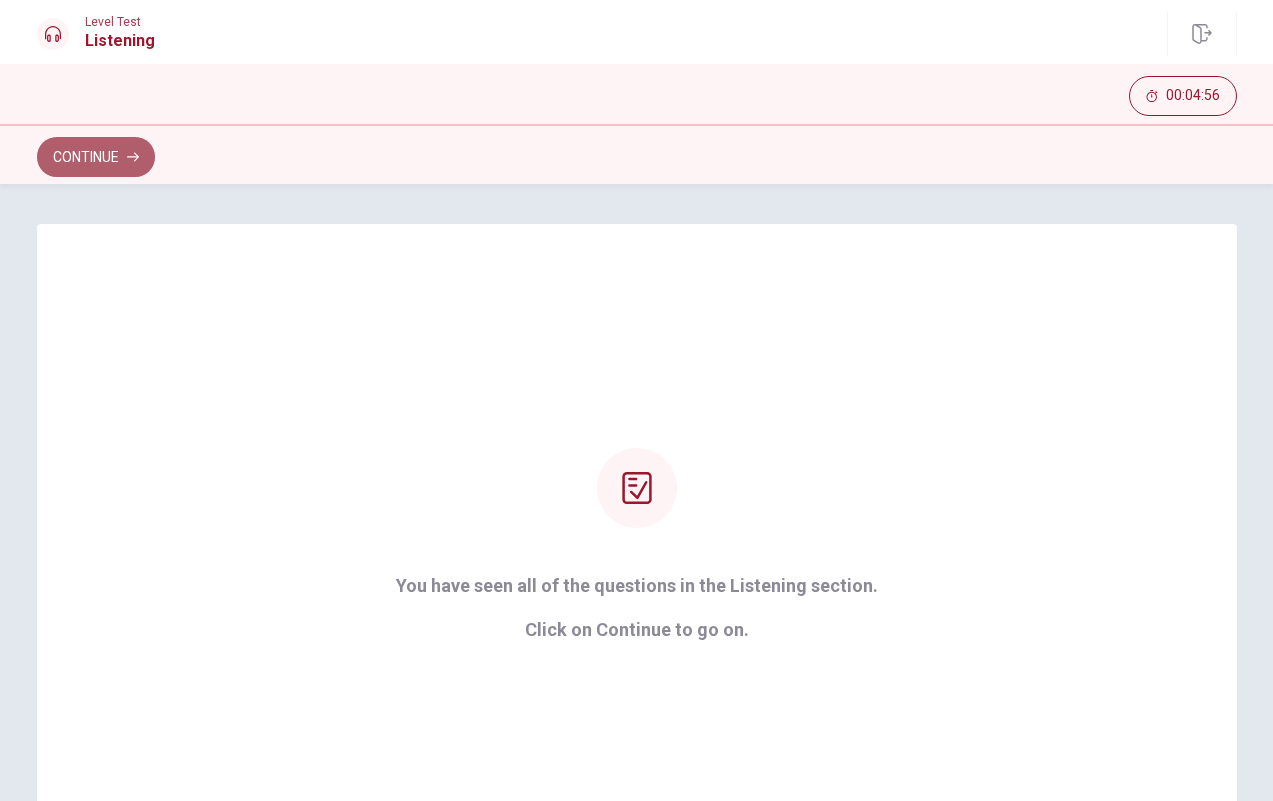 click on "Continue" at bounding box center [96, 157] 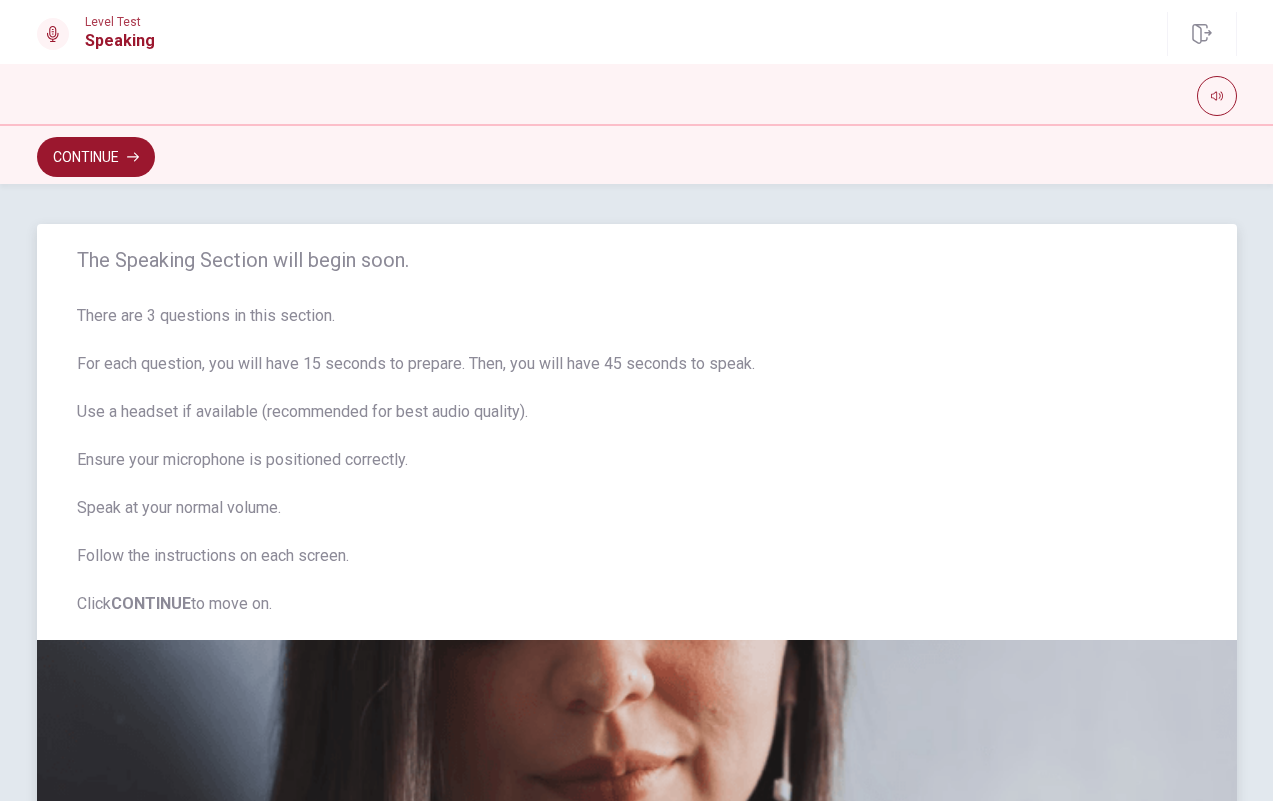 scroll, scrollTop: 0, scrollLeft: 0, axis: both 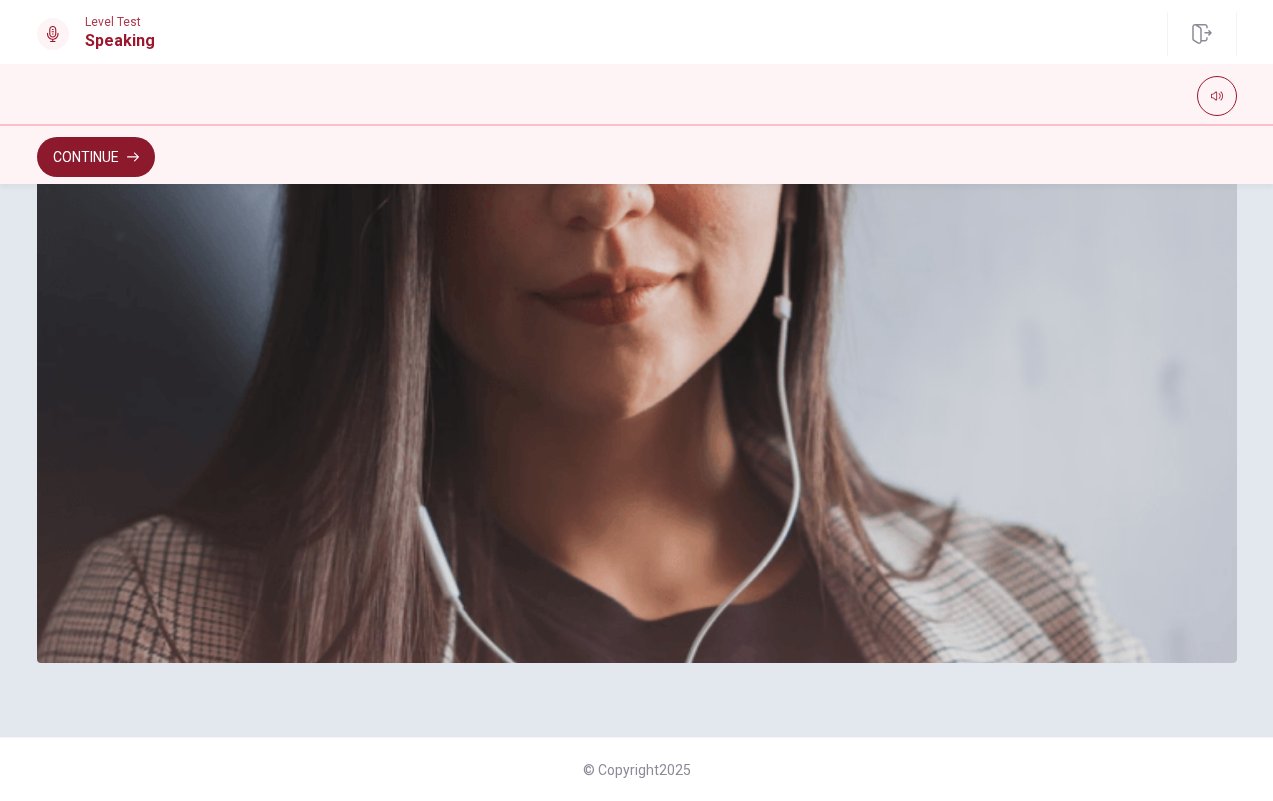click on "Continue" at bounding box center [96, 157] 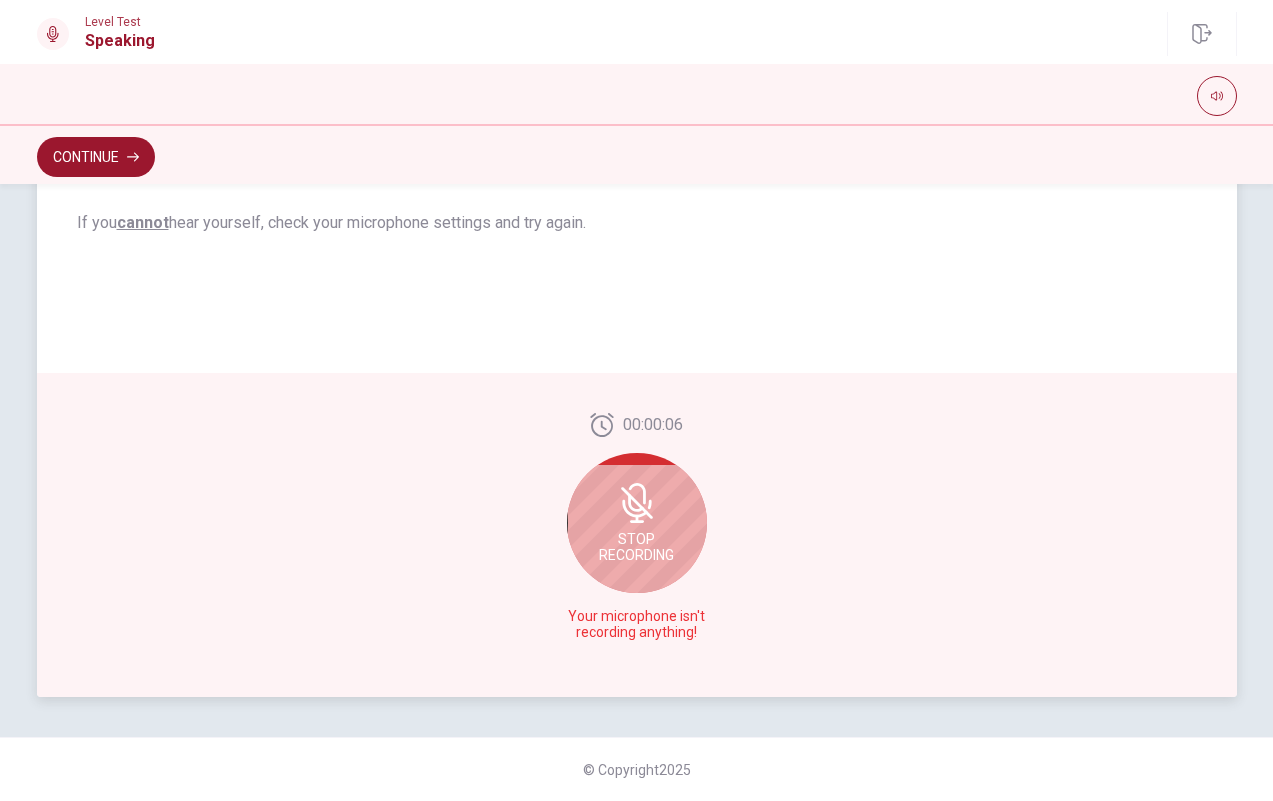 scroll, scrollTop: 399, scrollLeft: 0, axis: vertical 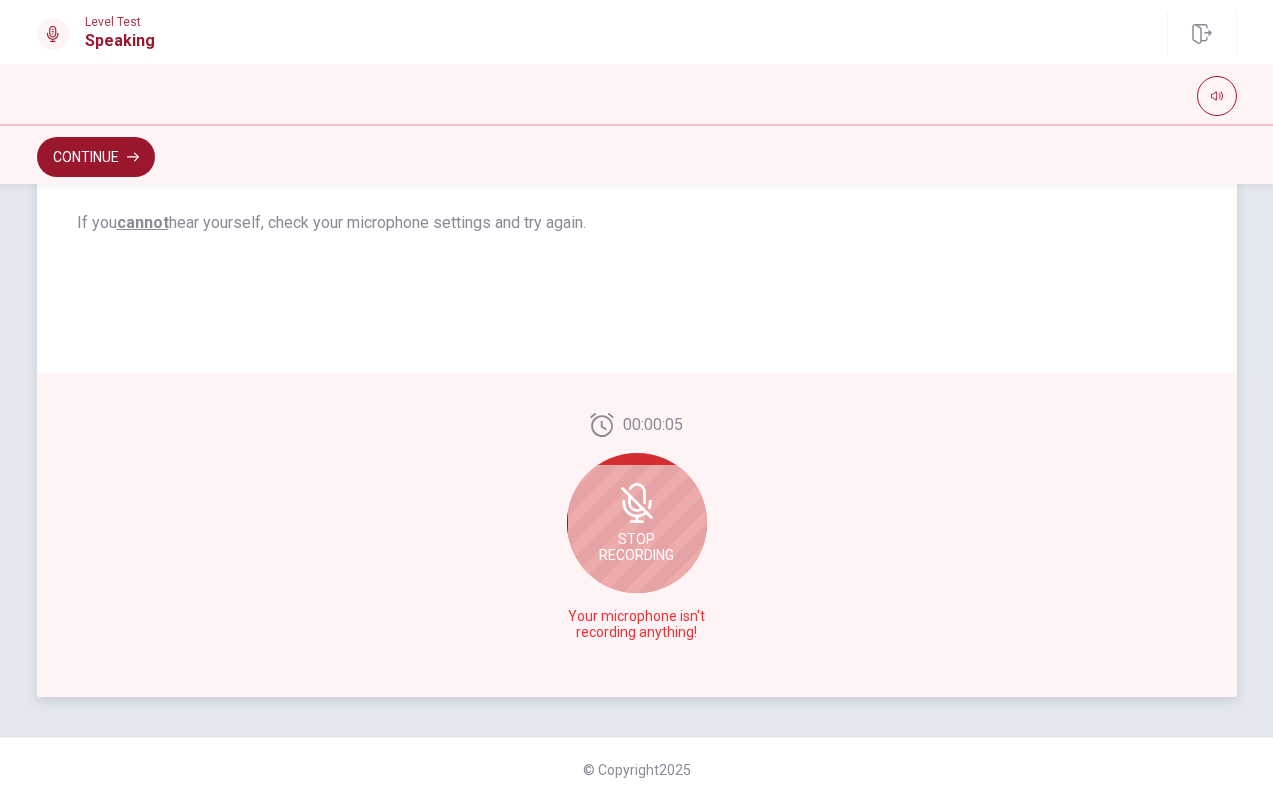 click on "Stop   Recording" at bounding box center (636, 547) 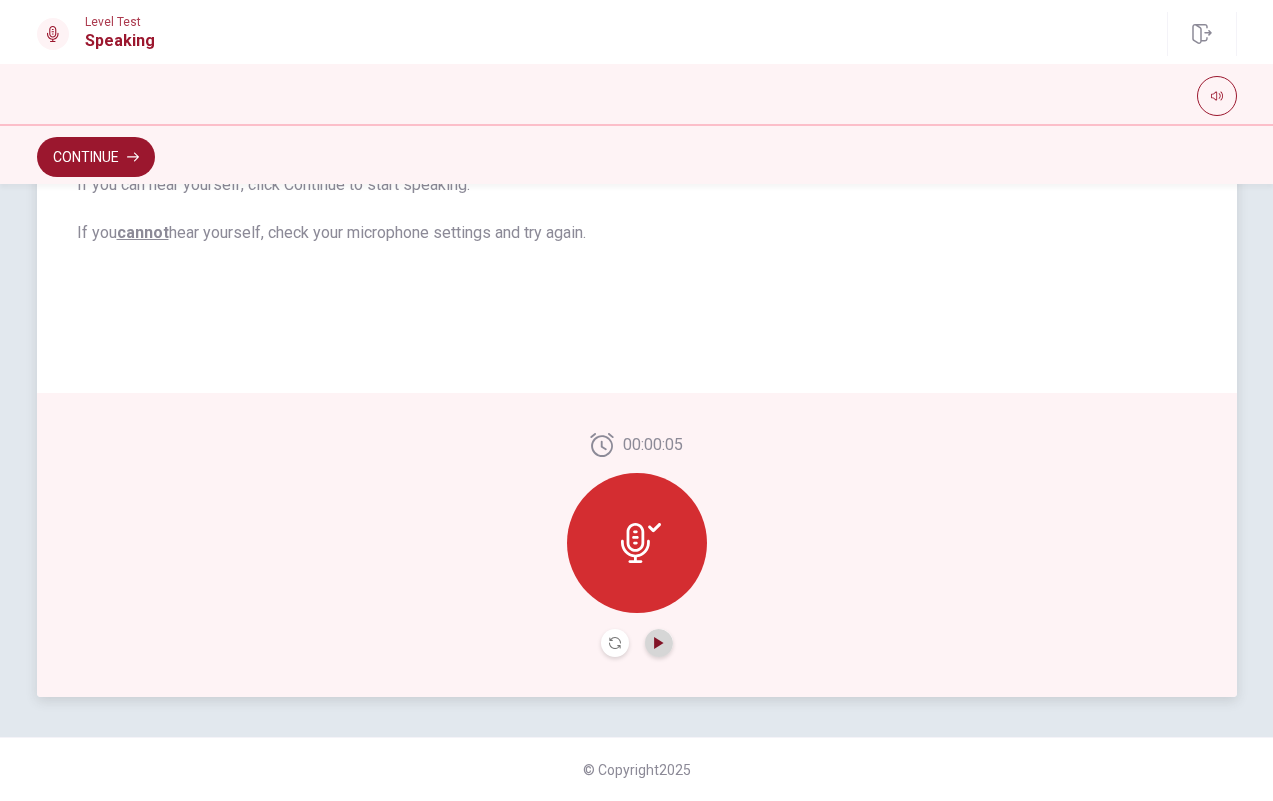 click at bounding box center [659, 643] 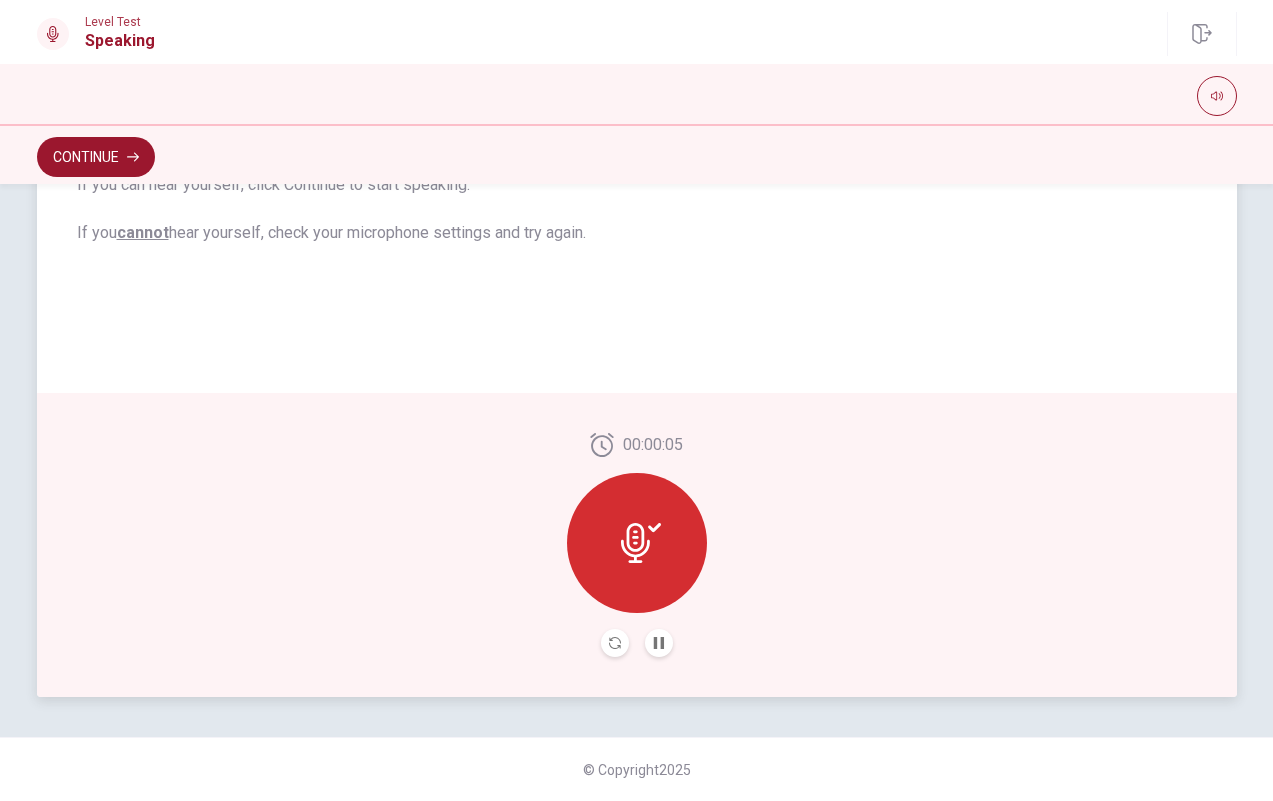 scroll, scrollTop: 0, scrollLeft: 0, axis: both 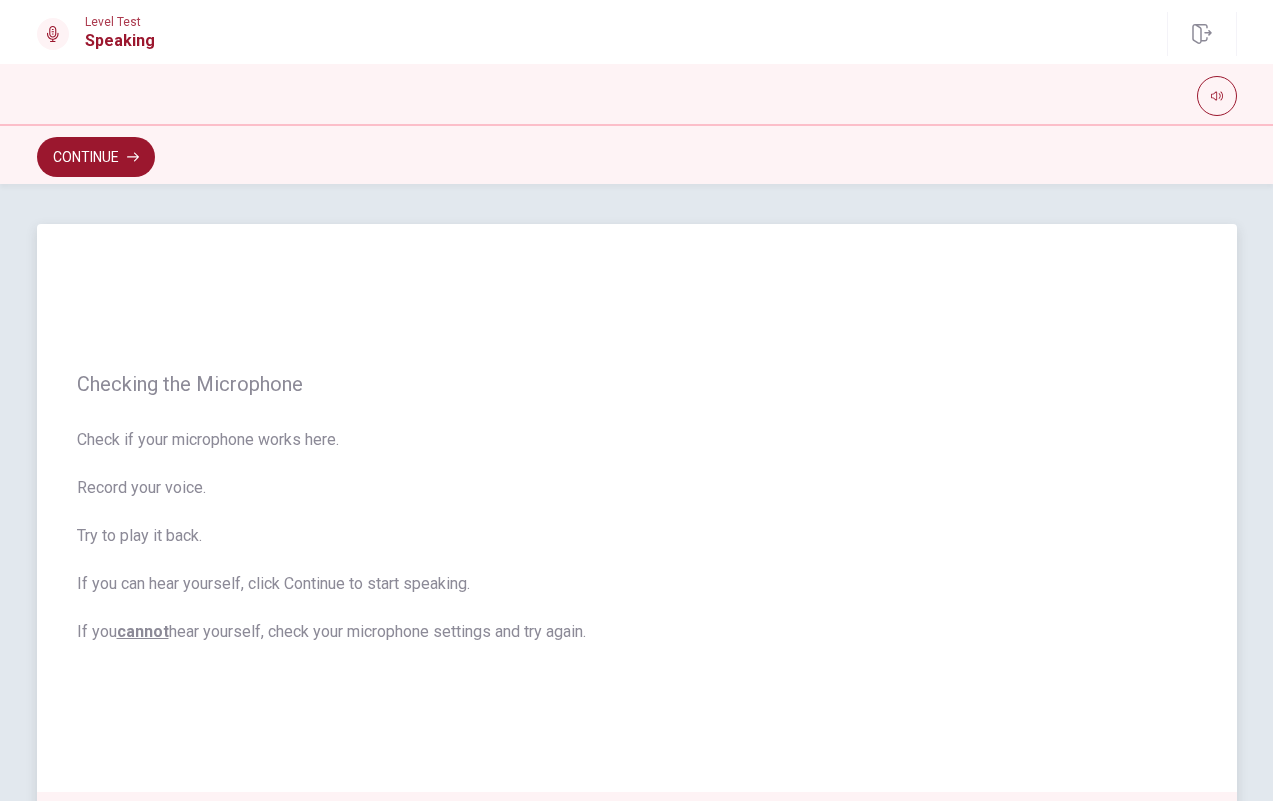 click on "Check if your microphone works here.
Record your voice.
Try to play it back.
If you can hear yourself, click Continue to start speaking.
If you  cannot  hear yourself, check your microphone settings and try again." at bounding box center (637, 536) 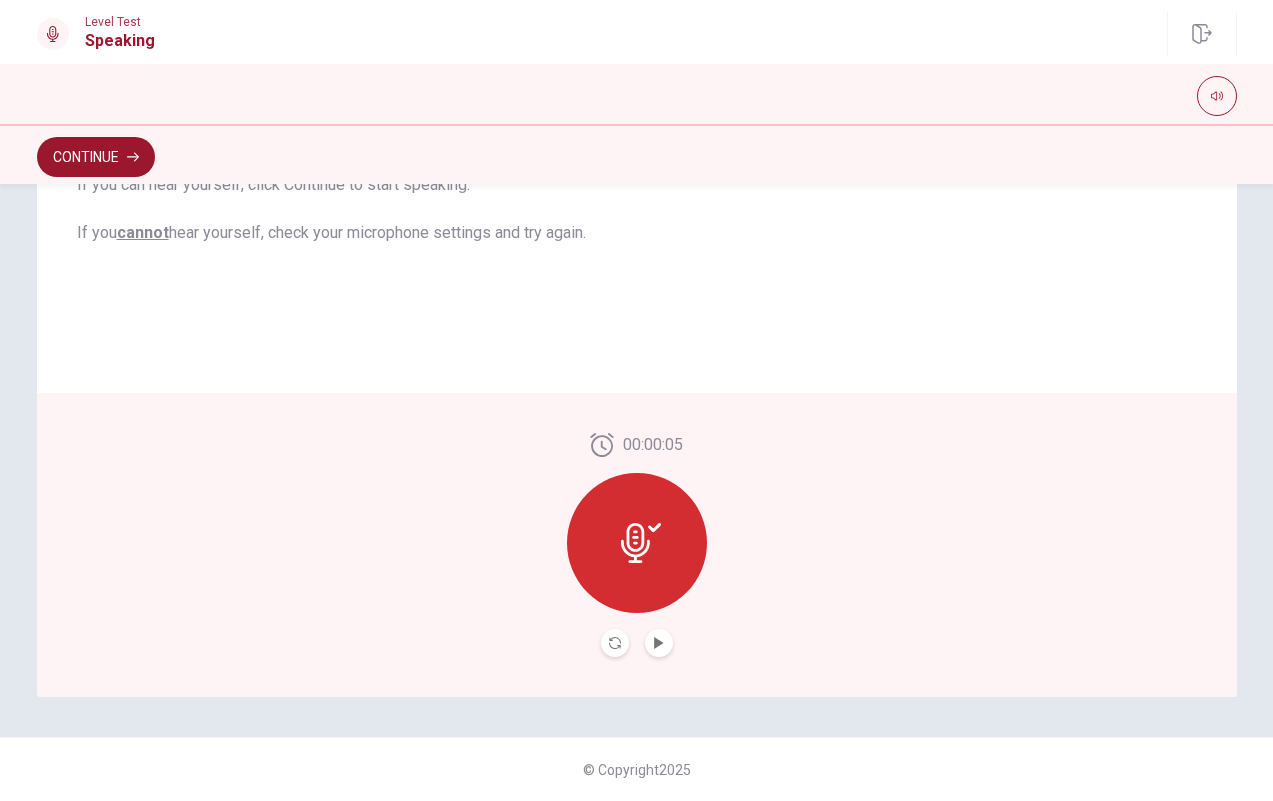 click at bounding box center (637, 543) 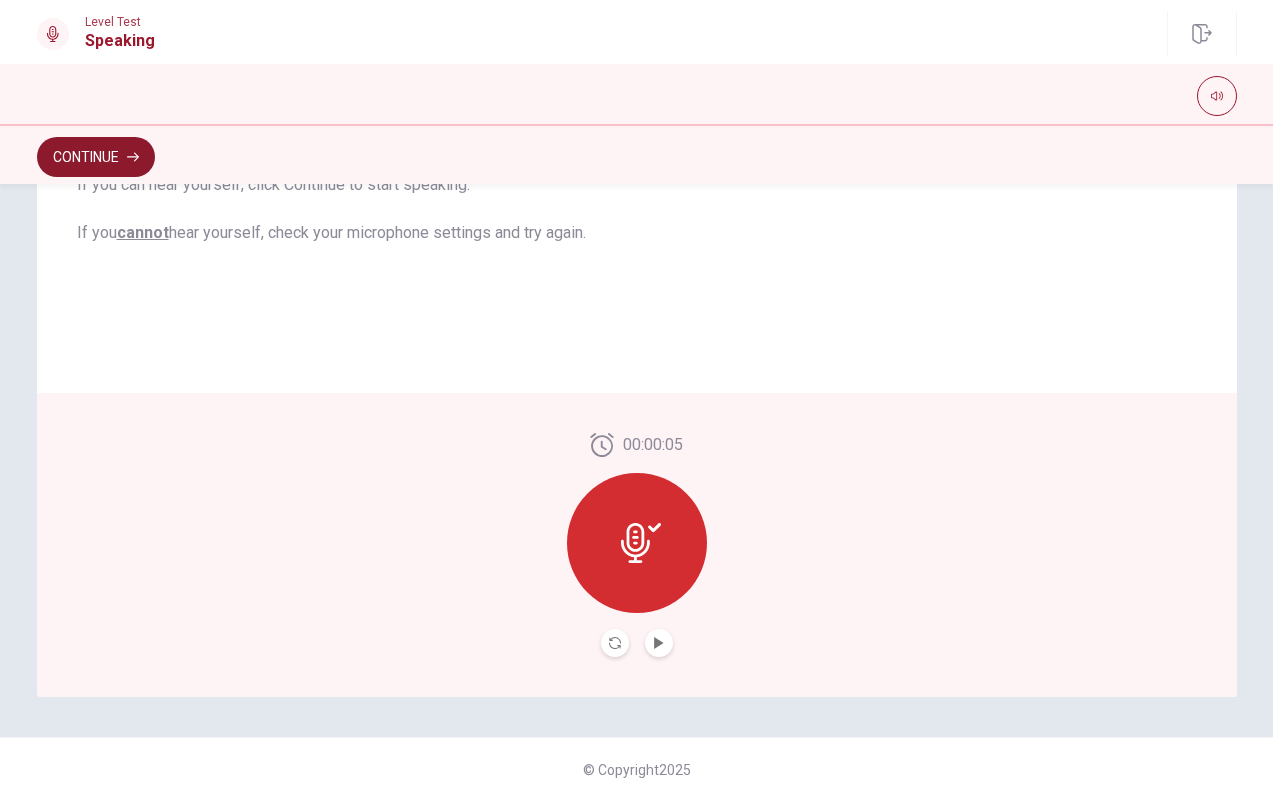 click on "Continue" at bounding box center [96, 157] 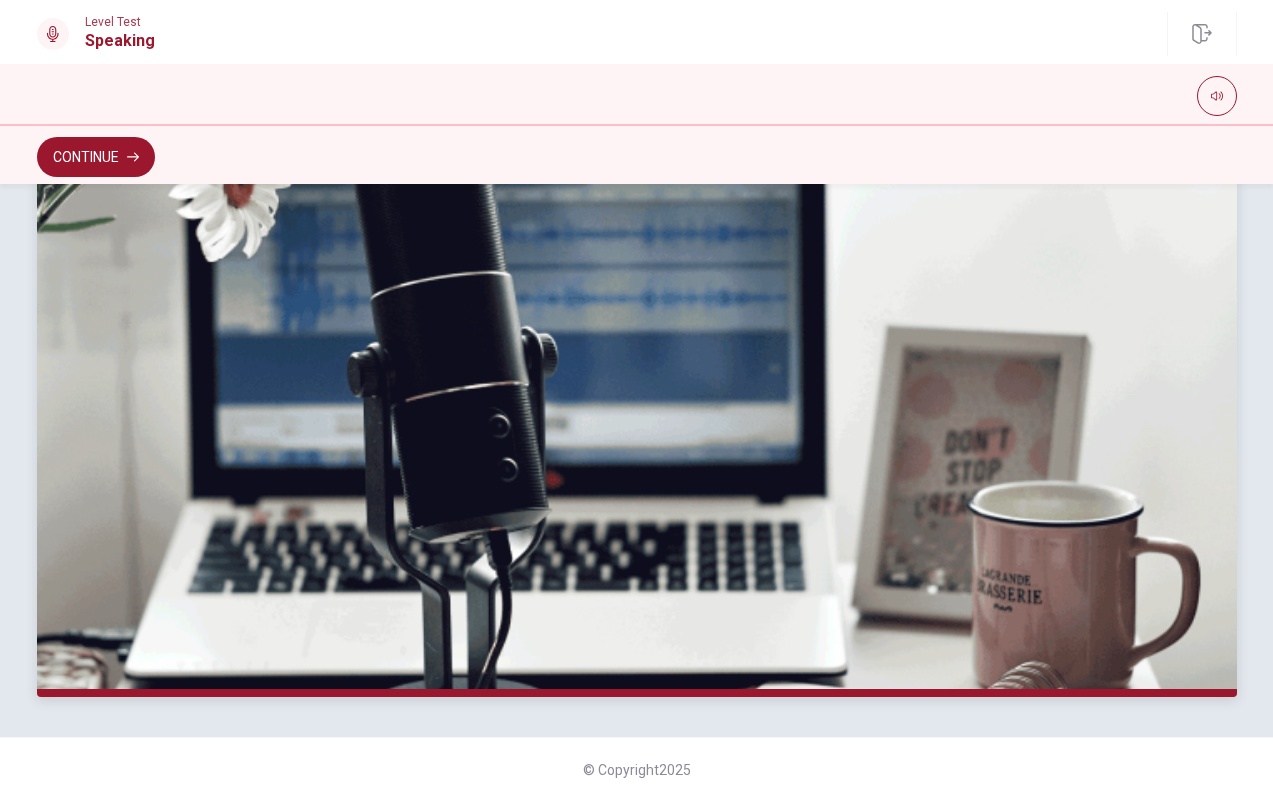 scroll, scrollTop: 0, scrollLeft: 0, axis: both 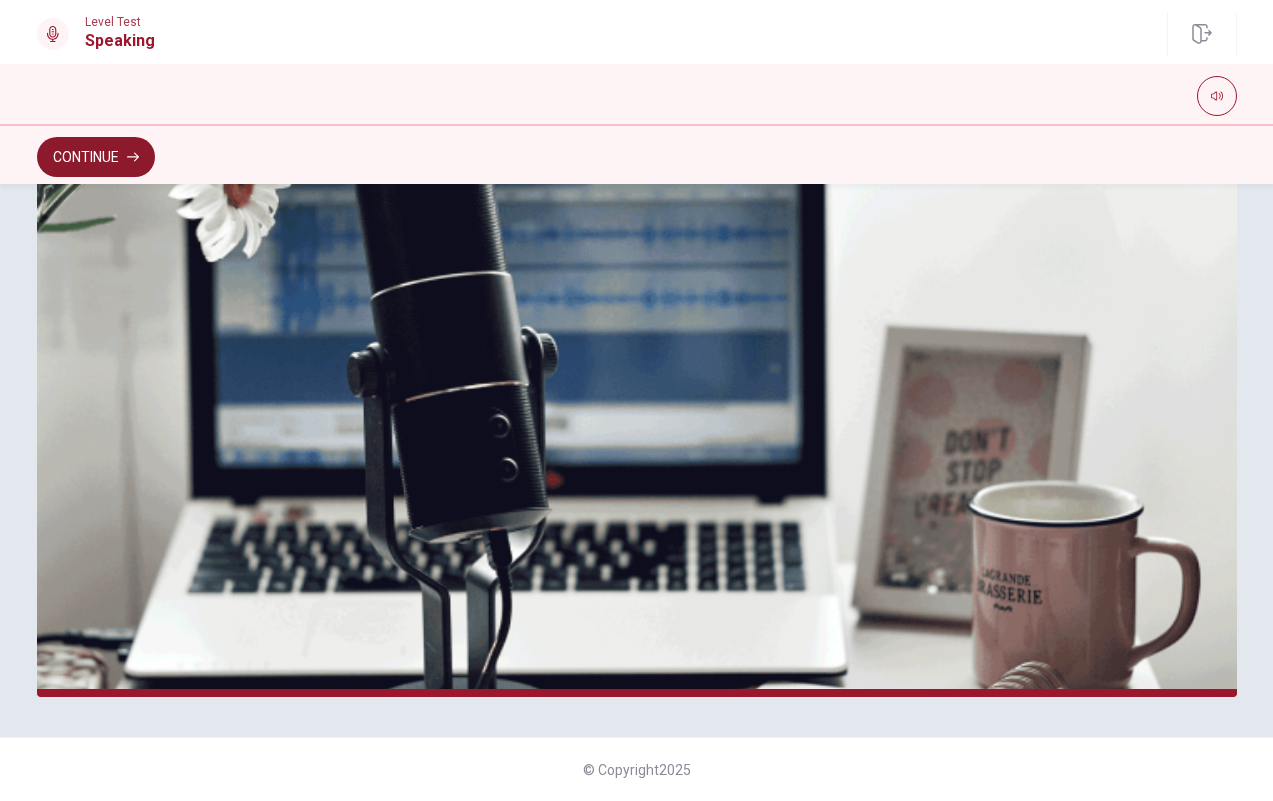 click on "Continue" at bounding box center (96, 157) 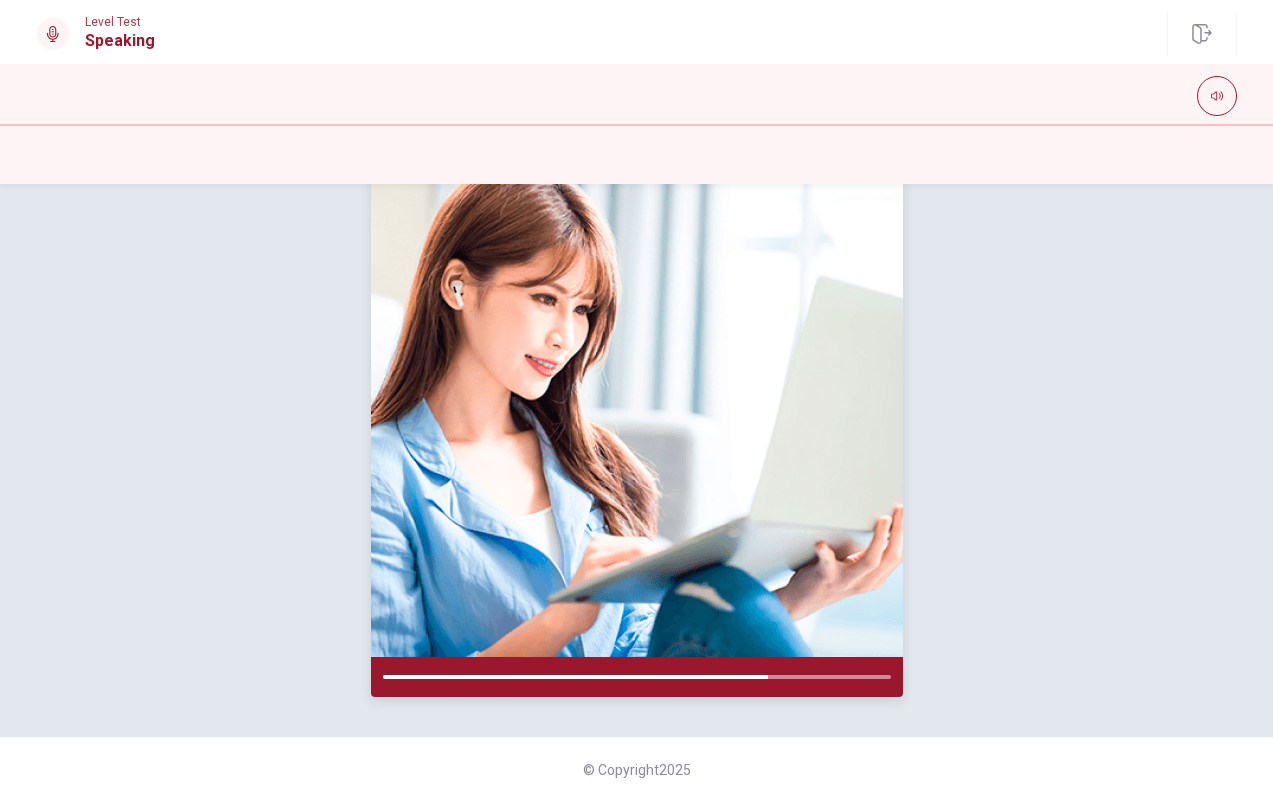 scroll, scrollTop: 196, scrollLeft: 0, axis: vertical 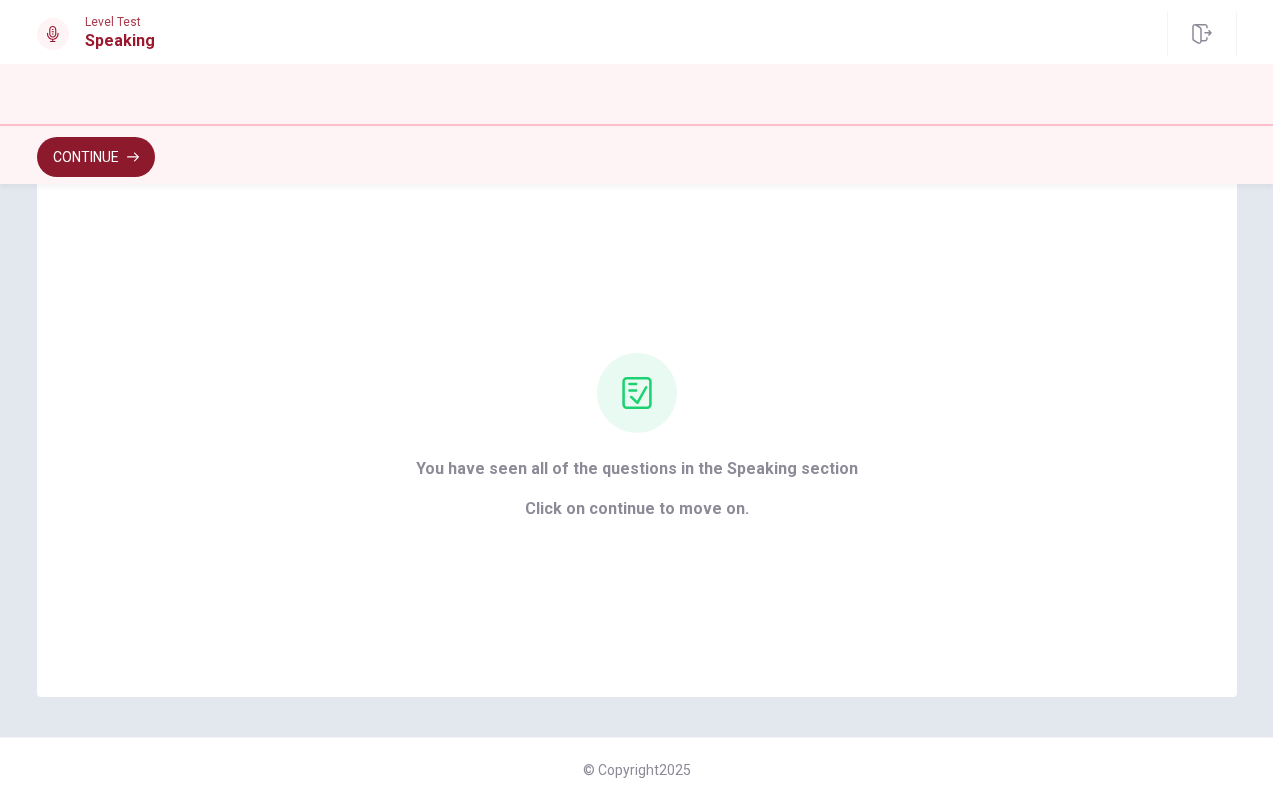 click on "Continue" at bounding box center (96, 157) 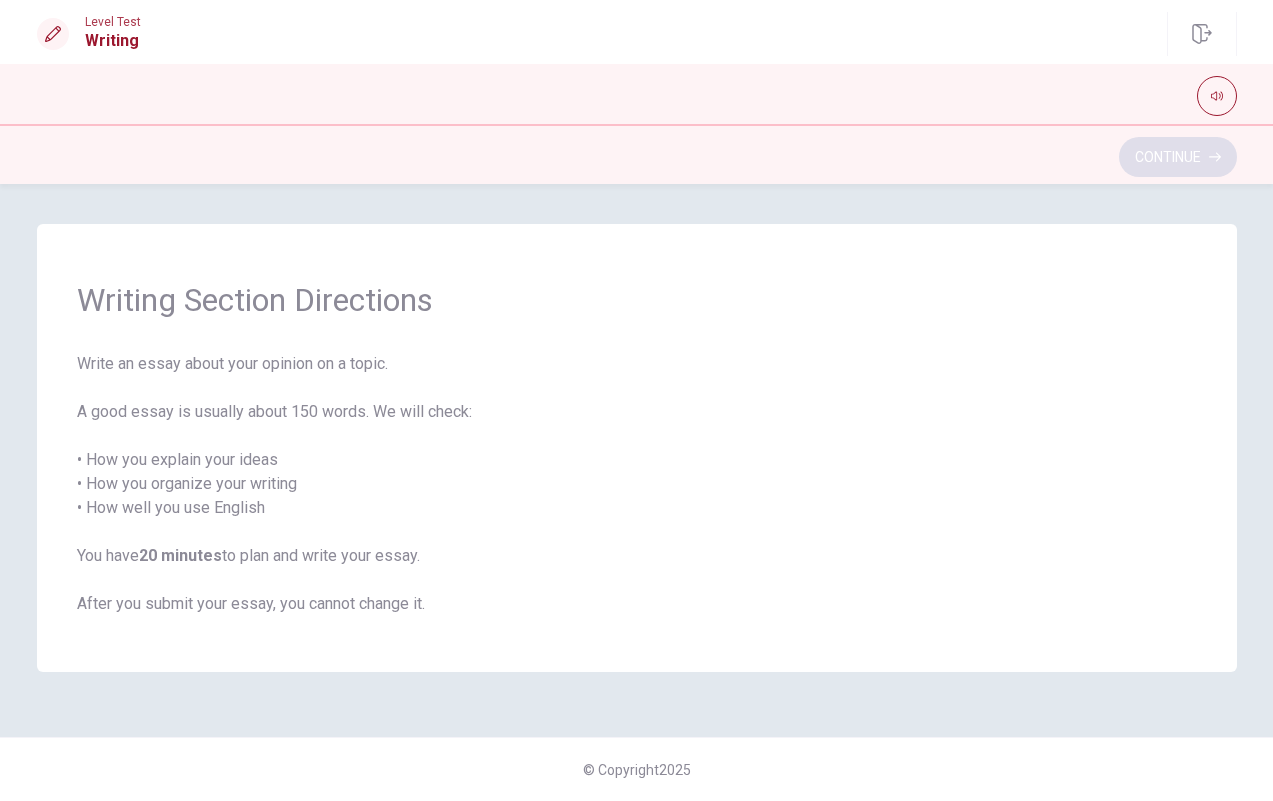 scroll, scrollTop: 0, scrollLeft: 0, axis: both 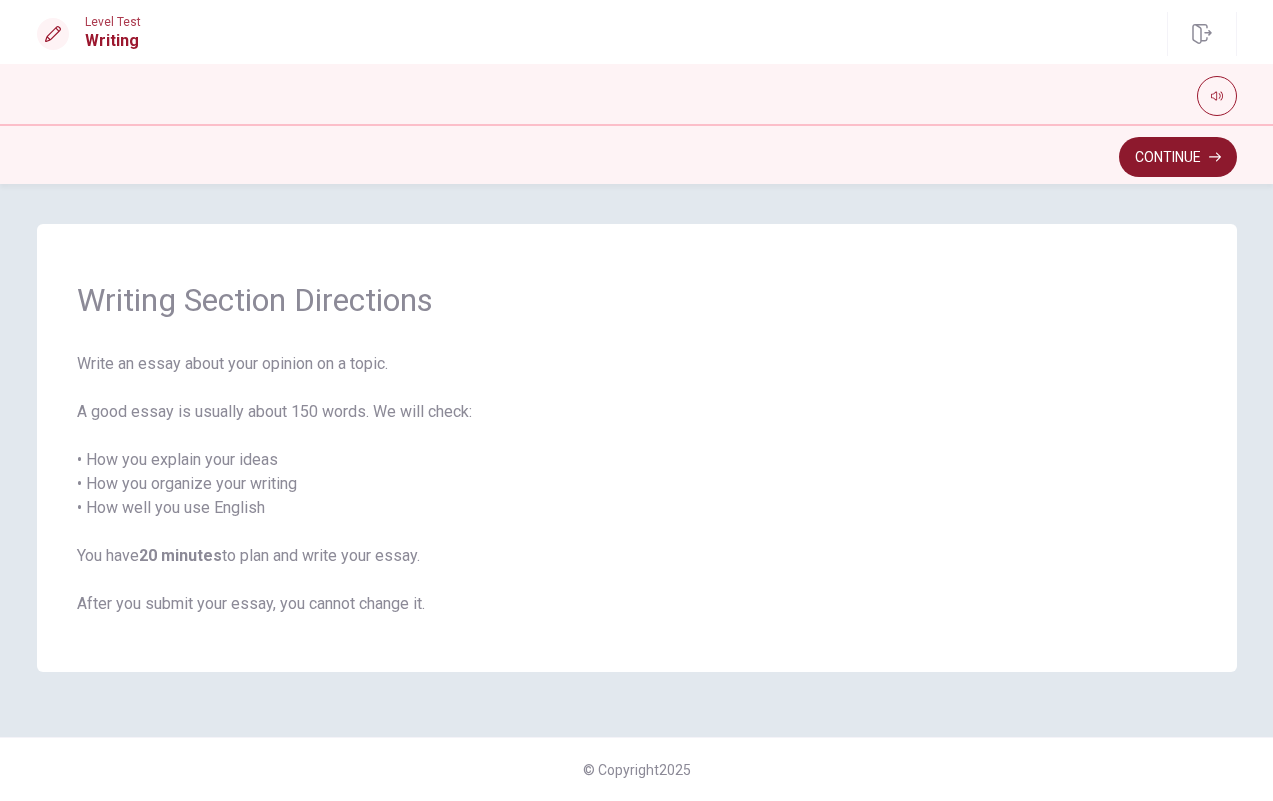 click on "Continue" at bounding box center (1178, 157) 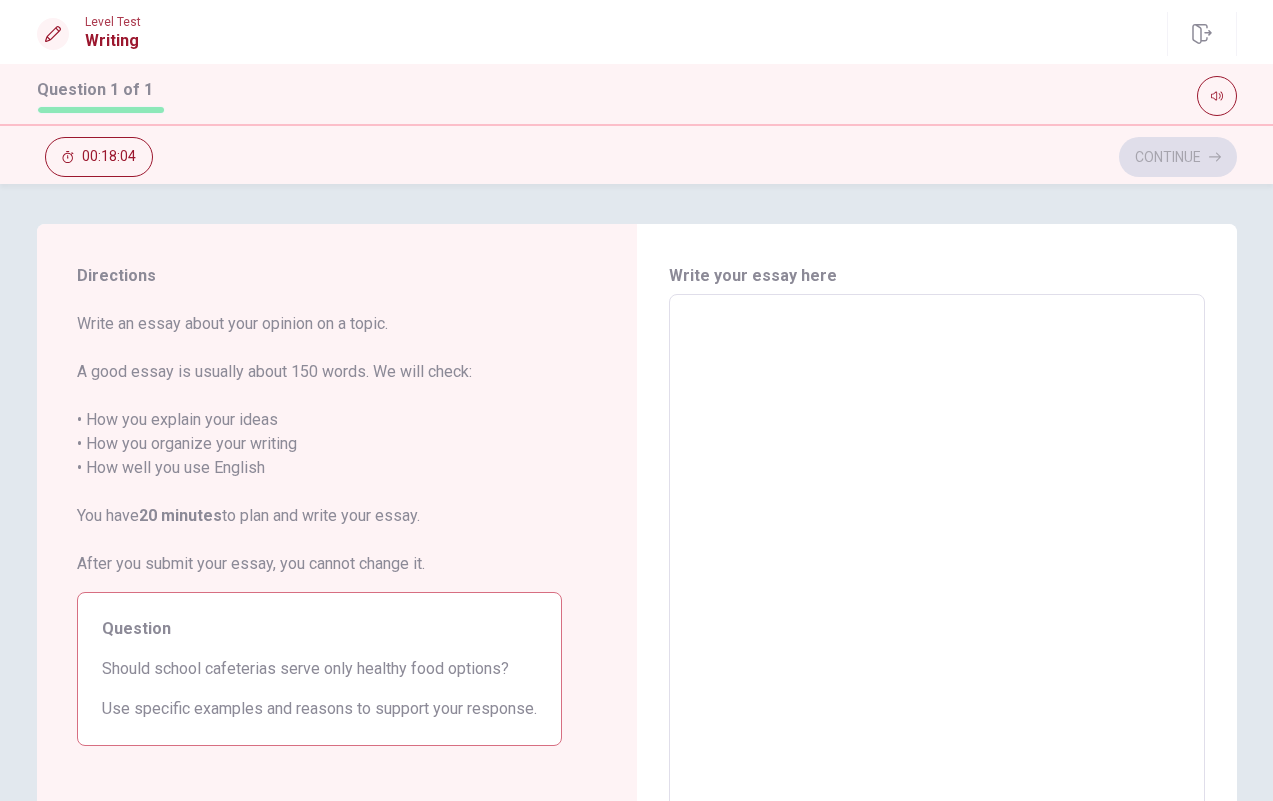 scroll, scrollTop: 0, scrollLeft: 0, axis: both 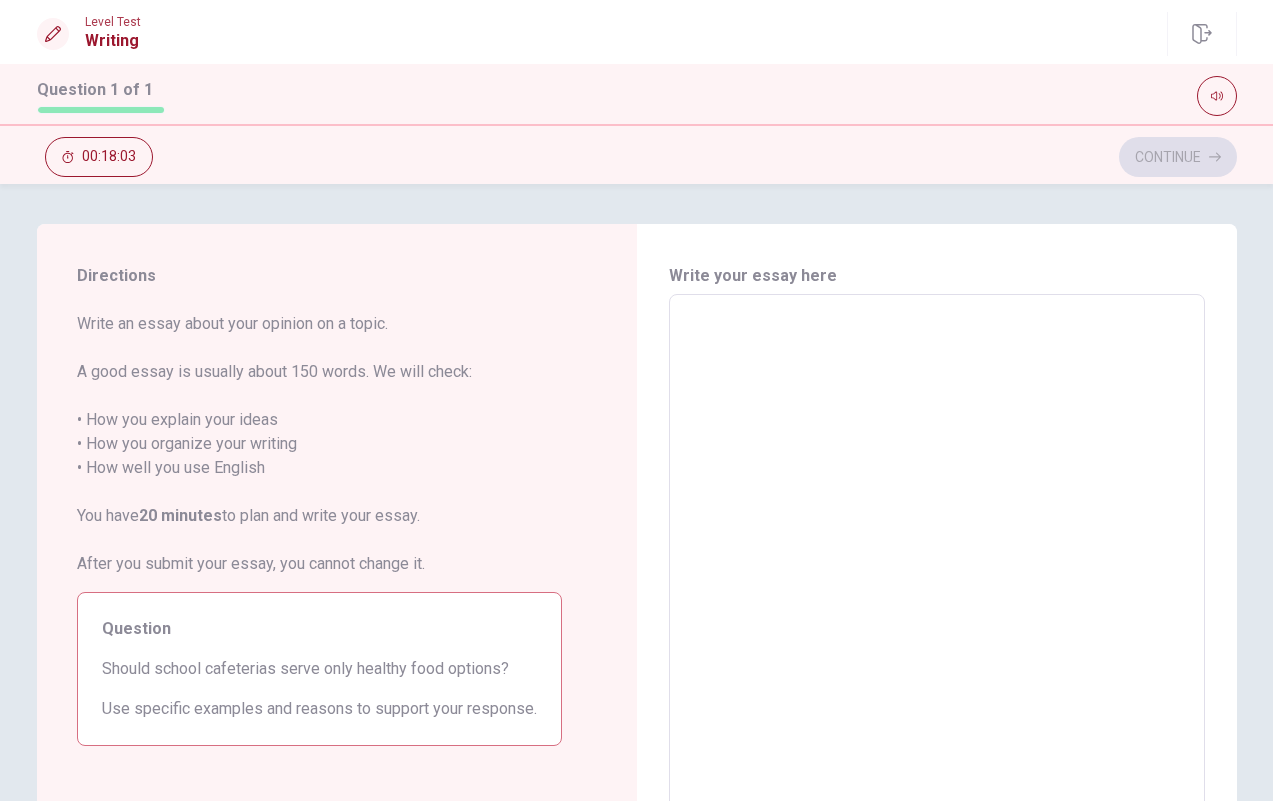 click at bounding box center (937, 571) 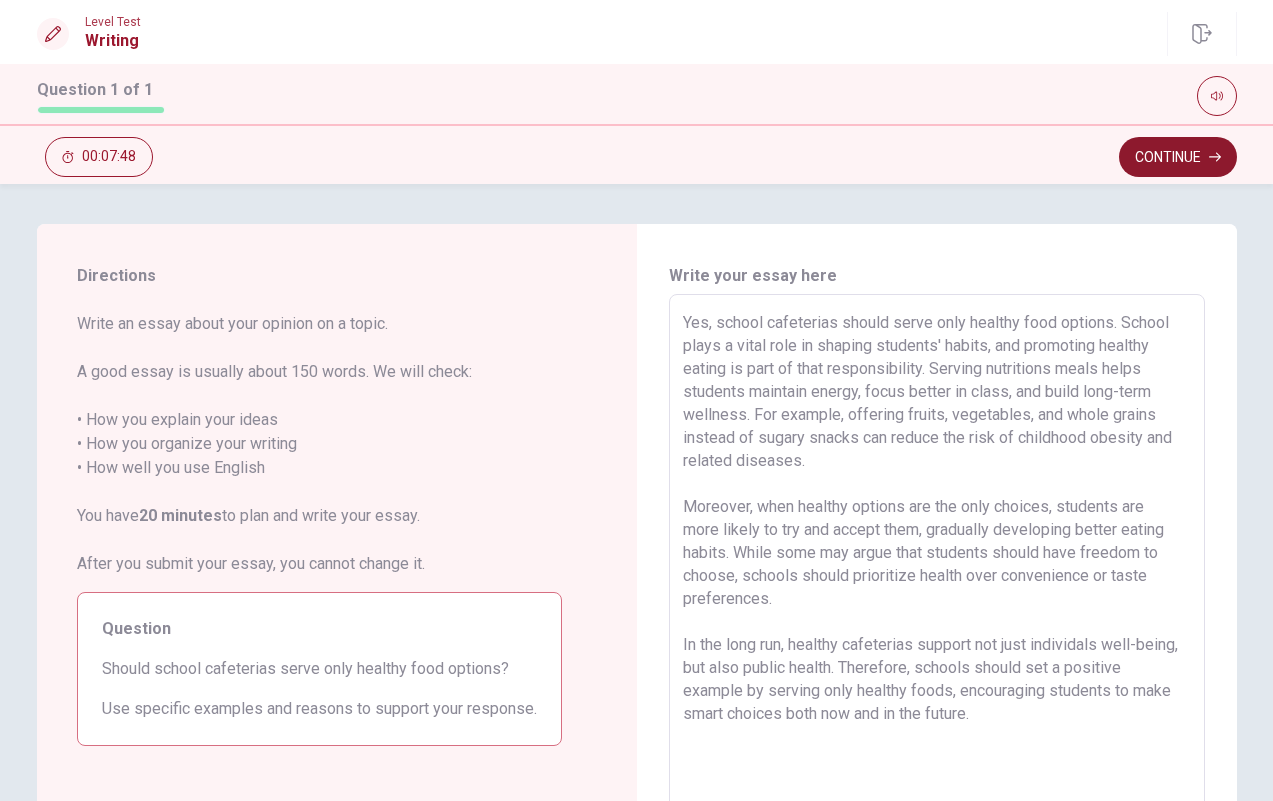 type on "Yes, school cafeterias should serve only healthy food options. School plays a vital role in shaping students' habits, and promoting healthy eating is part of that responsibility. Serving nutritions meals helps students maintain energy, focus better in class, and build long-term wellness. For example, offering fruits, vegetables, and whole grains instead of sugary snacks can reduce the risk of childhood obesity and related diseases.
Moreover, when healthy options are the only choices, students are more likely to try and accept them, gradually developing better eating habits. While some may argue that students should have freedom to choose, schools should prioritize health over convenience or taste preferences.
In the long run, healthy cafeterias support not just individals well-being, but also public health. Therefore, schools should set a positive example by serving only healthy foods, encouraging students to make smart choices both now and in the future." 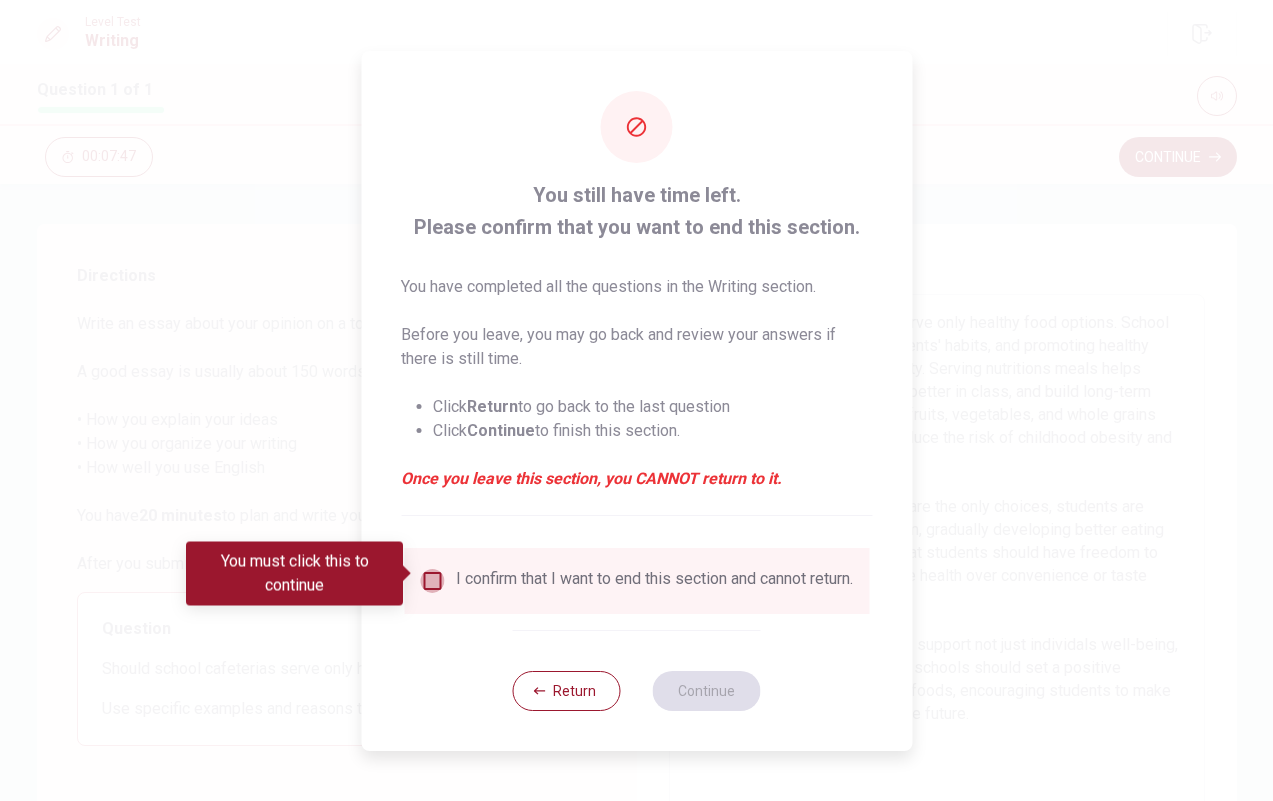 click at bounding box center [432, 581] 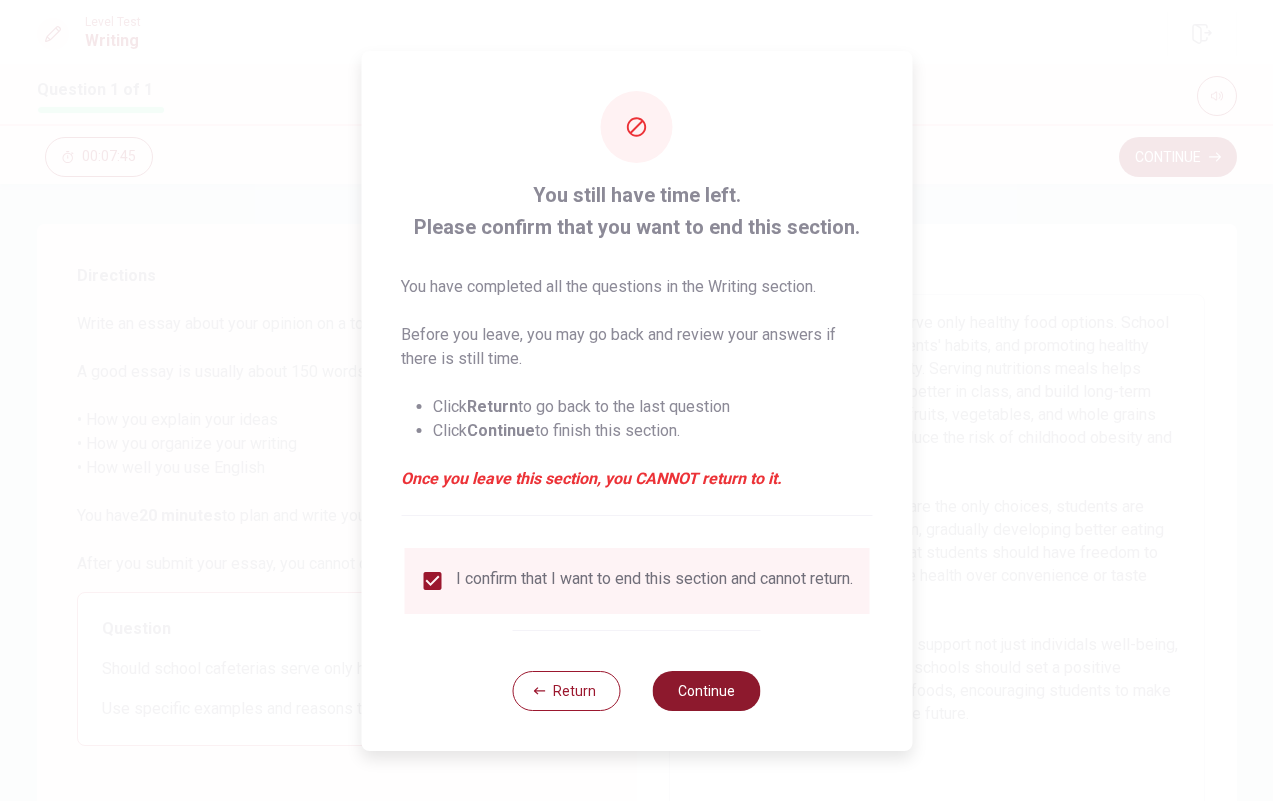 click on "Continue" at bounding box center (707, 691) 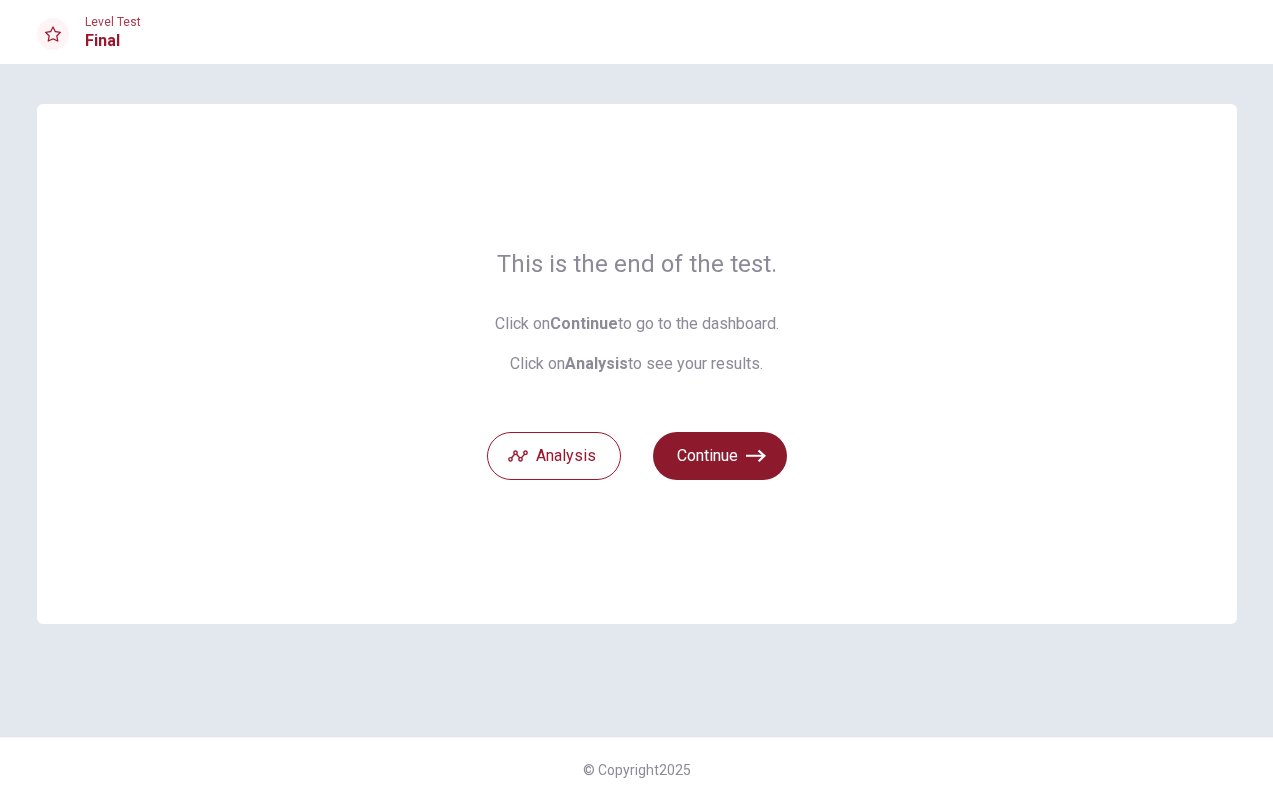 click on "Continue" at bounding box center [720, 456] 